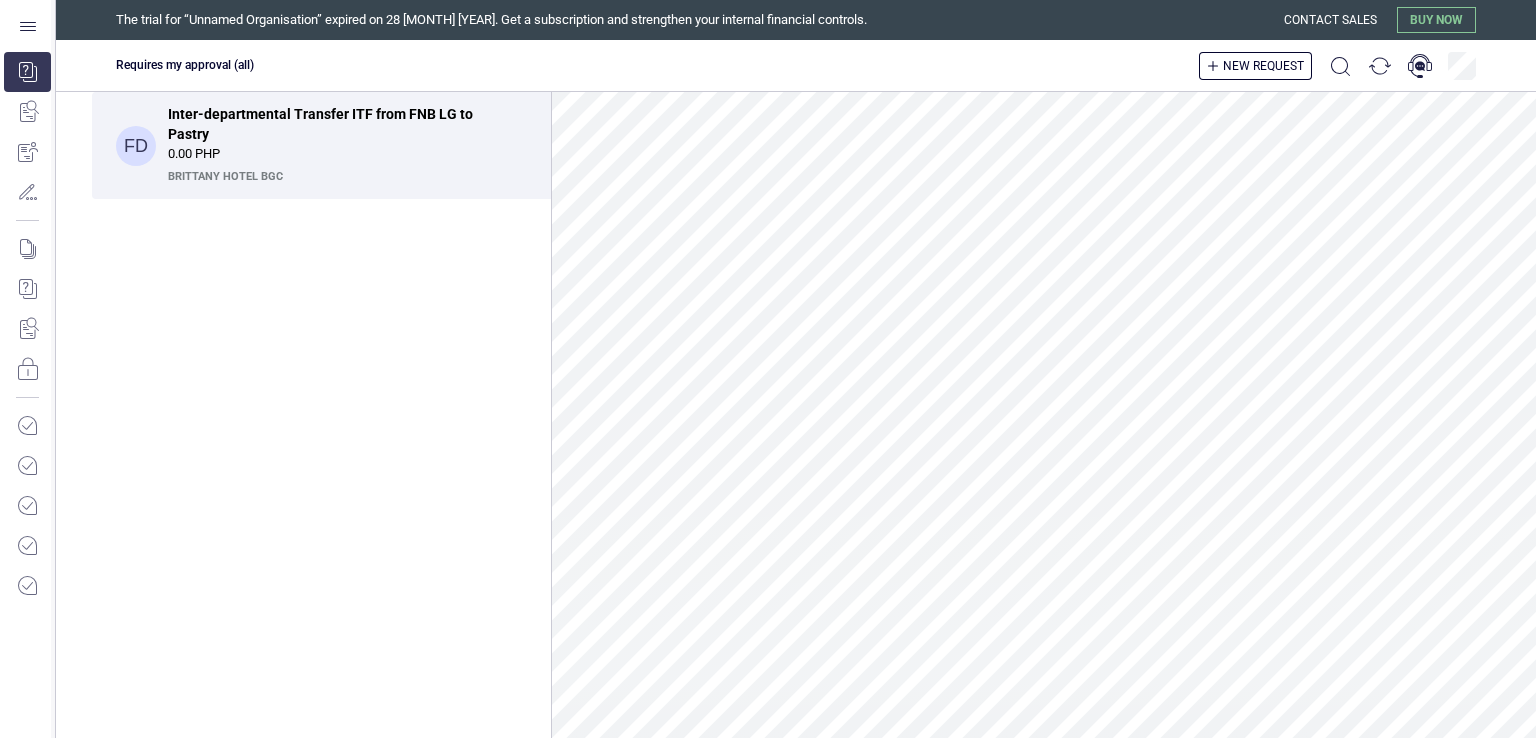 scroll, scrollTop: 0, scrollLeft: 0, axis: both 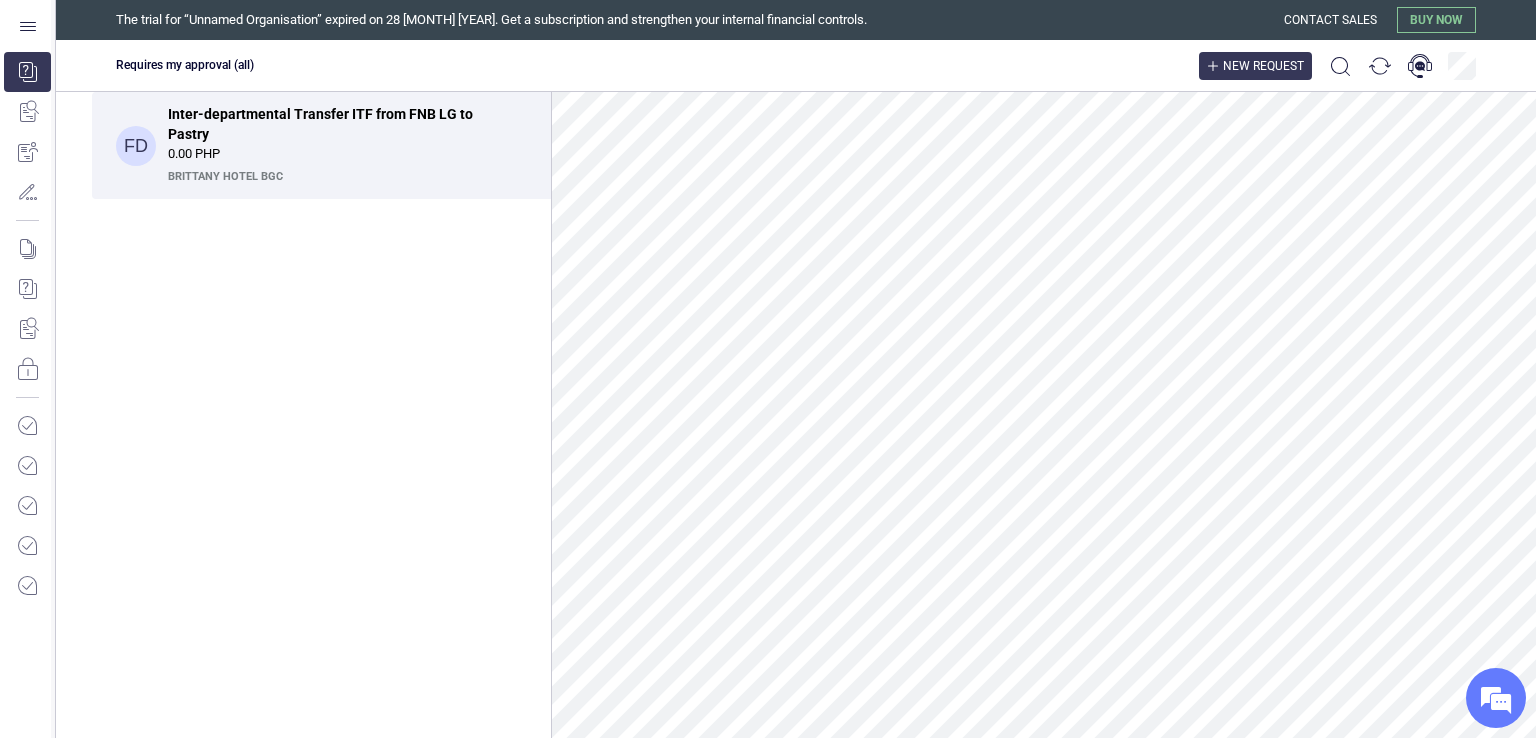 click on "New request" at bounding box center (1263, 66) 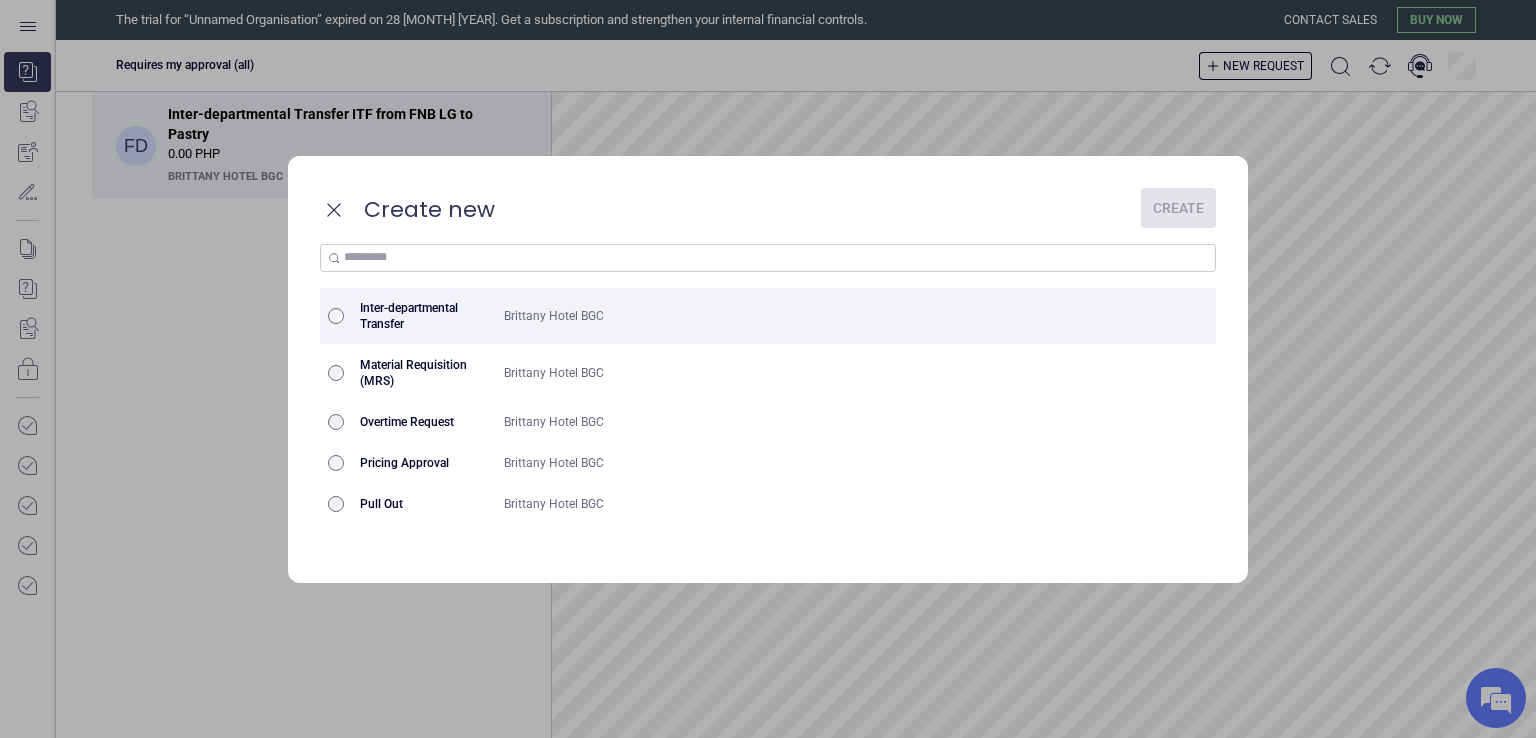 click on "Brittany Hotel BGC" at bounding box center (812, 316) 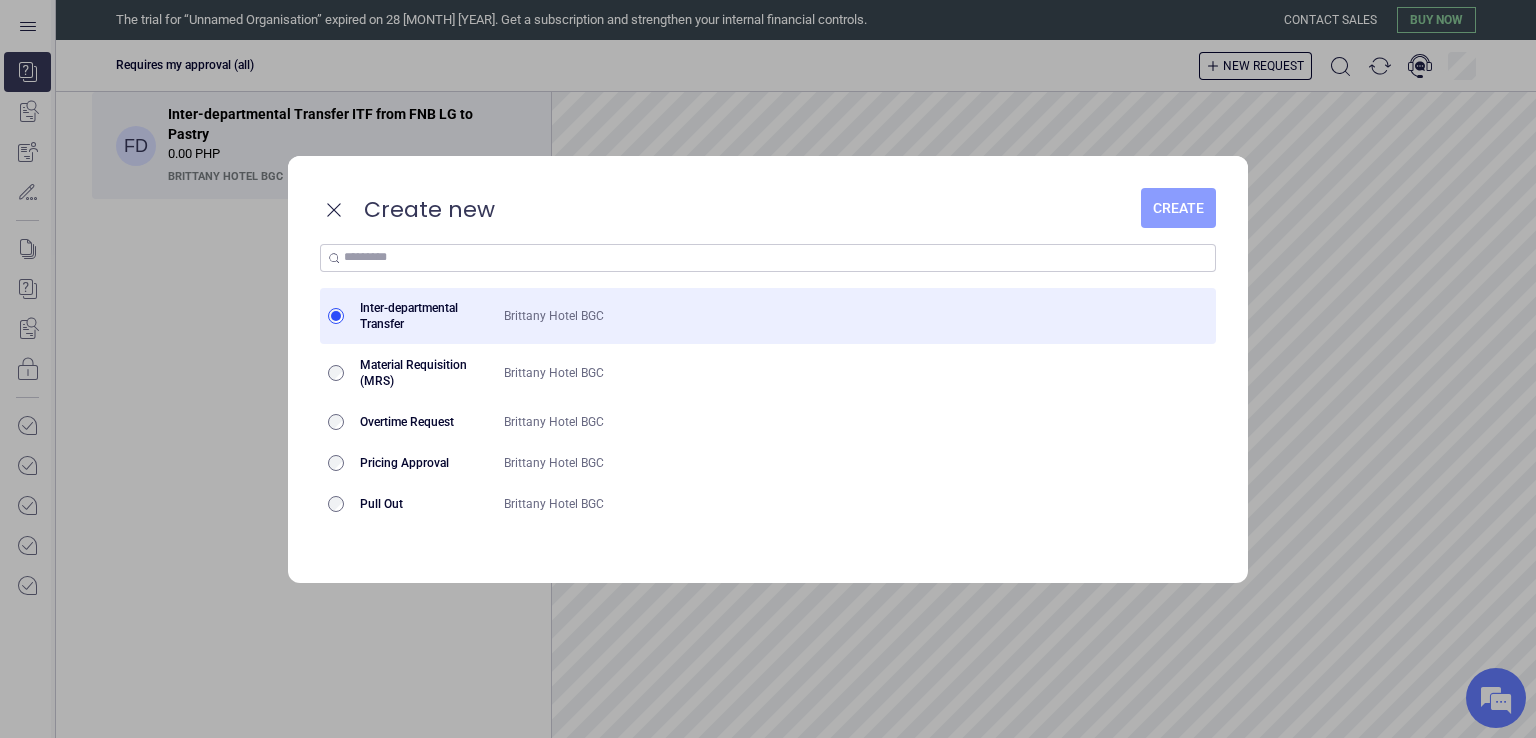 scroll, scrollTop: 0, scrollLeft: 0, axis: both 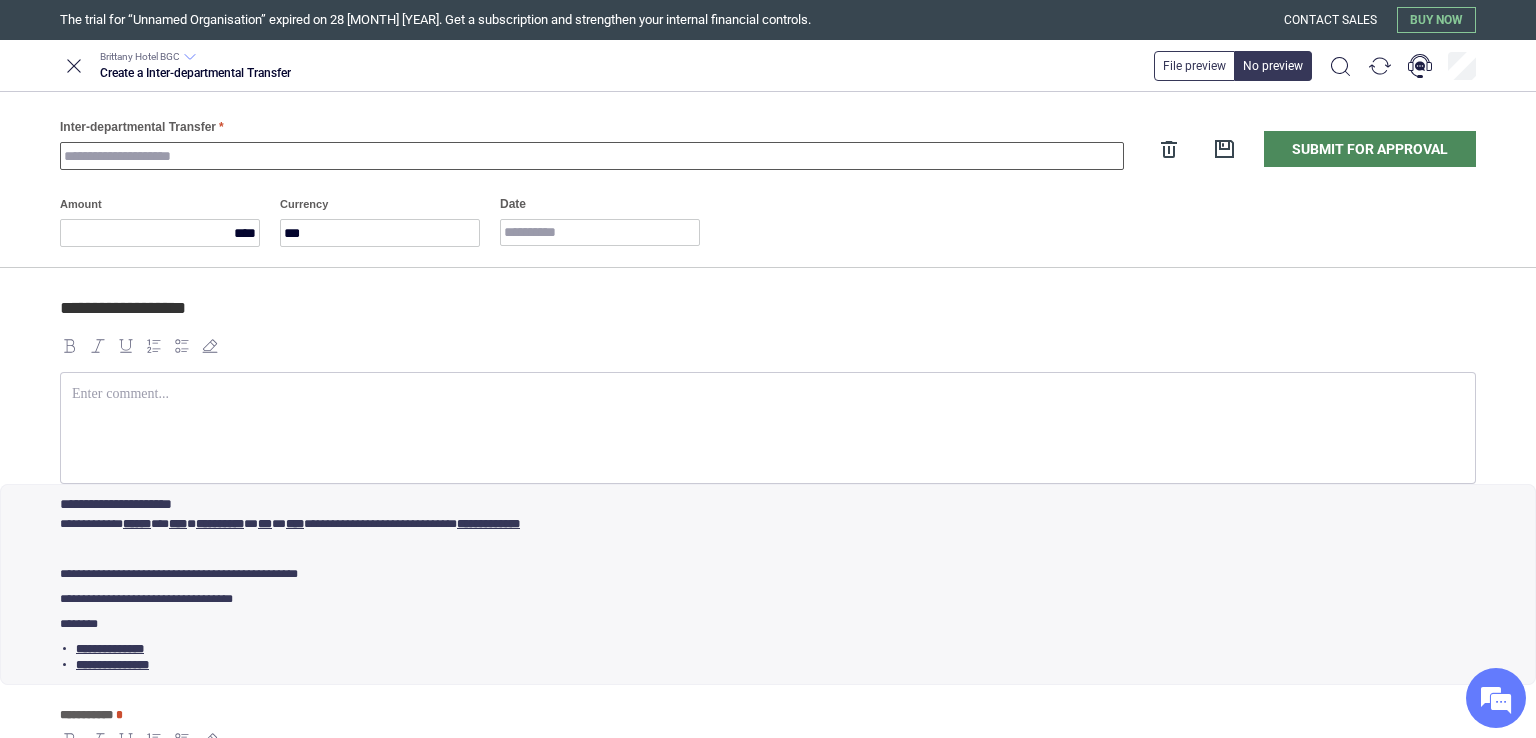click on "Inter-departmental Transfer" at bounding box center (592, 156) 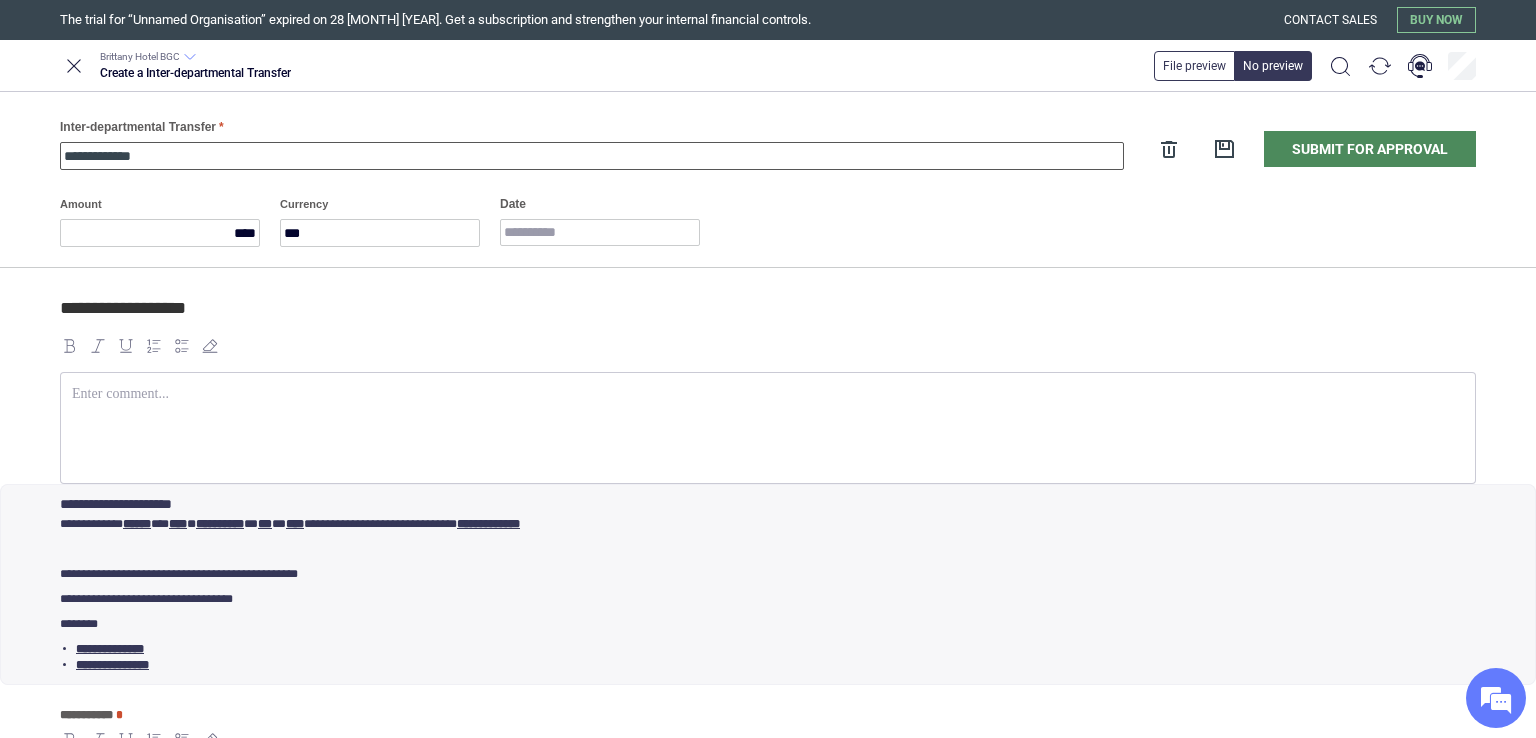 type on "**********" 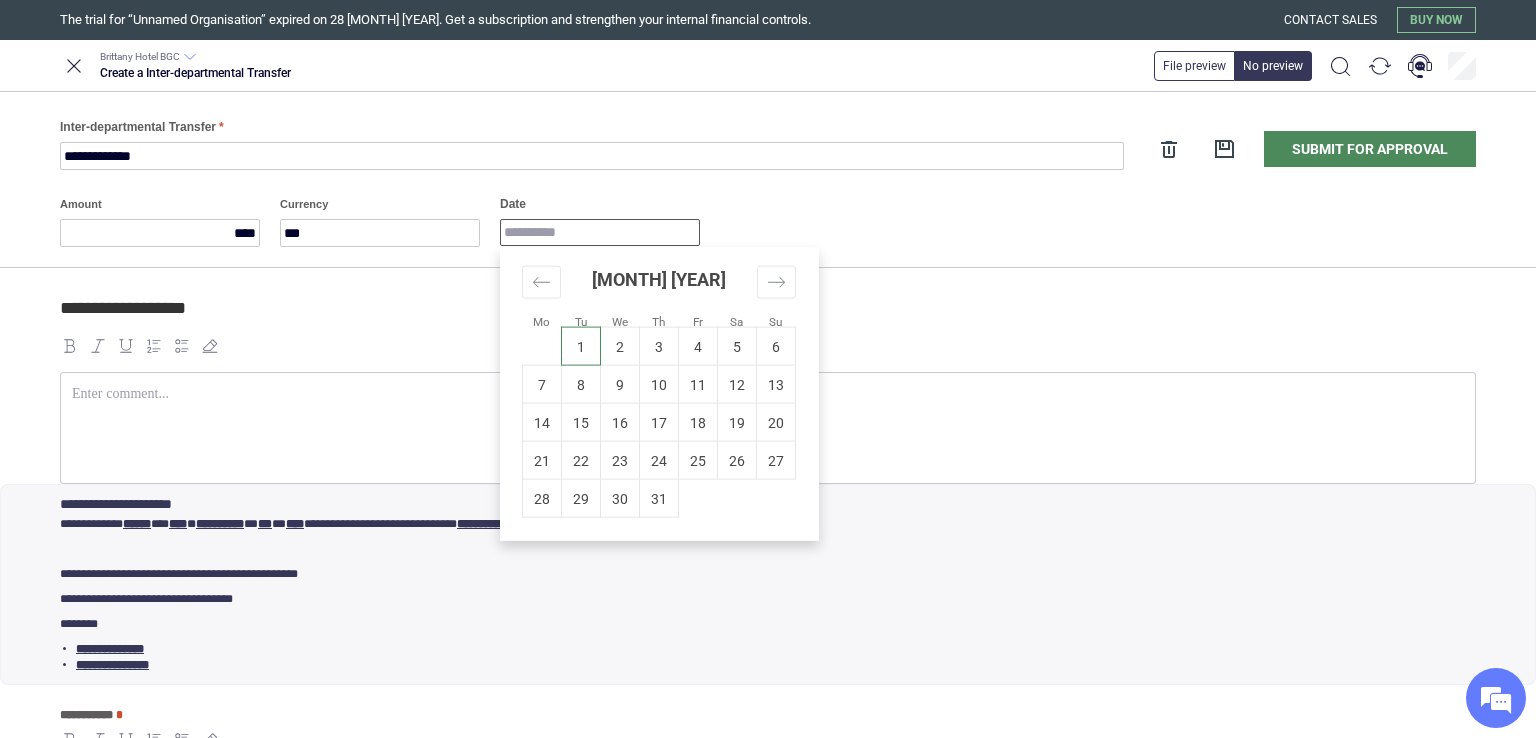 click on "Date" at bounding box center (600, 232) 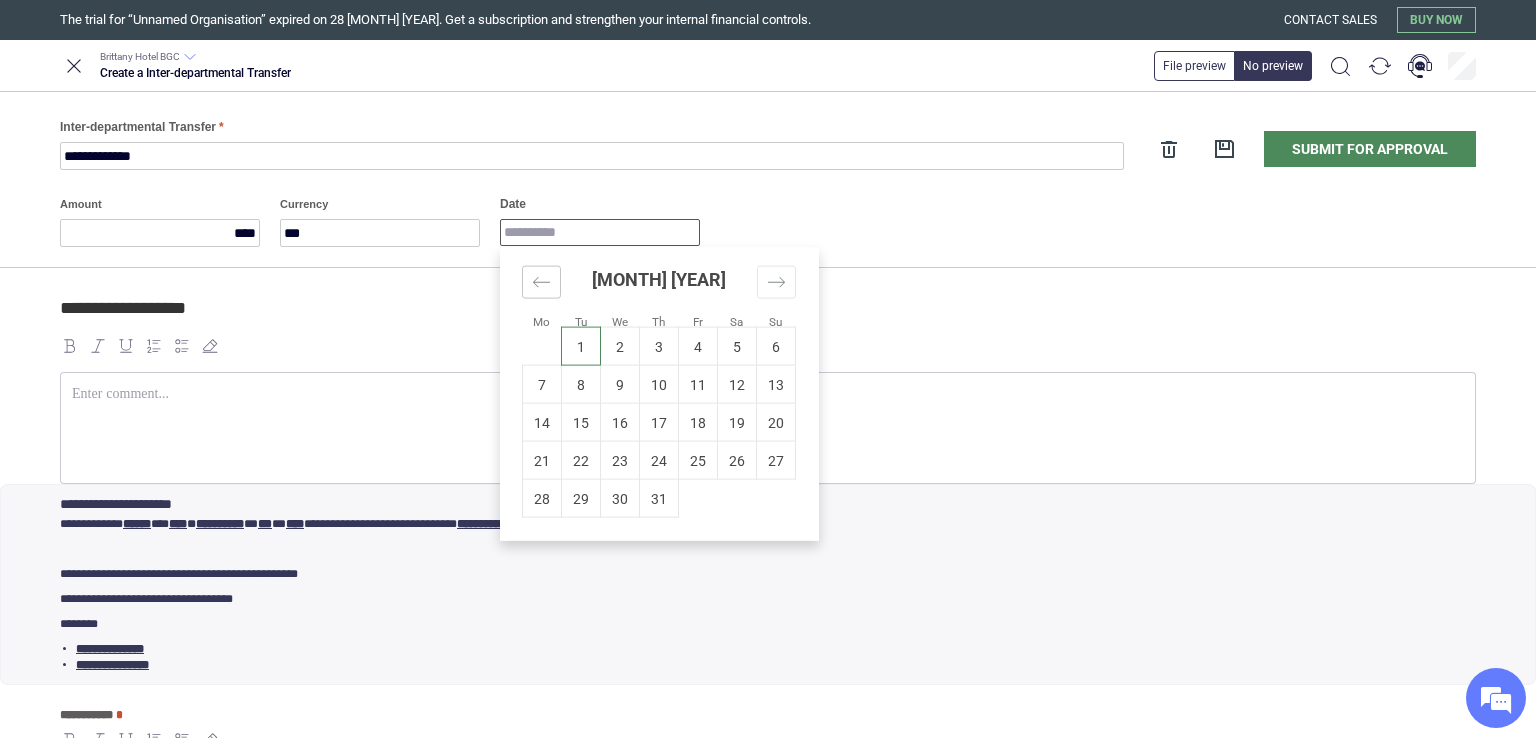 click at bounding box center [541, 282] 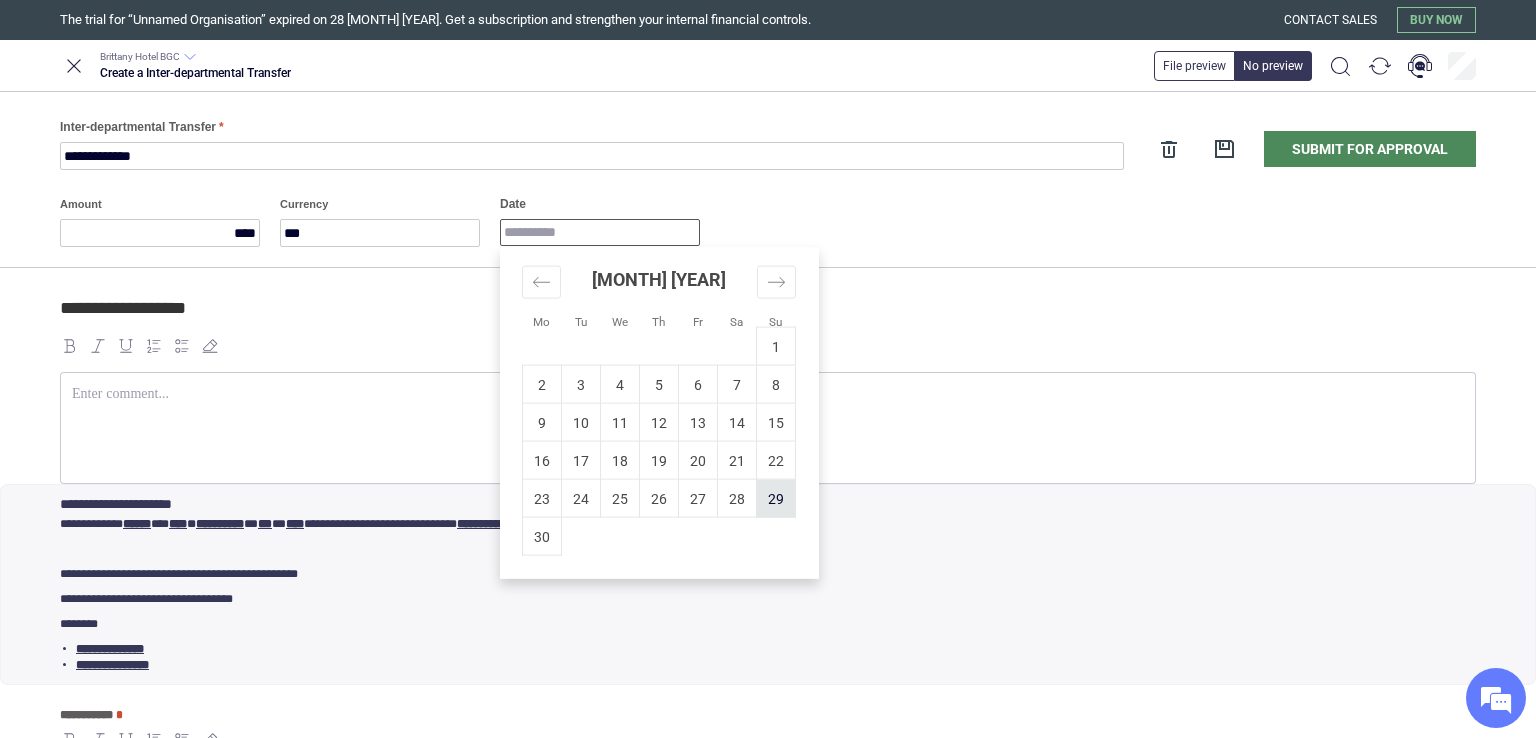 click on "29" at bounding box center (776, 498) 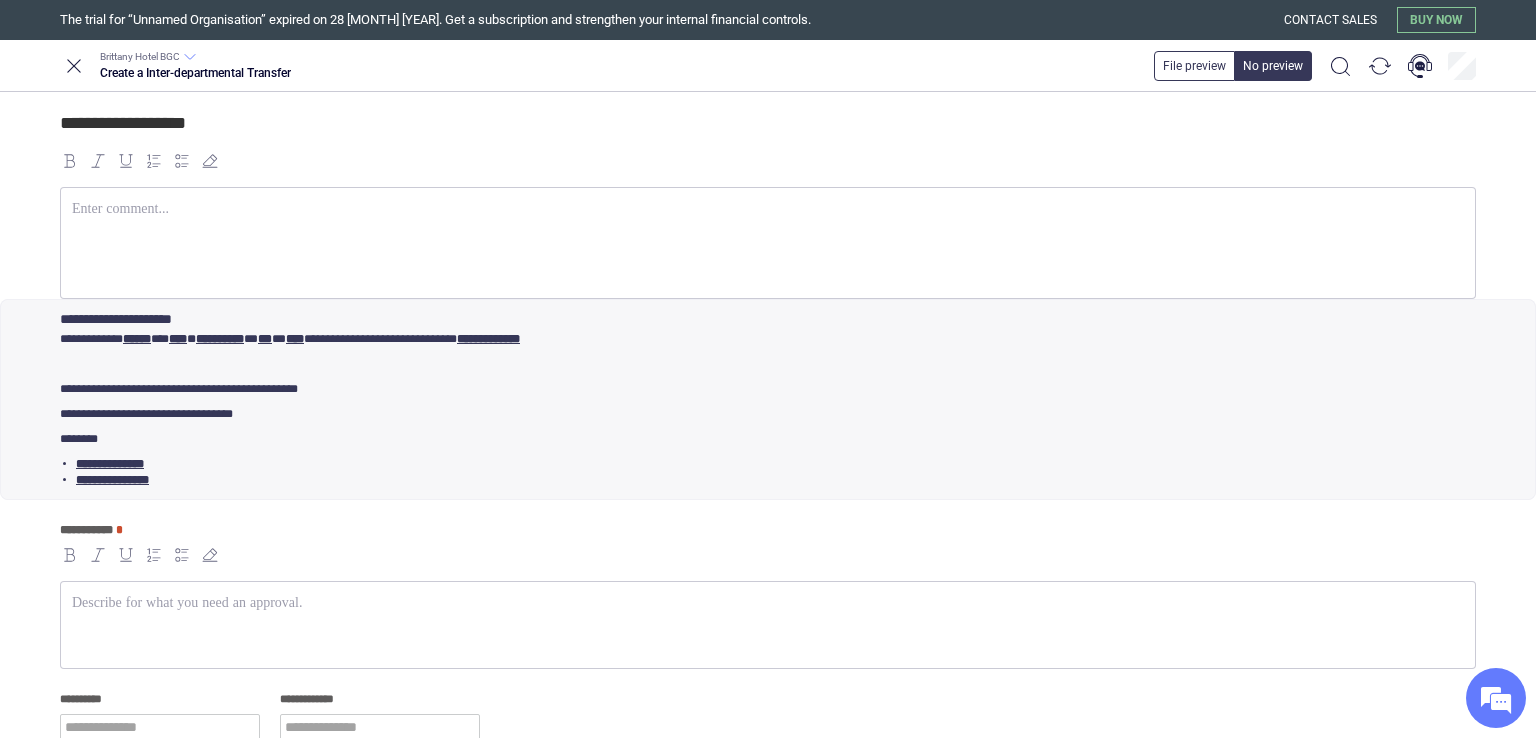scroll, scrollTop: 199, scrollLeft: 0, axis: vertical 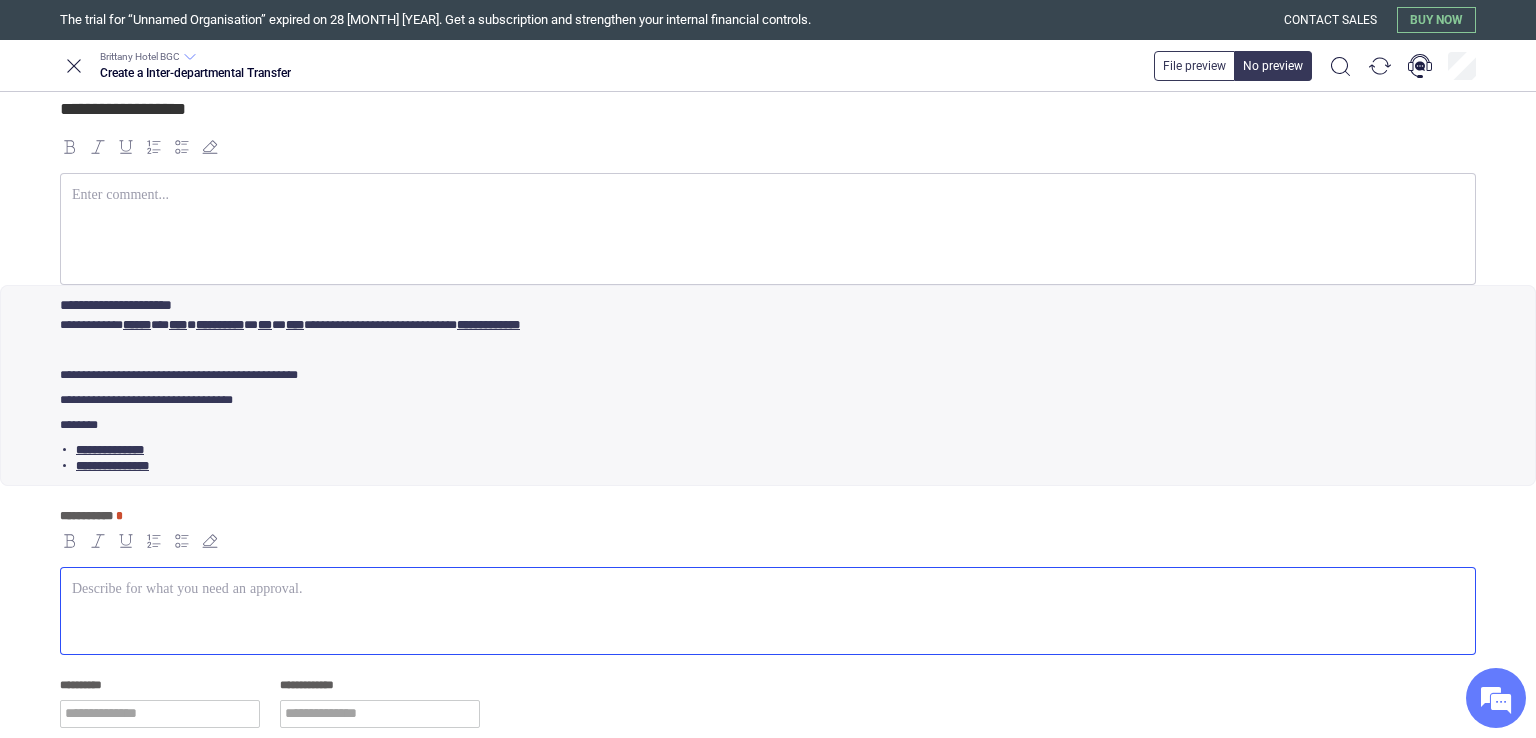click at bounding box center [768, 611] 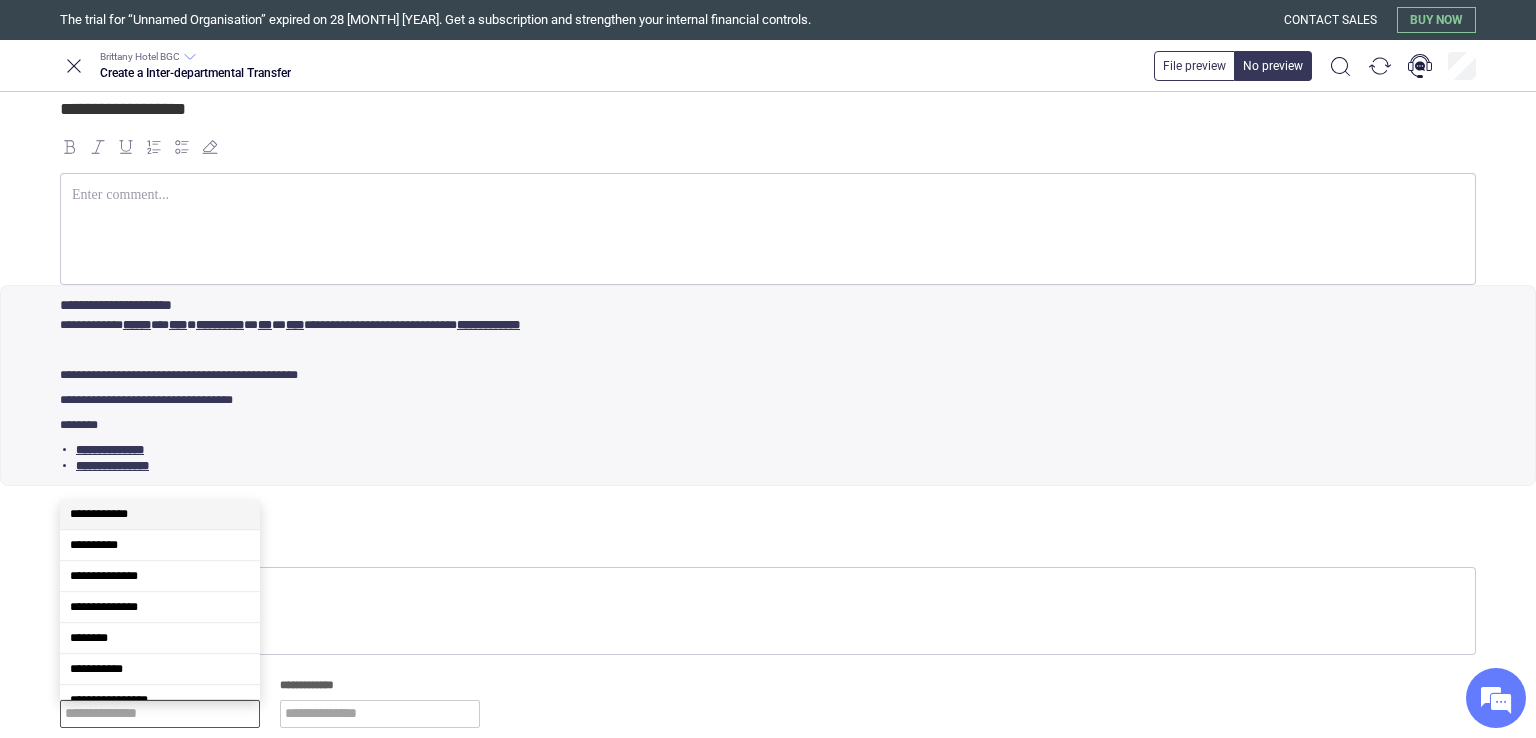 click at bounding box center [160, 714] 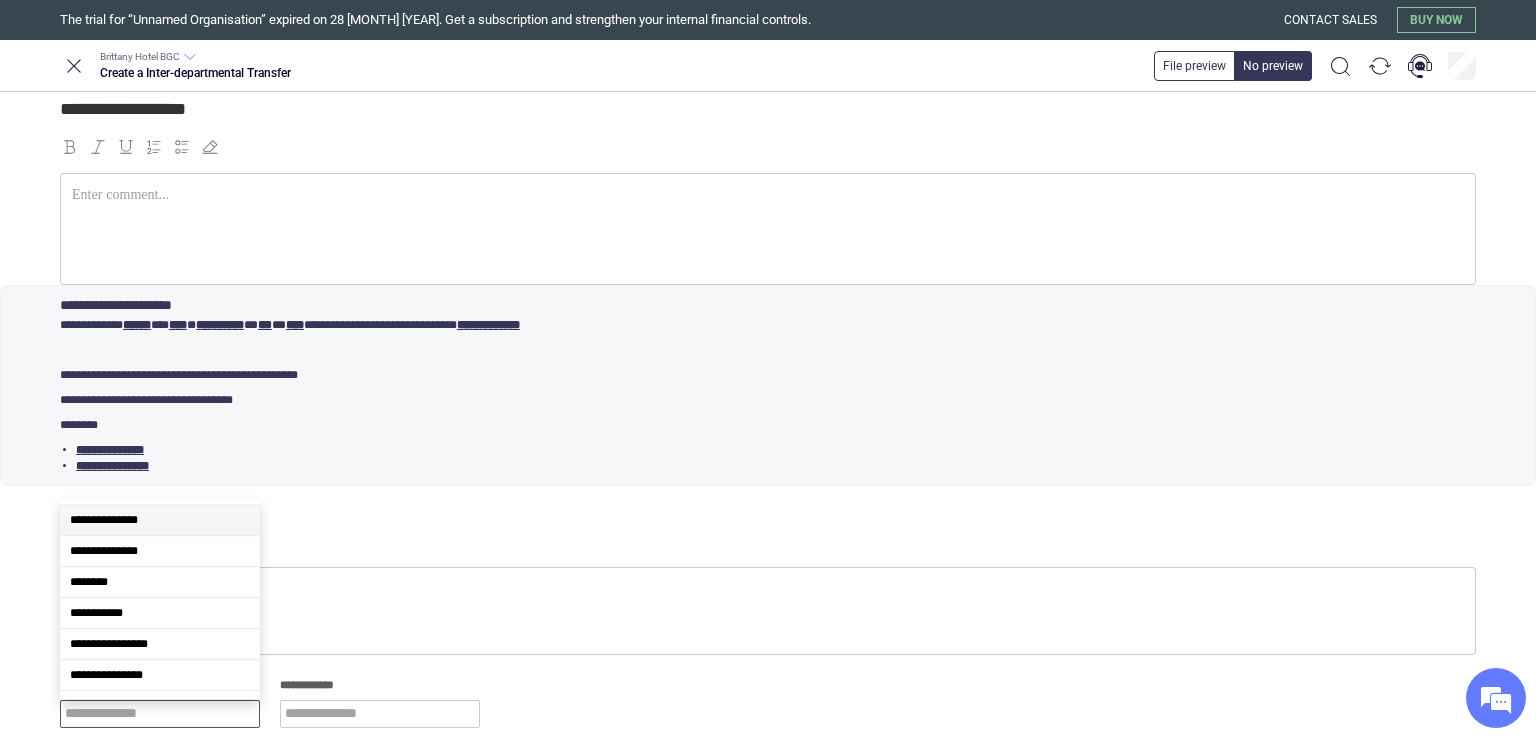 scroll, scrollTop: 58, scrollLeft: 0, axis: vertical 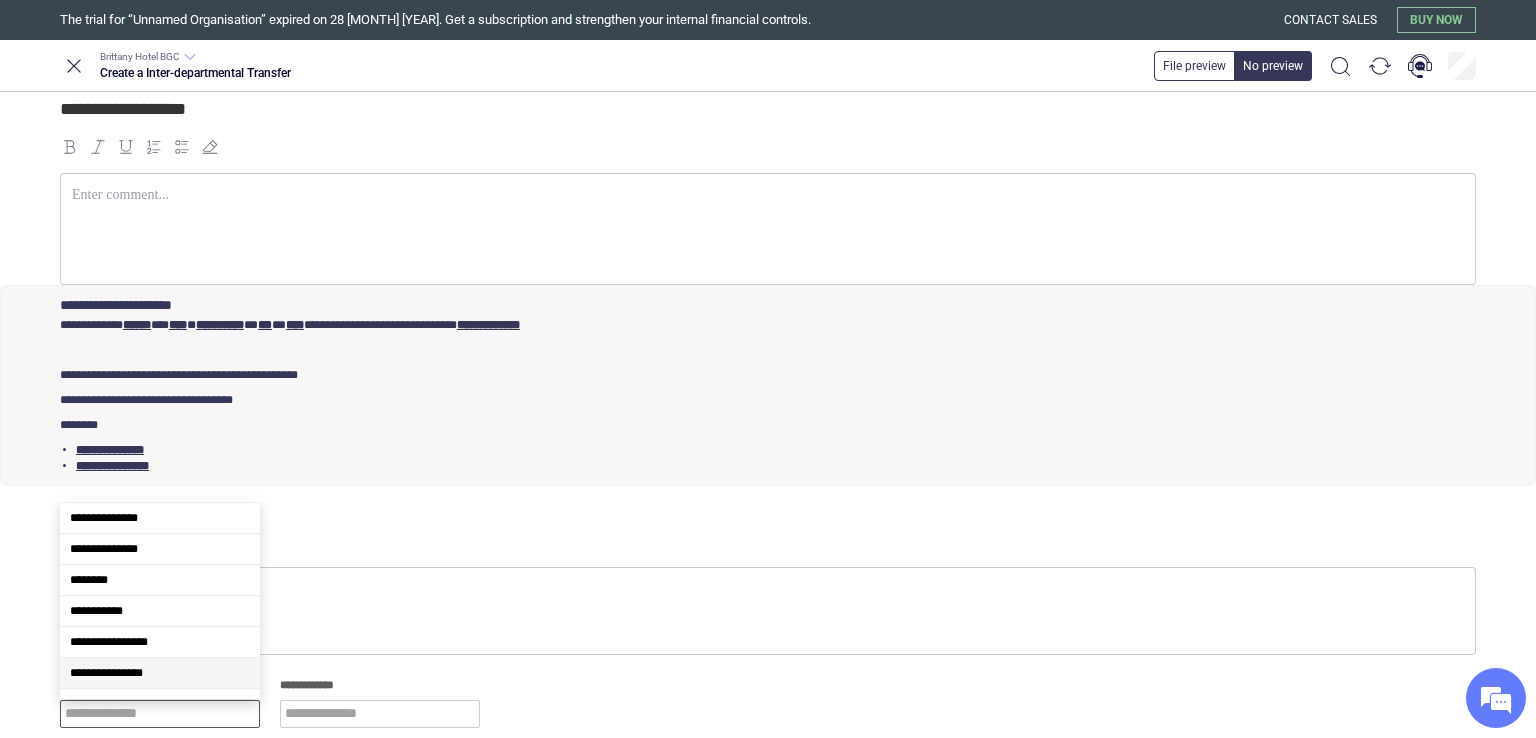 click on "**********" at bounding box center (160, 673) 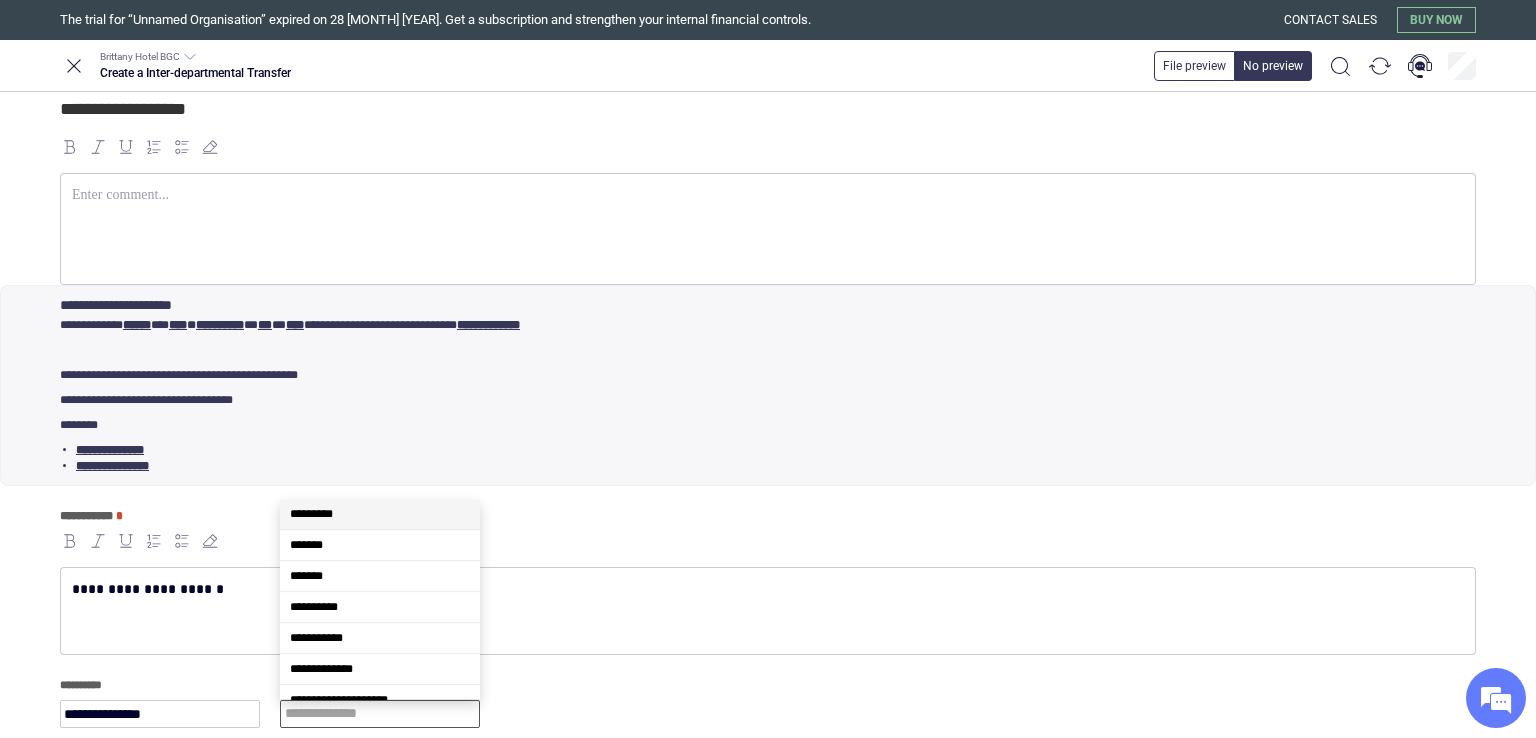 click at bounding box center [380, 714] 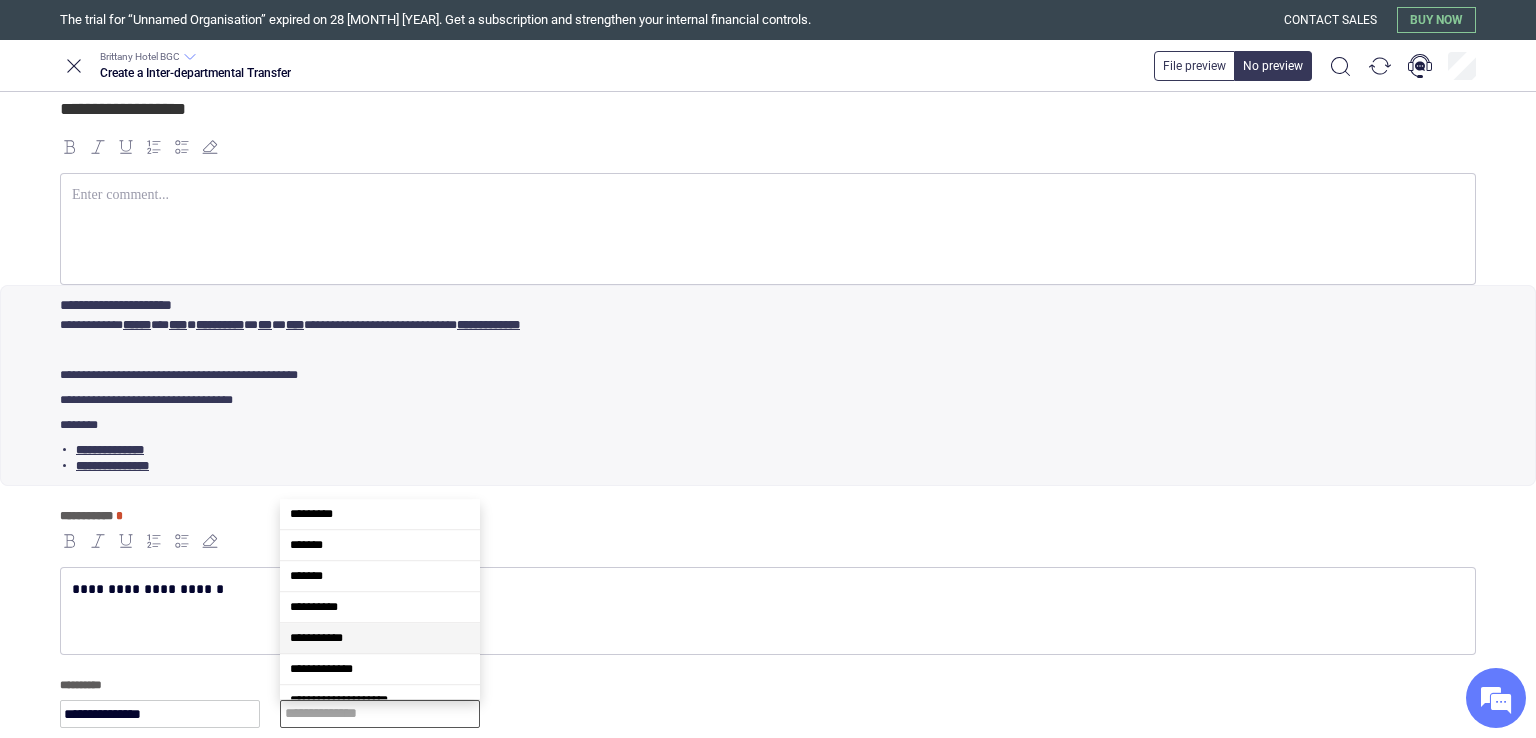 click on "**********" at bounding box center (380, 638) 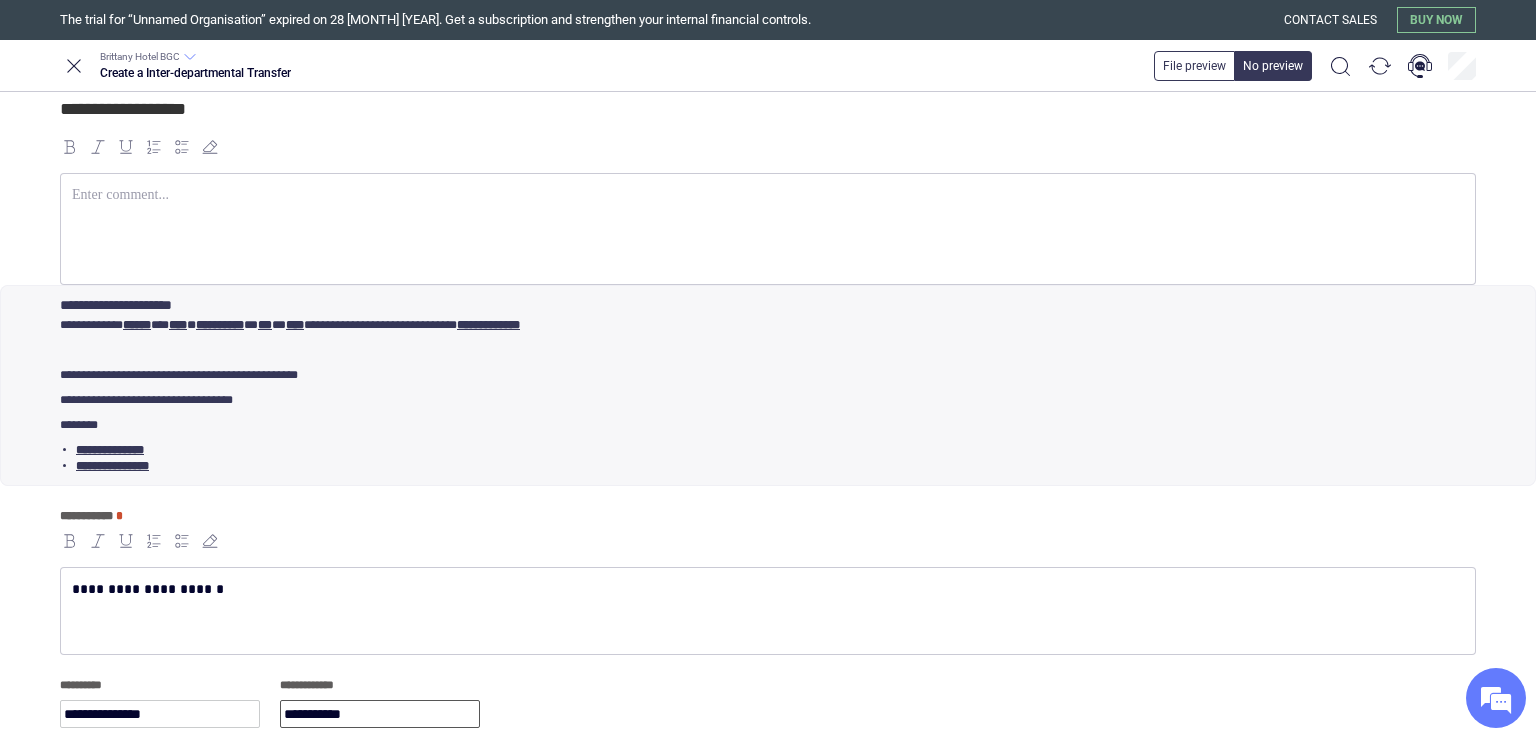 scroll, scrollTop: 0, scrollLeft: 0, axis: both 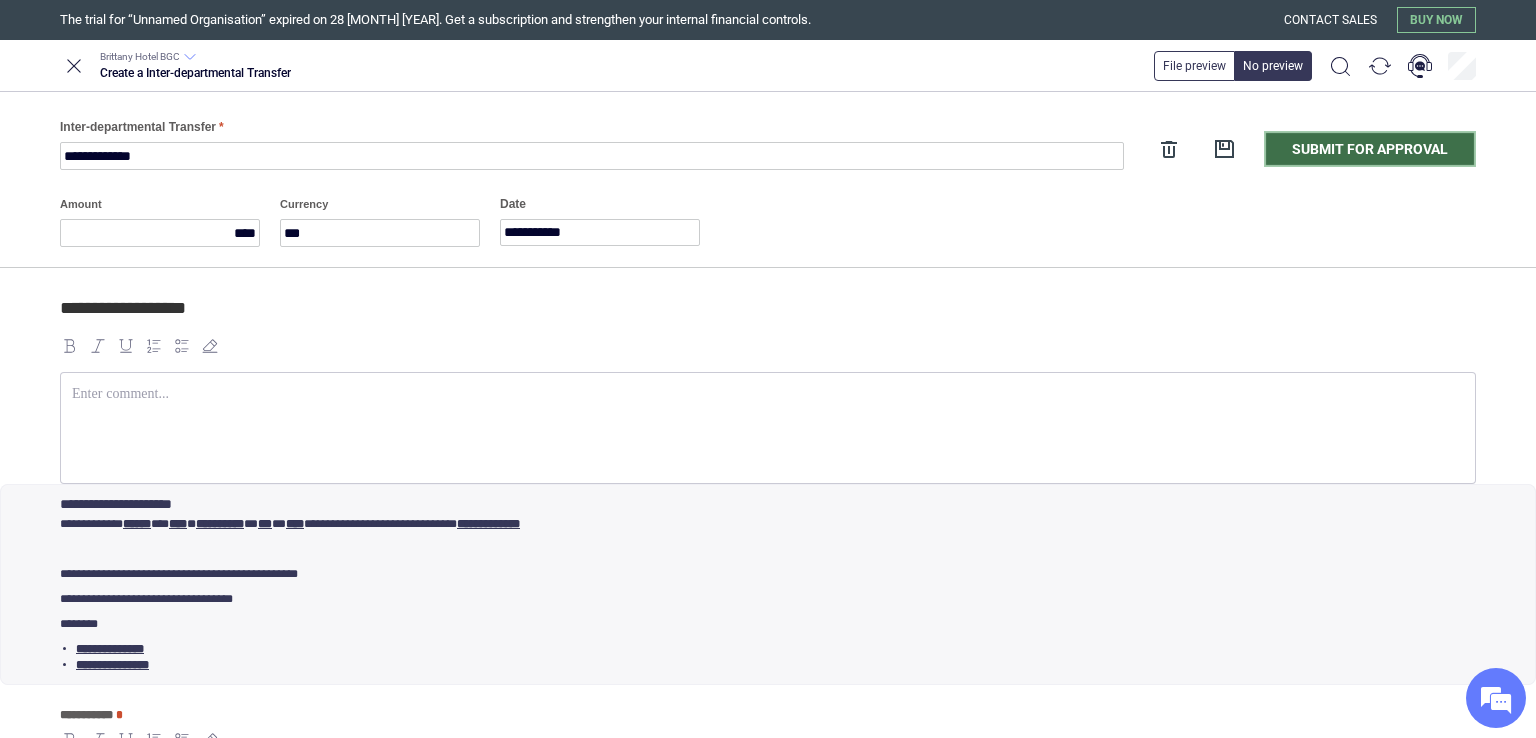 click on "Submit for approval" at bounding box center [1370, 149] 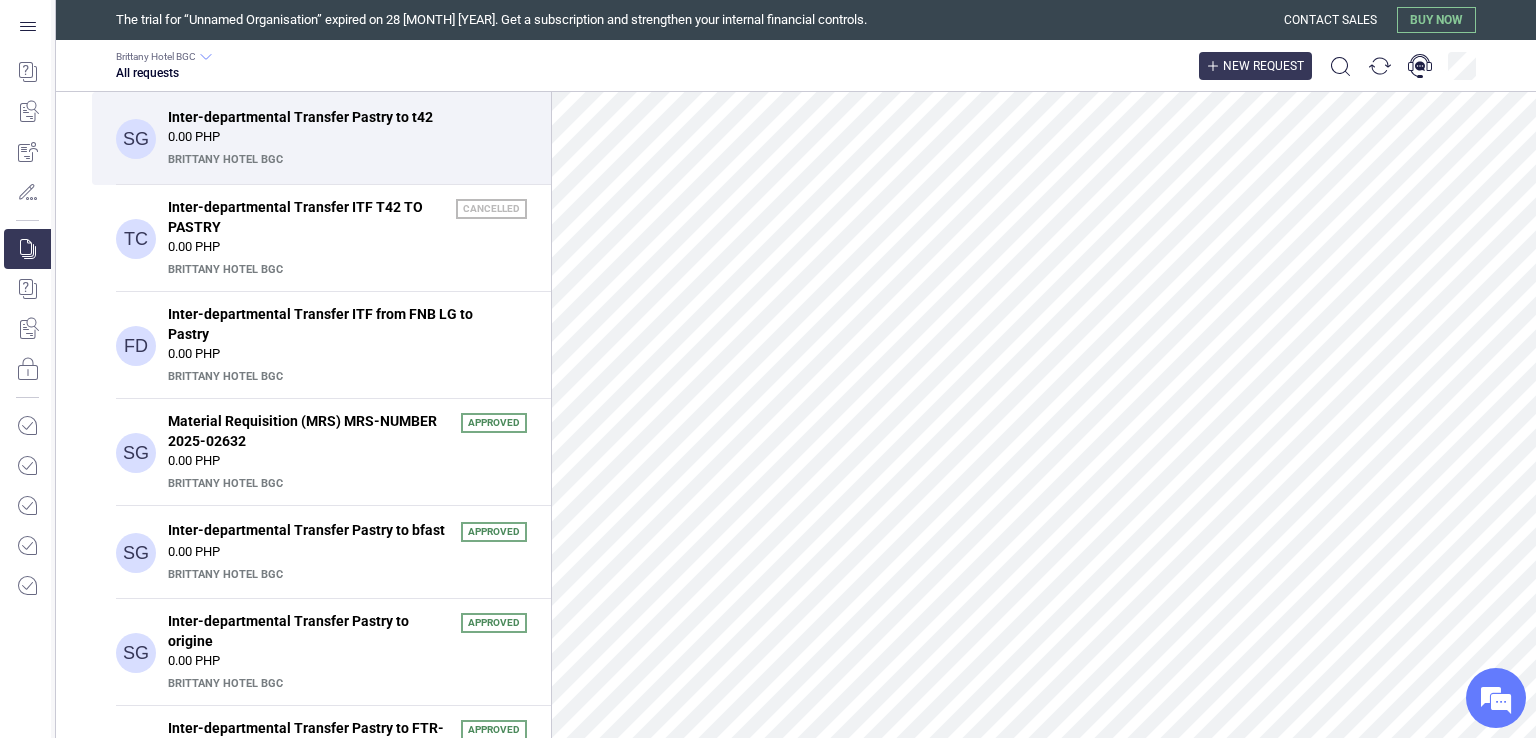 click on "New request" at bounding box center (1263, 66) 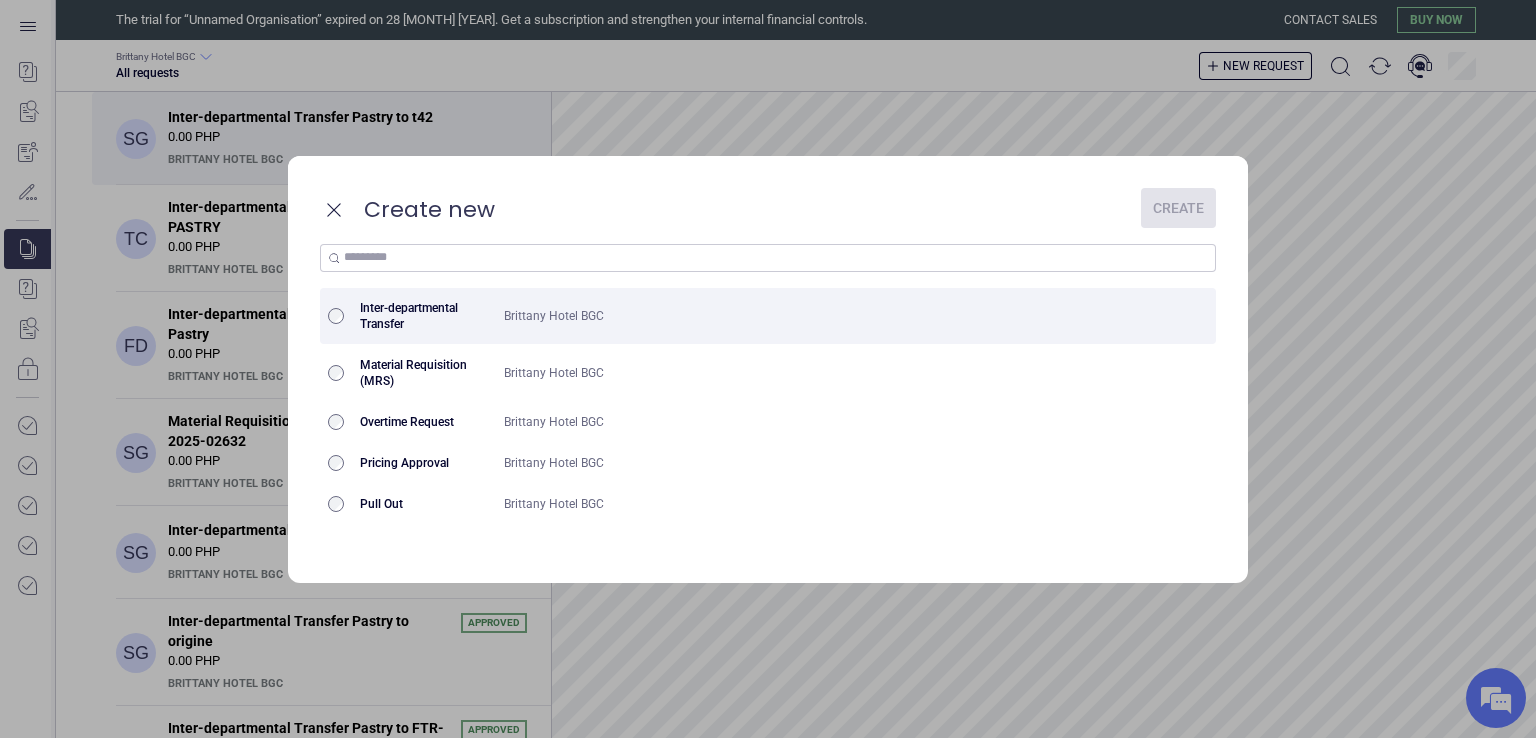 click on "Brittany Hotel BGC" at bounding box center (812, 316) 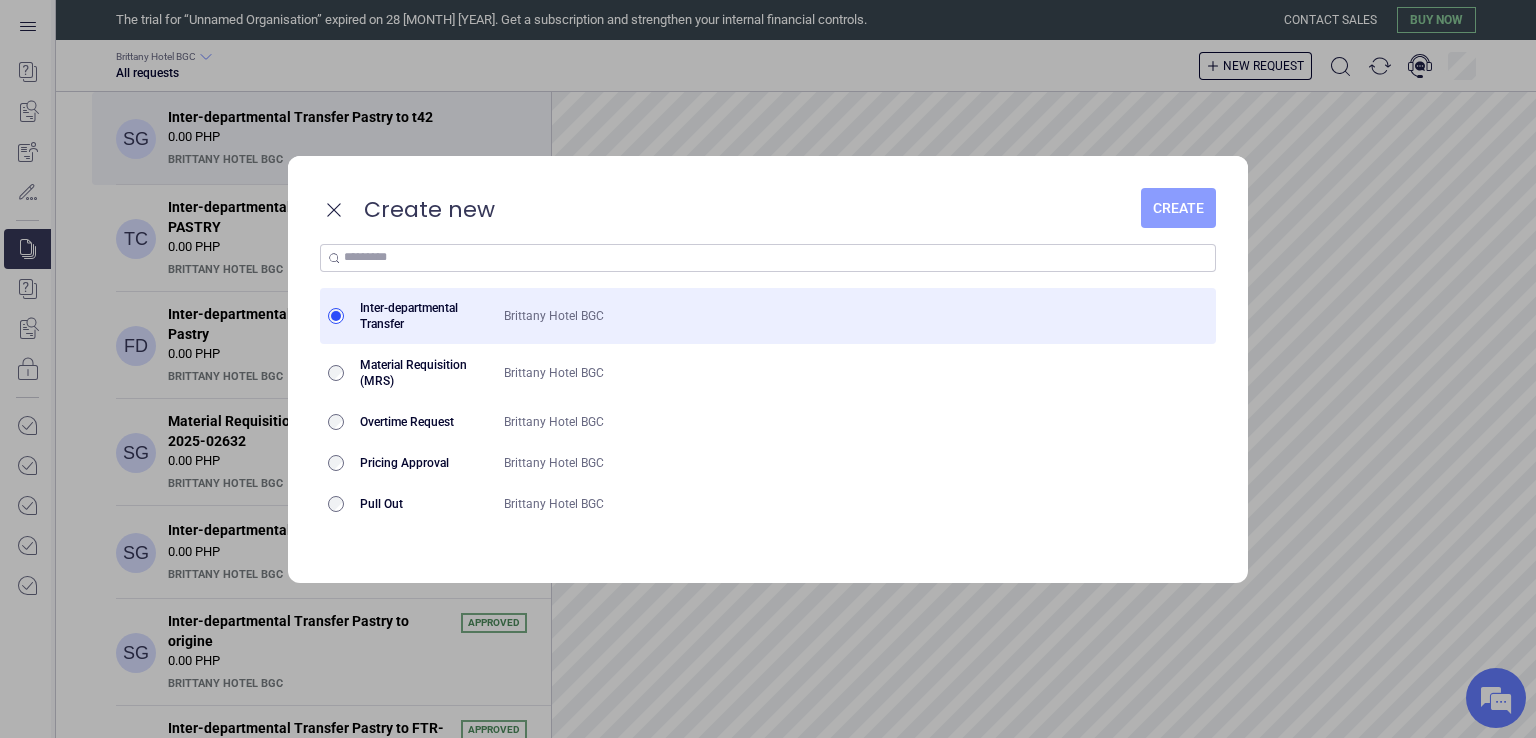 click on "Create" at bounding box center [1178, 208] 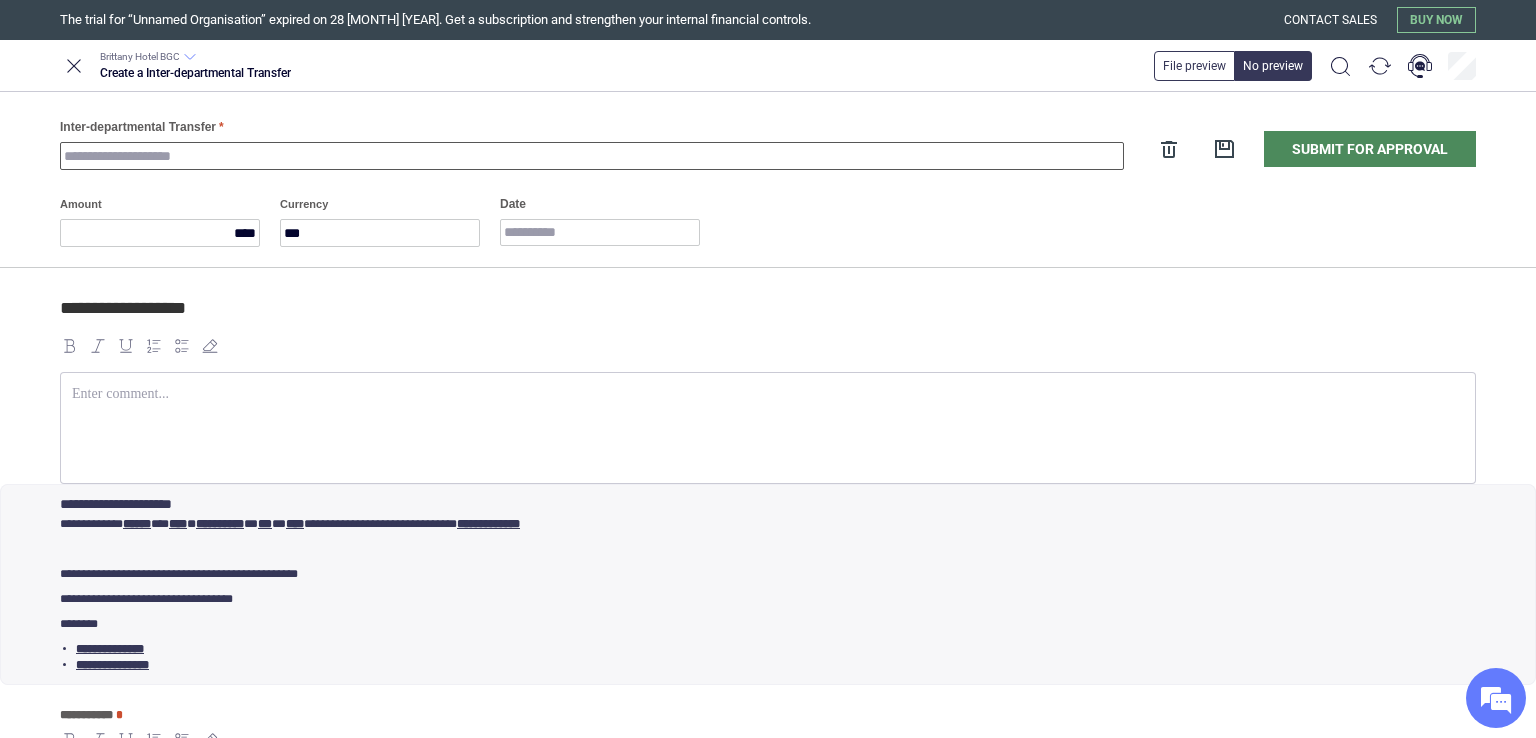 click on "Inter-departmental Transfer" at bounding box center (592, 156) 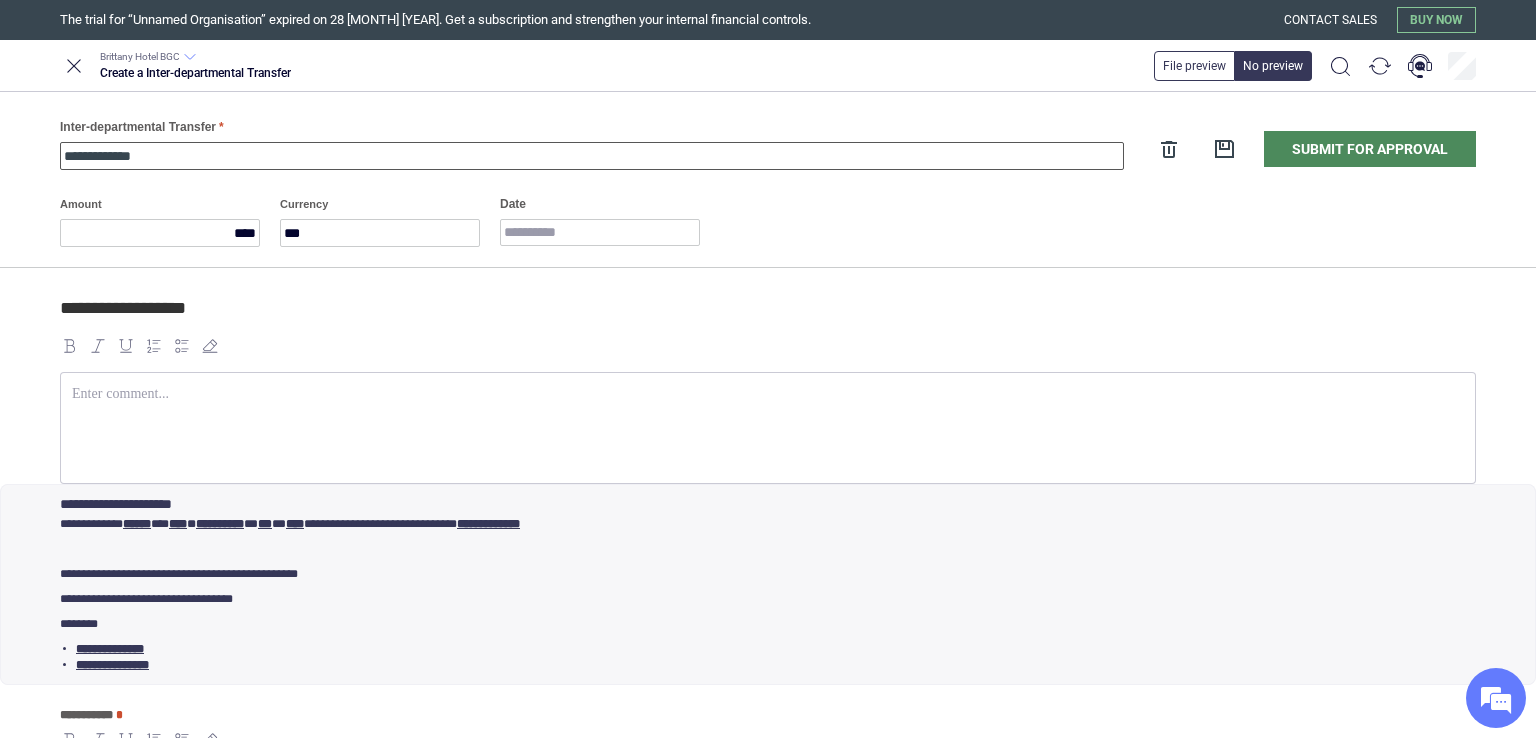 type on "**********" 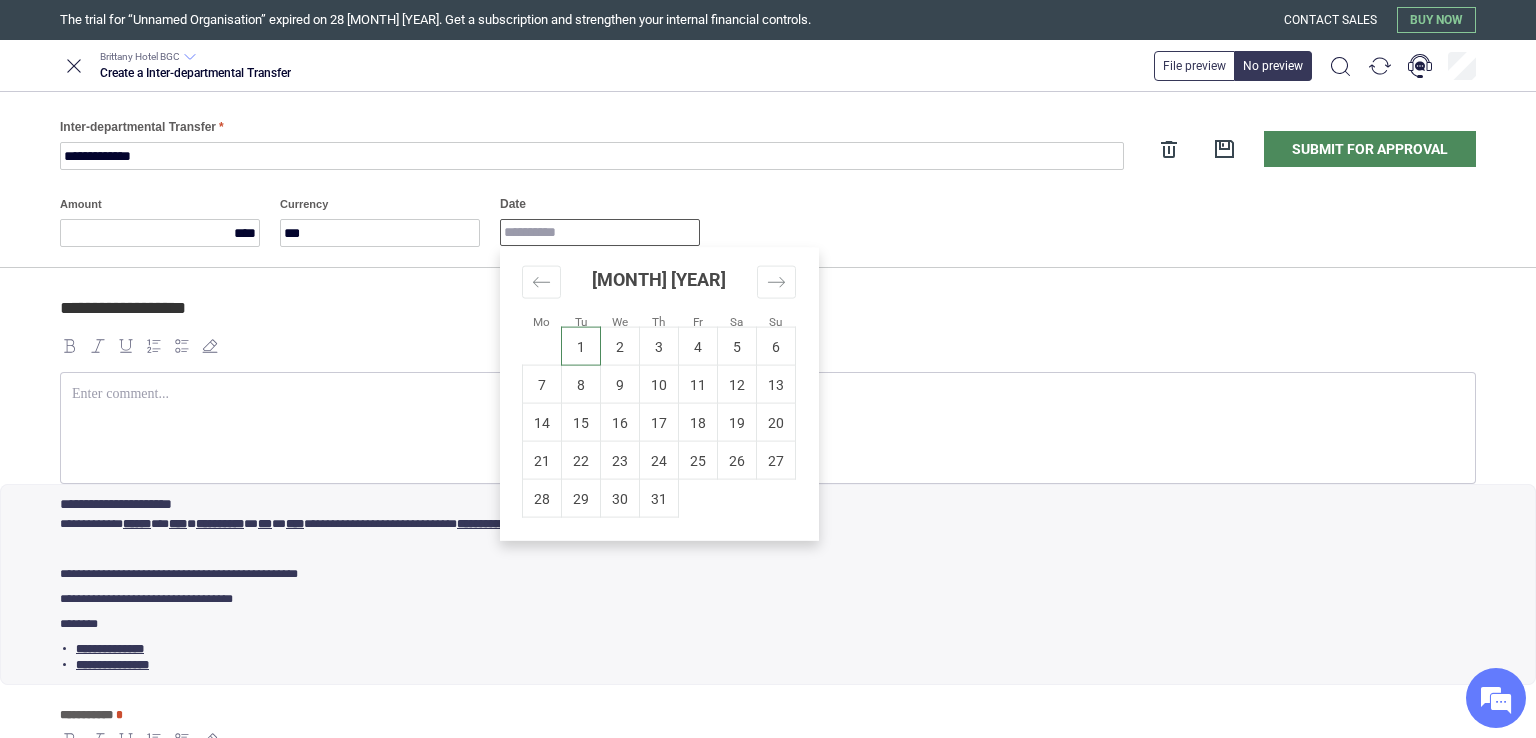 click on "Date" at bounding box center (600, 232) 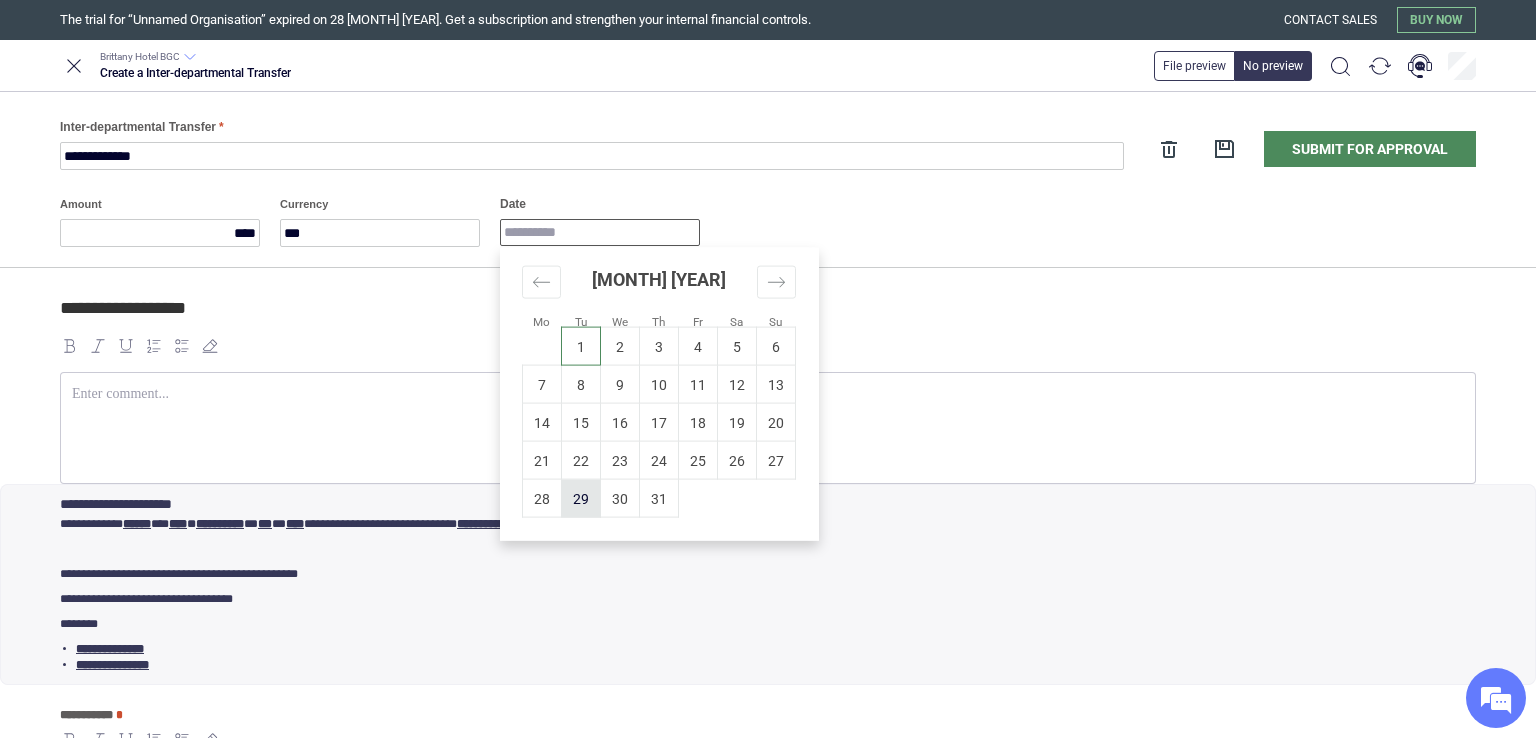 click on "29" at bounding box center [581, 498] 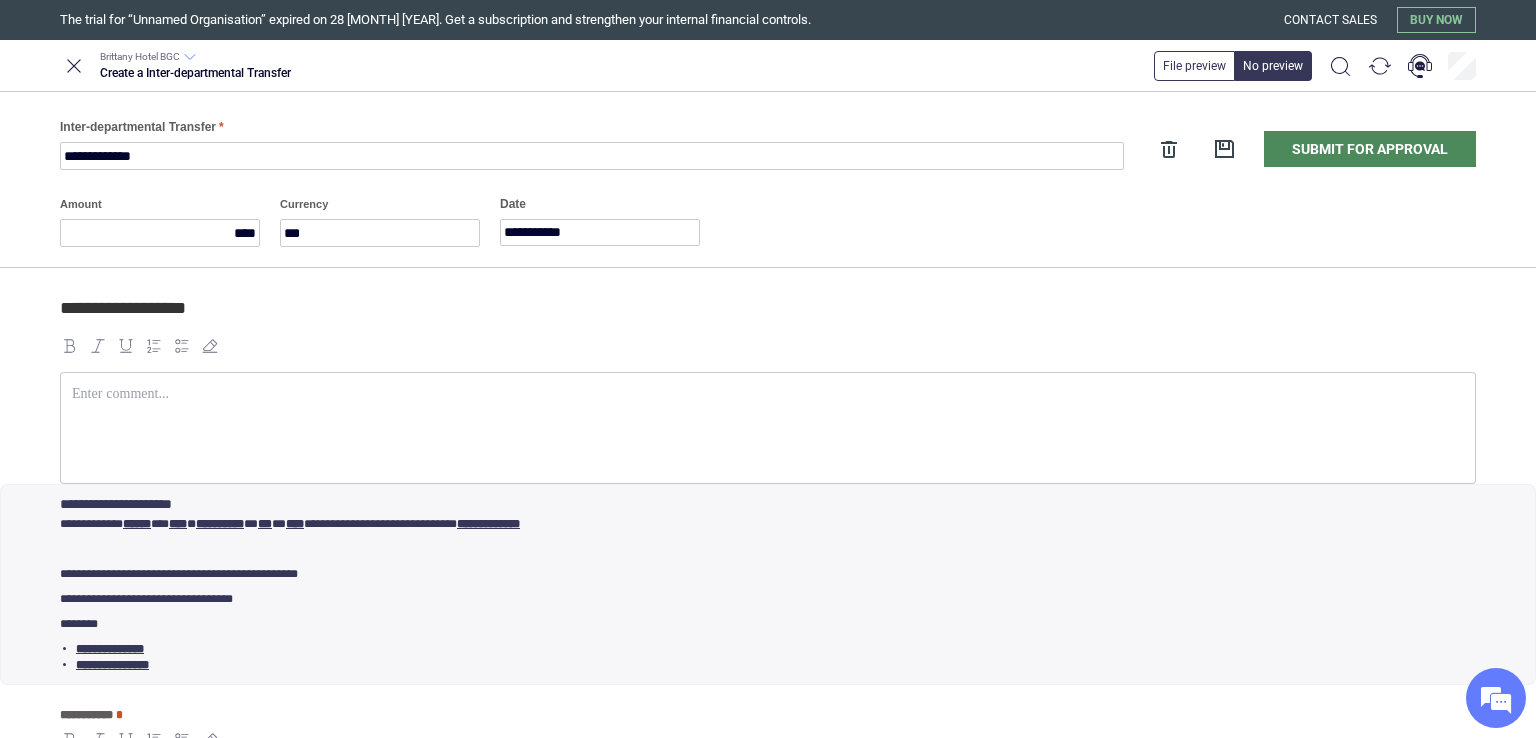 click on "**********" at bounding box center [600, 220] 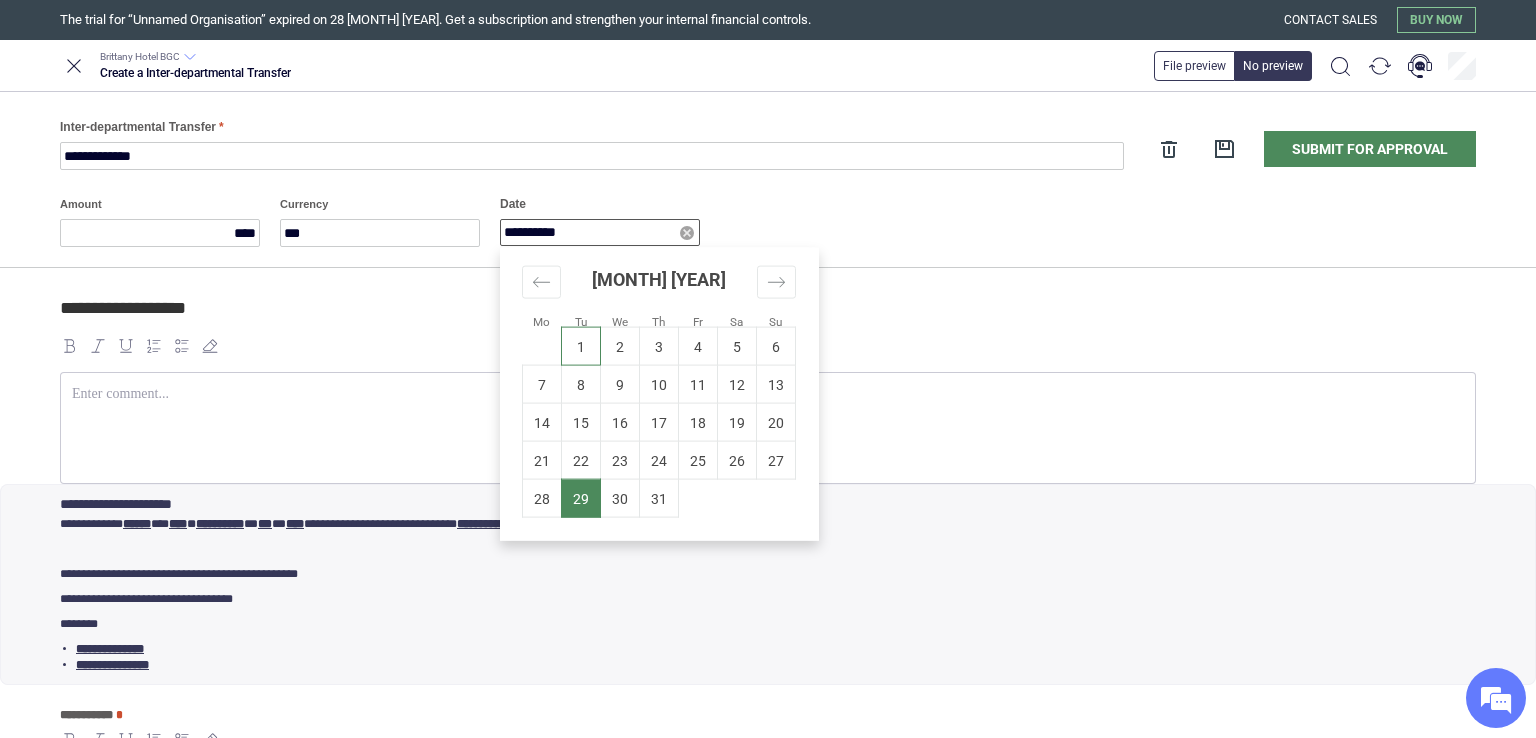 click on "**********" at bounding box center [600, 232] 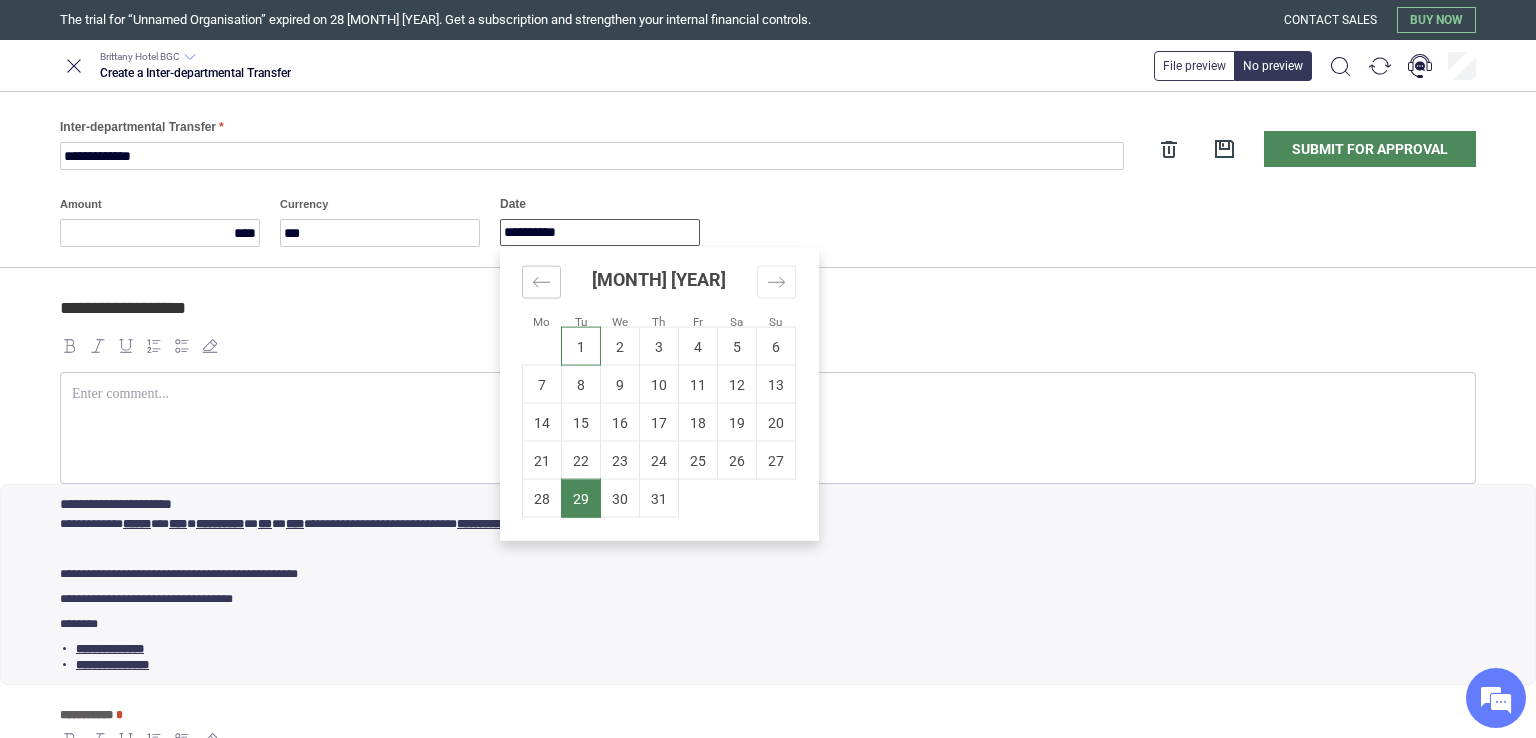 click at bounding box center (541, 282) 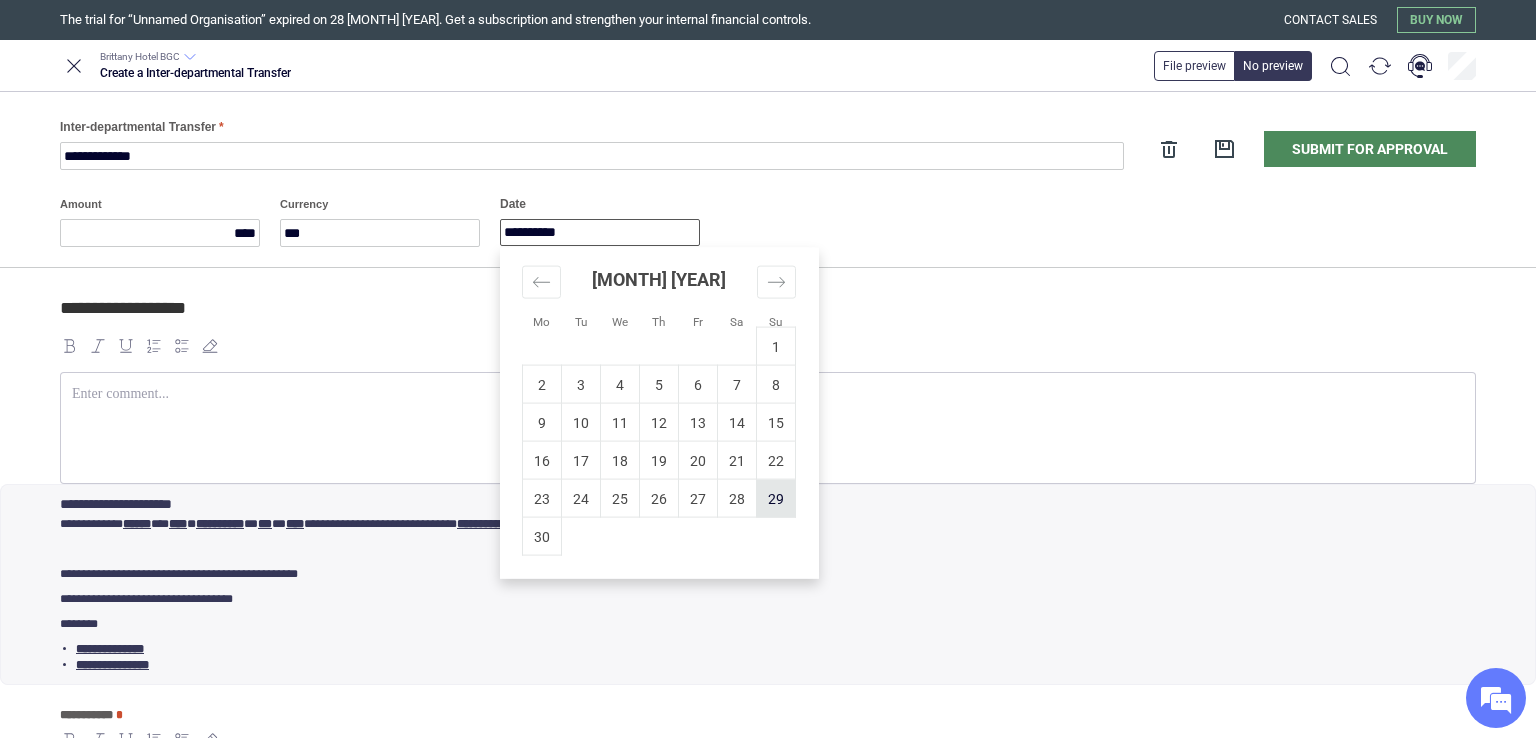 click on "29" at bounding box center (776, 498) 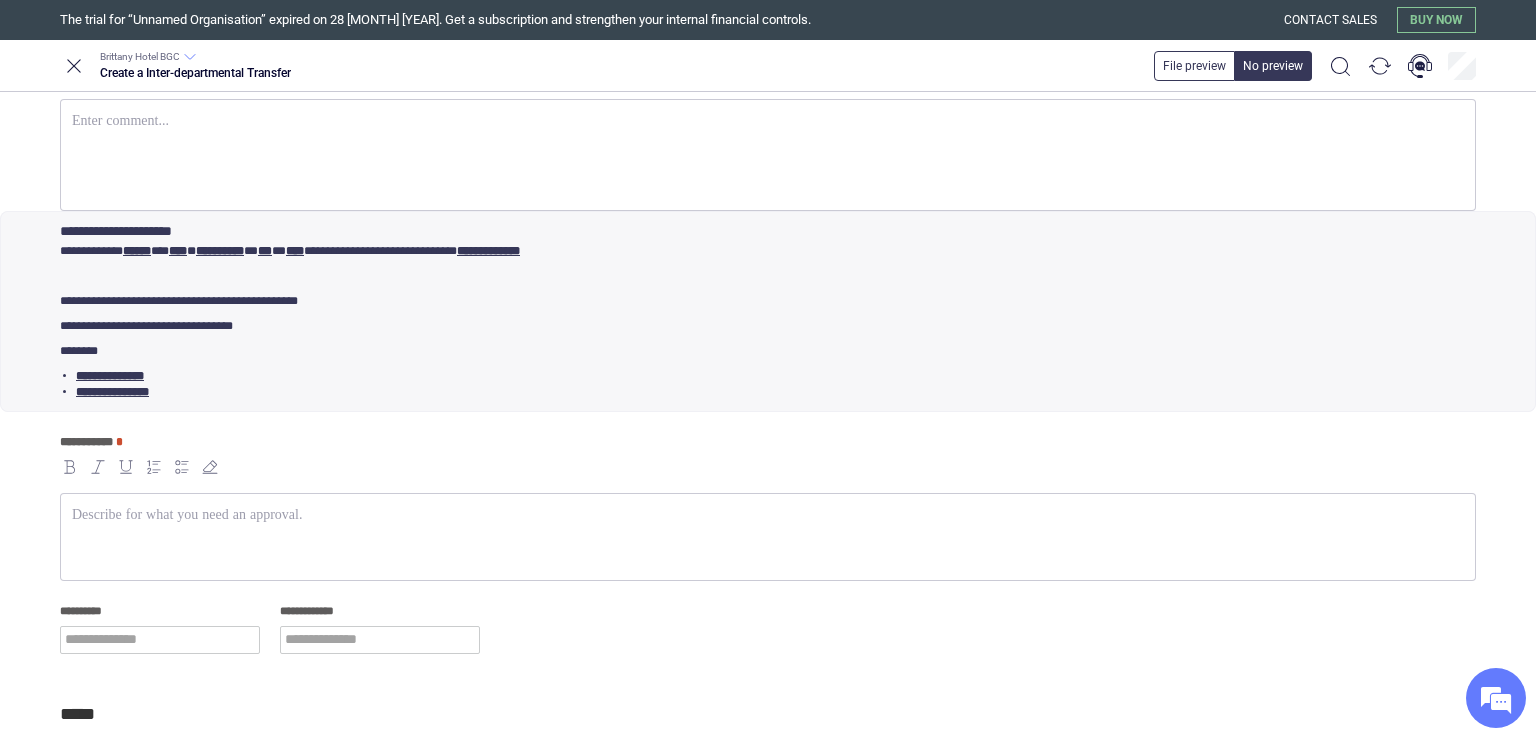 scroll, scrollTop: 267, scrollLeft: 0, axis: vertical 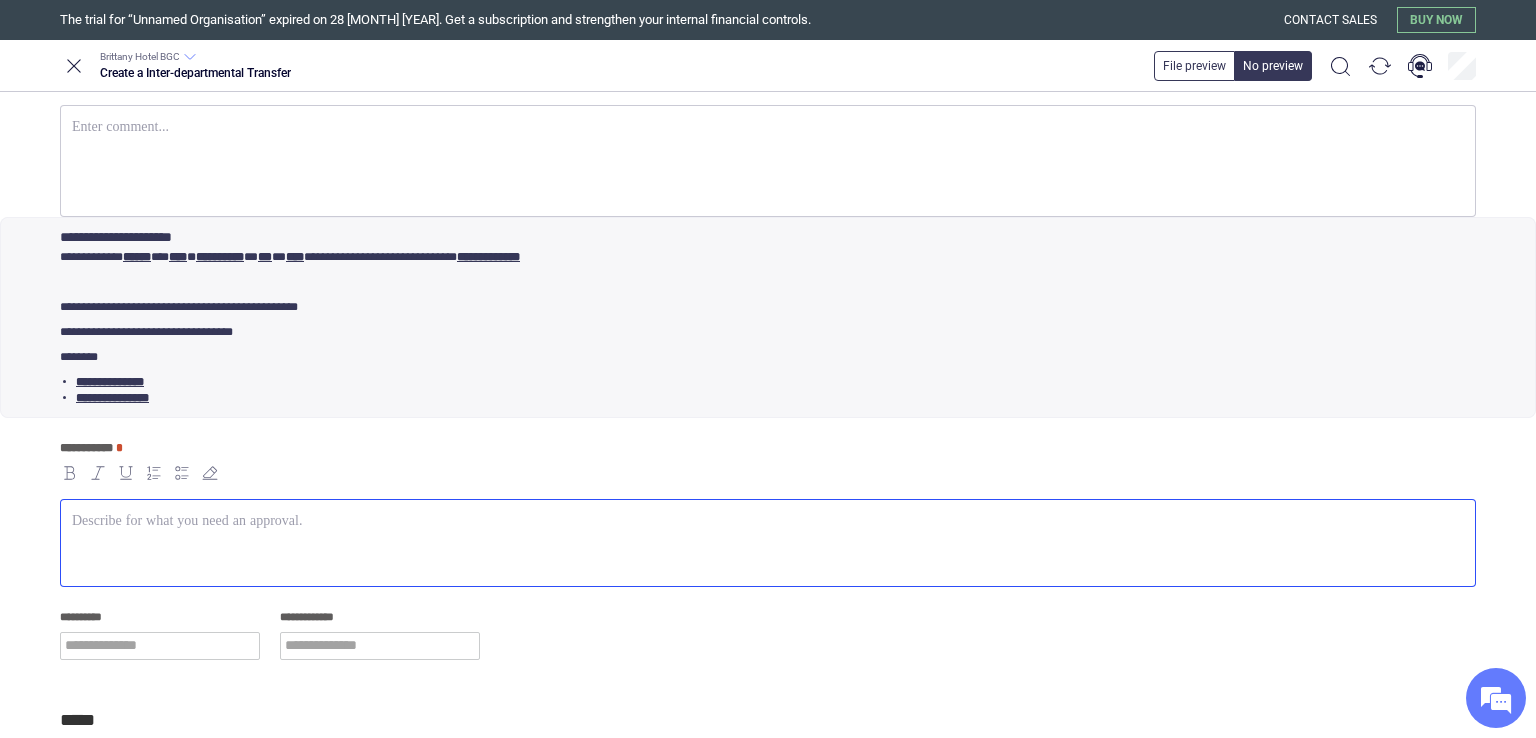 click at bounding box center (768, 521) 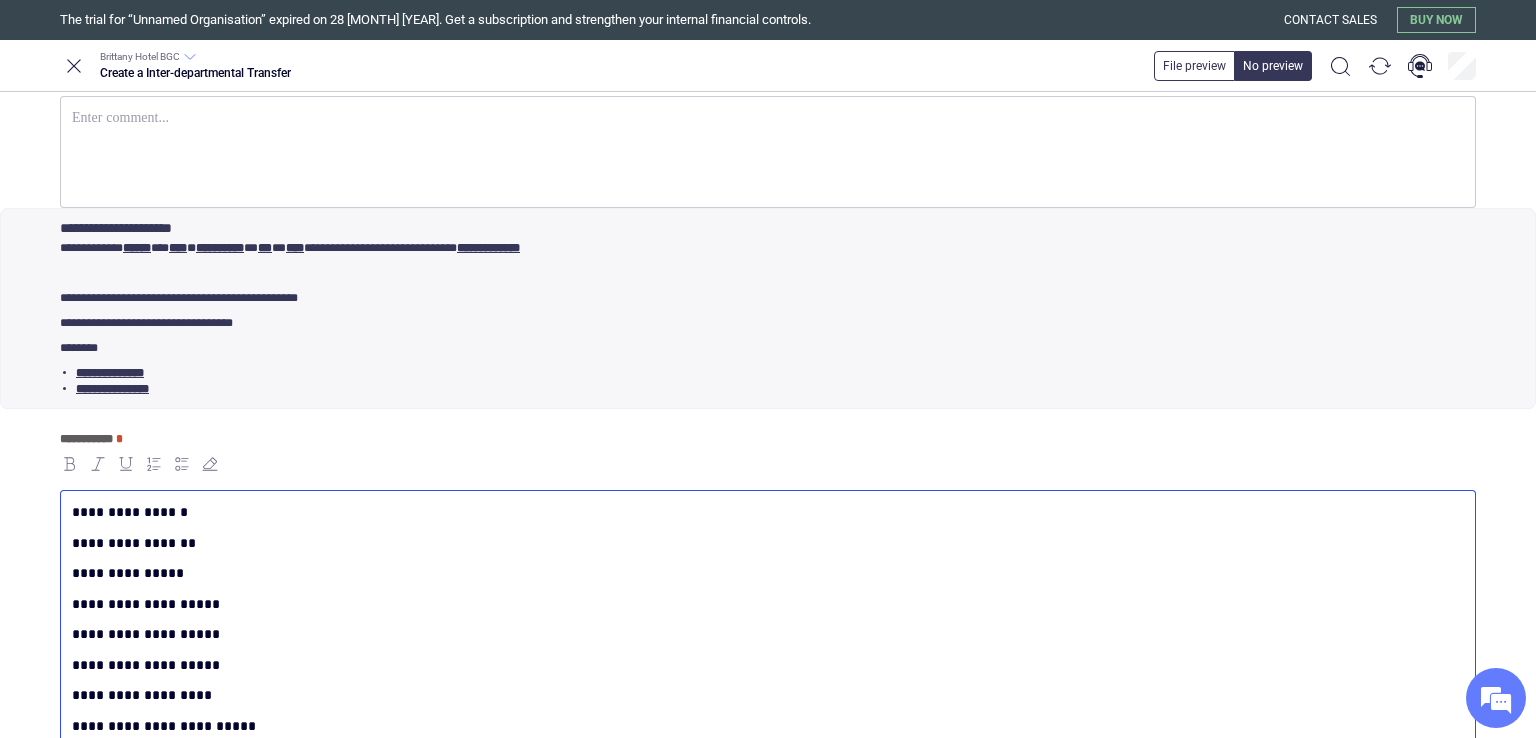 scroll, scrollTop: 307, scrollLeft: 0, axis: vertical 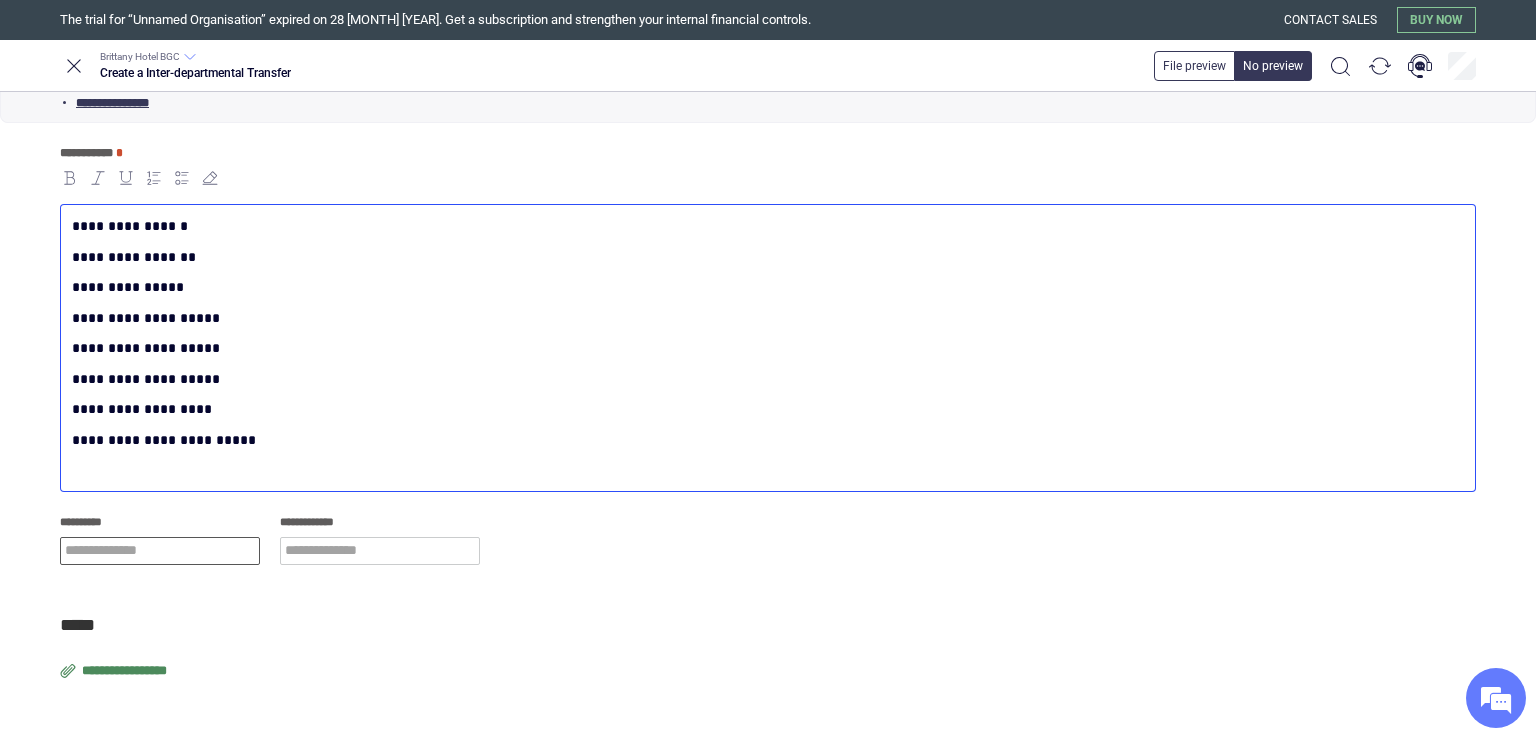 click at bounding box center (160, 551) 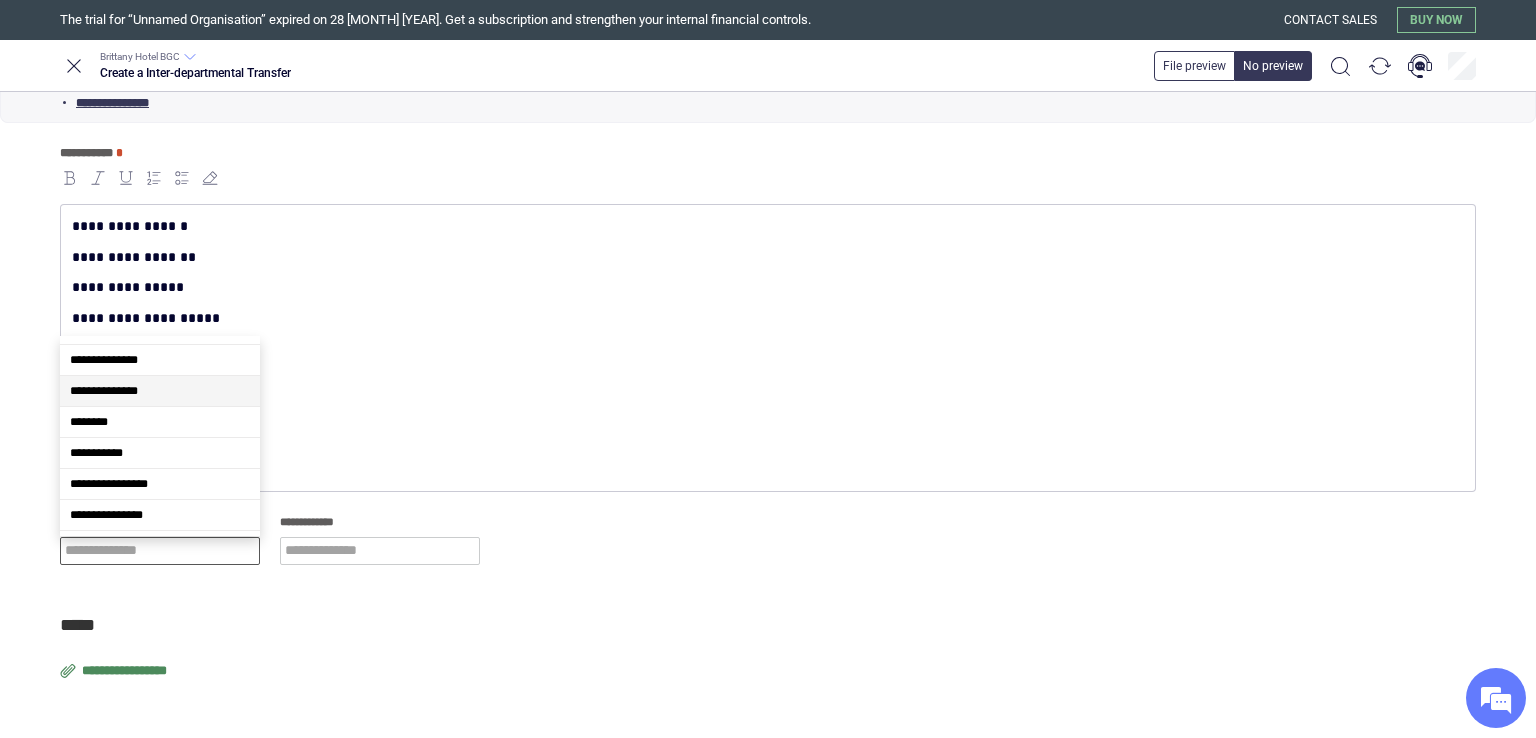 scroll, scrollTop: 59, scrollLeft: 0, axis: vertical 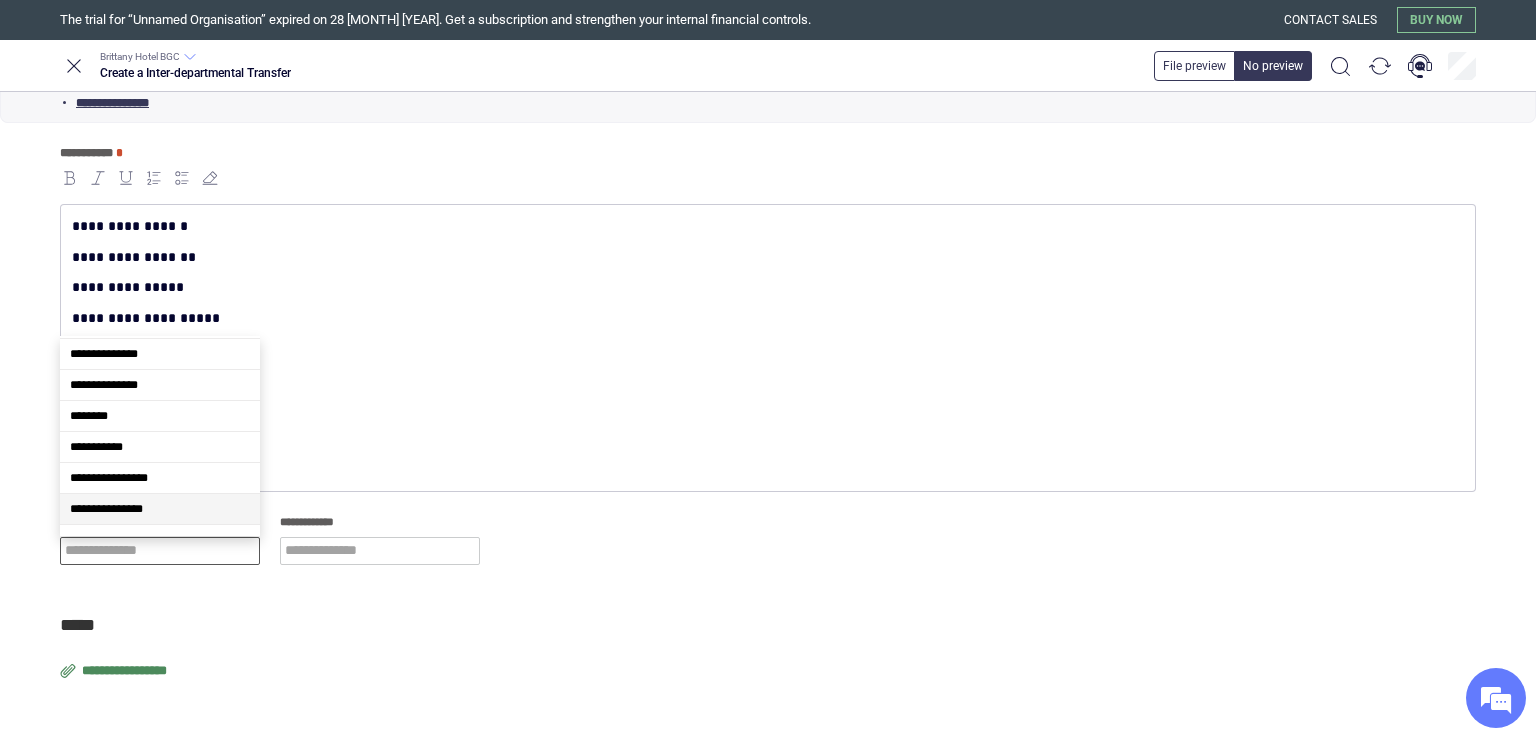click on "**********" at bounding box center [160, 509] 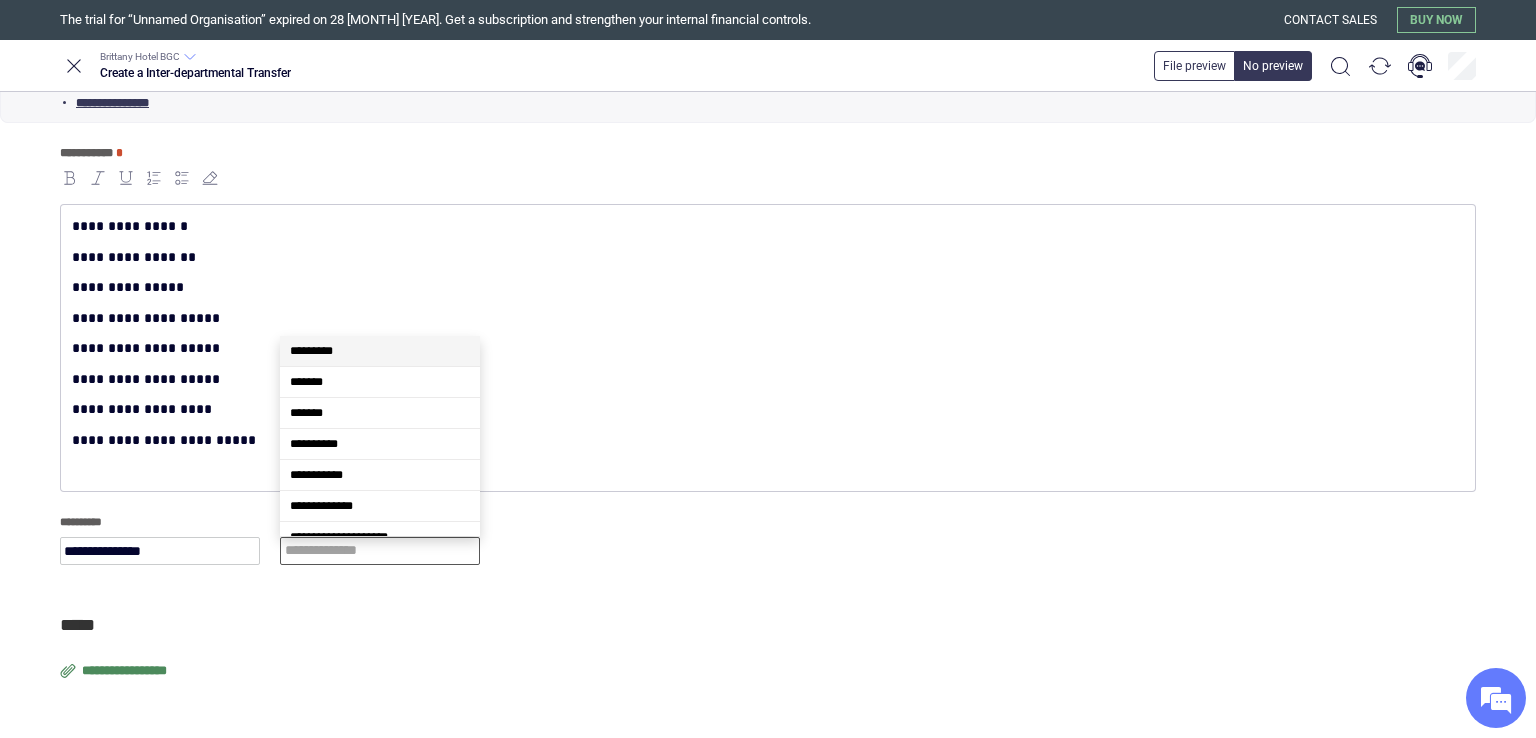 click at bounding box center [380, 551] 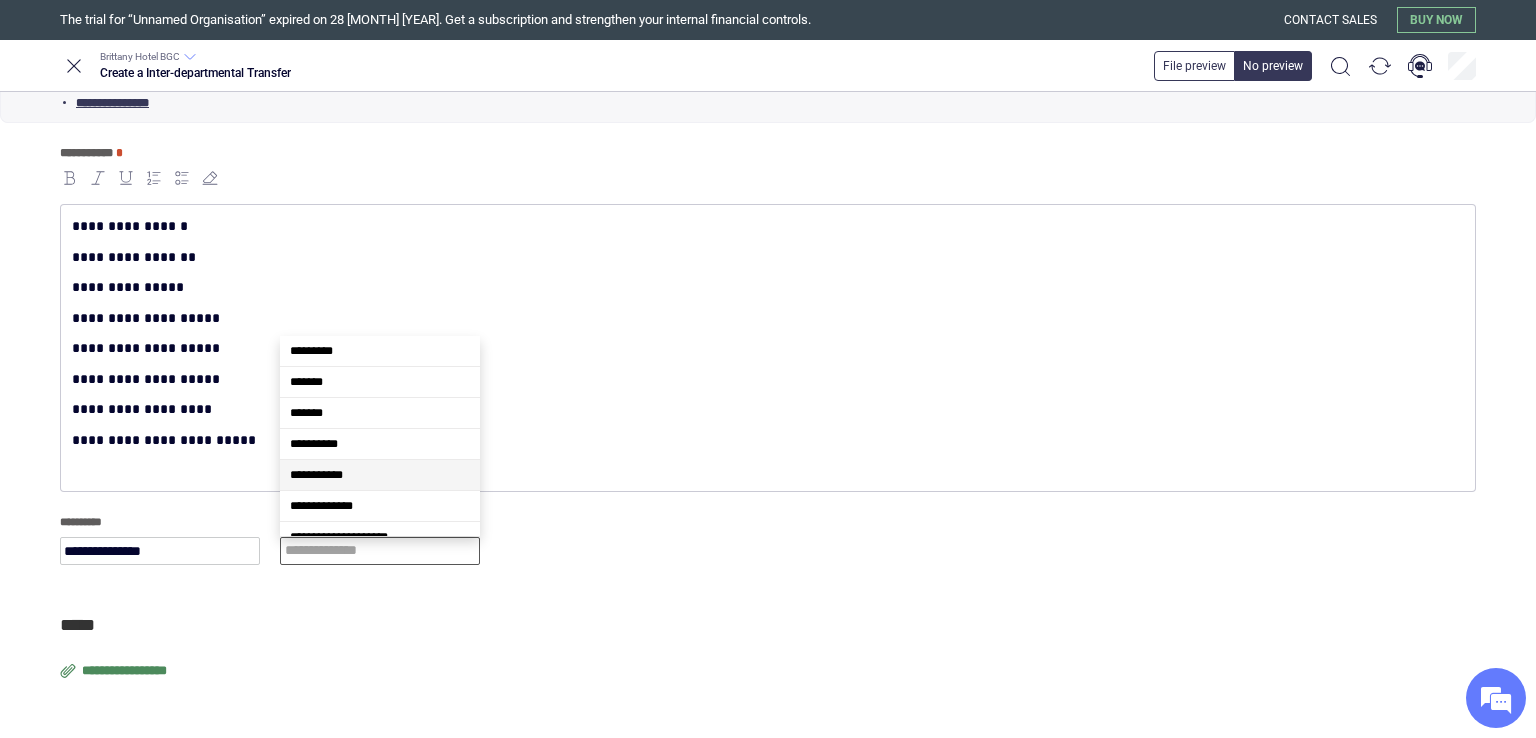 click on "**********" at bounding box center [380, 475] 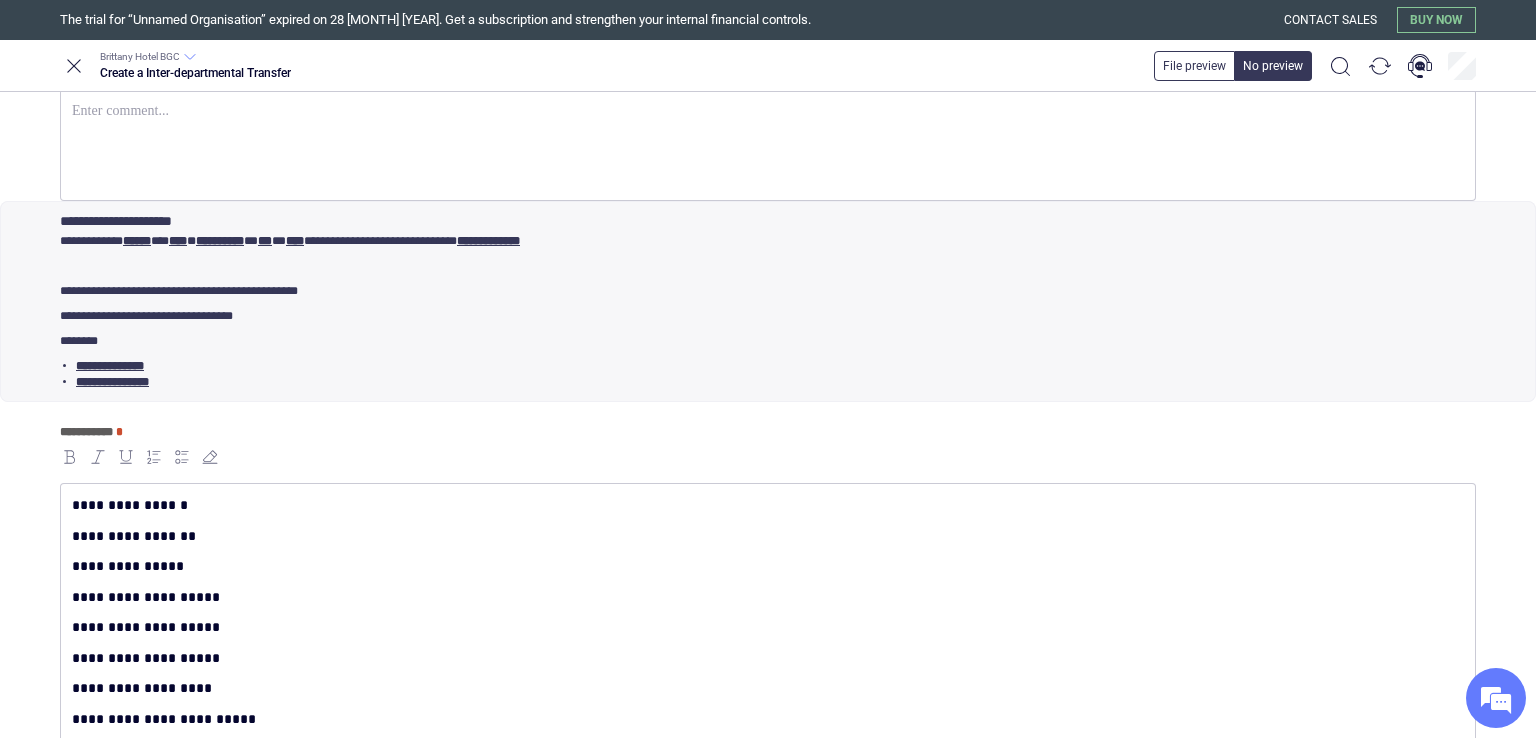 scroll, scrollTop: 10, scrollLeft: 0, axis: vertical 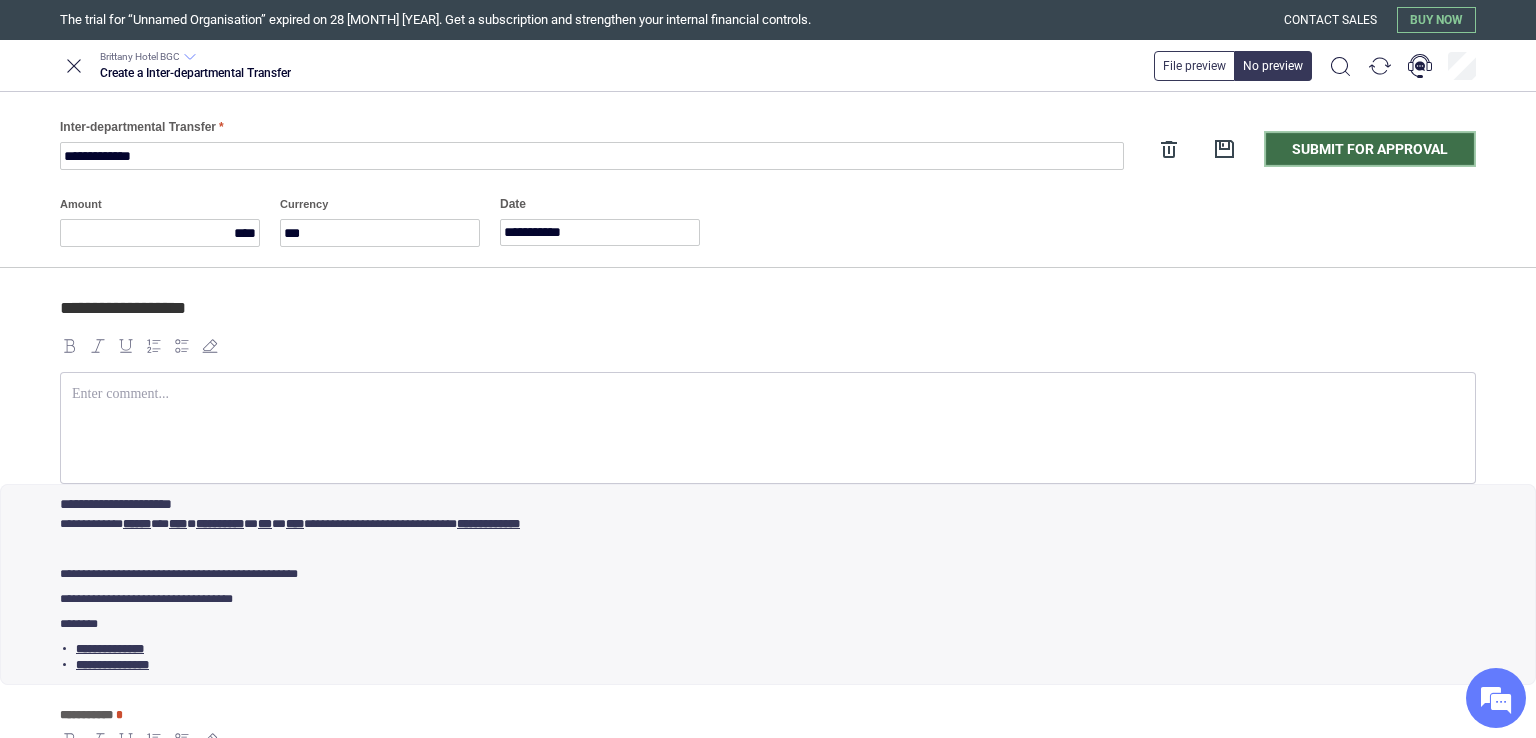 click on "Submit for approval" at bounding box center [1370, 149] 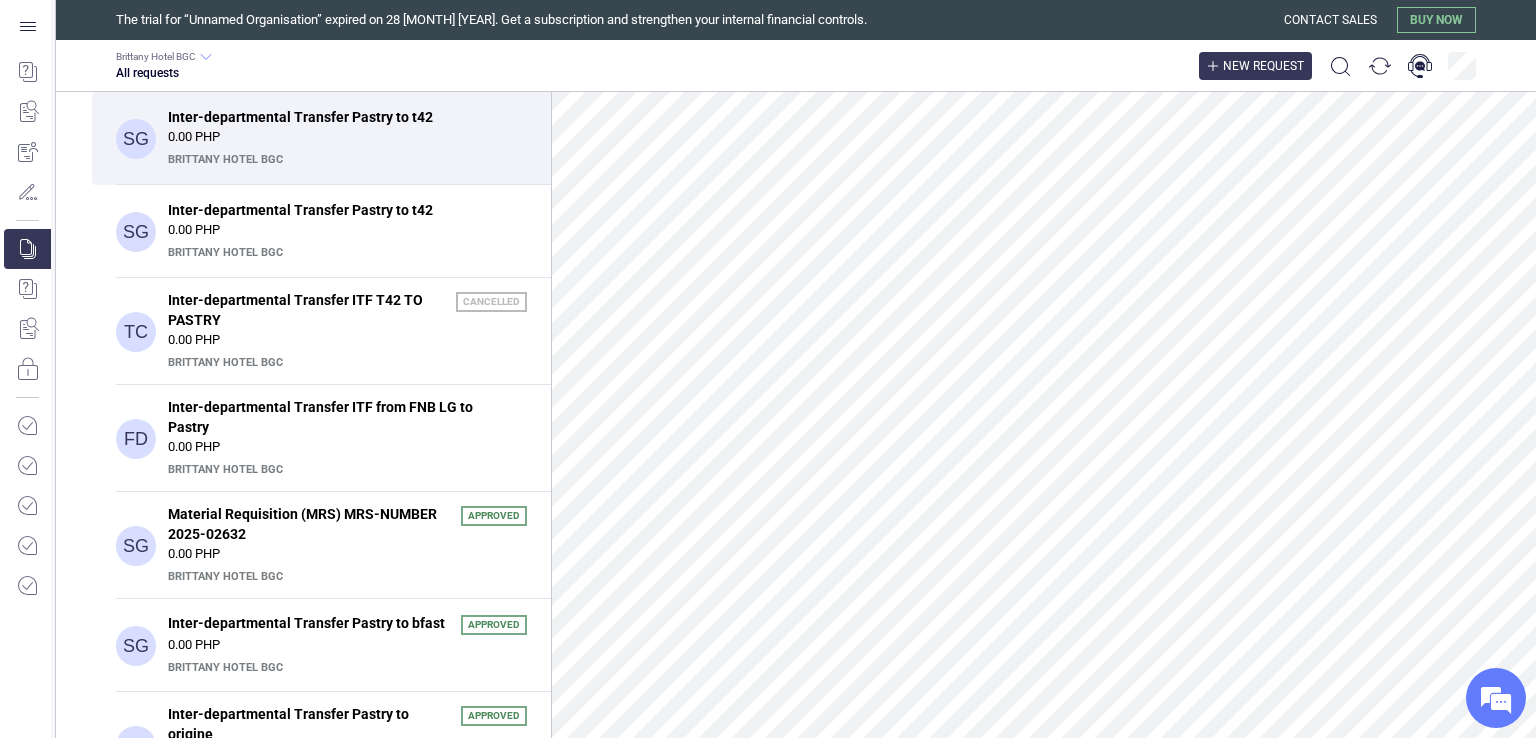 click on "New request" at bounding box center (1263, 66) 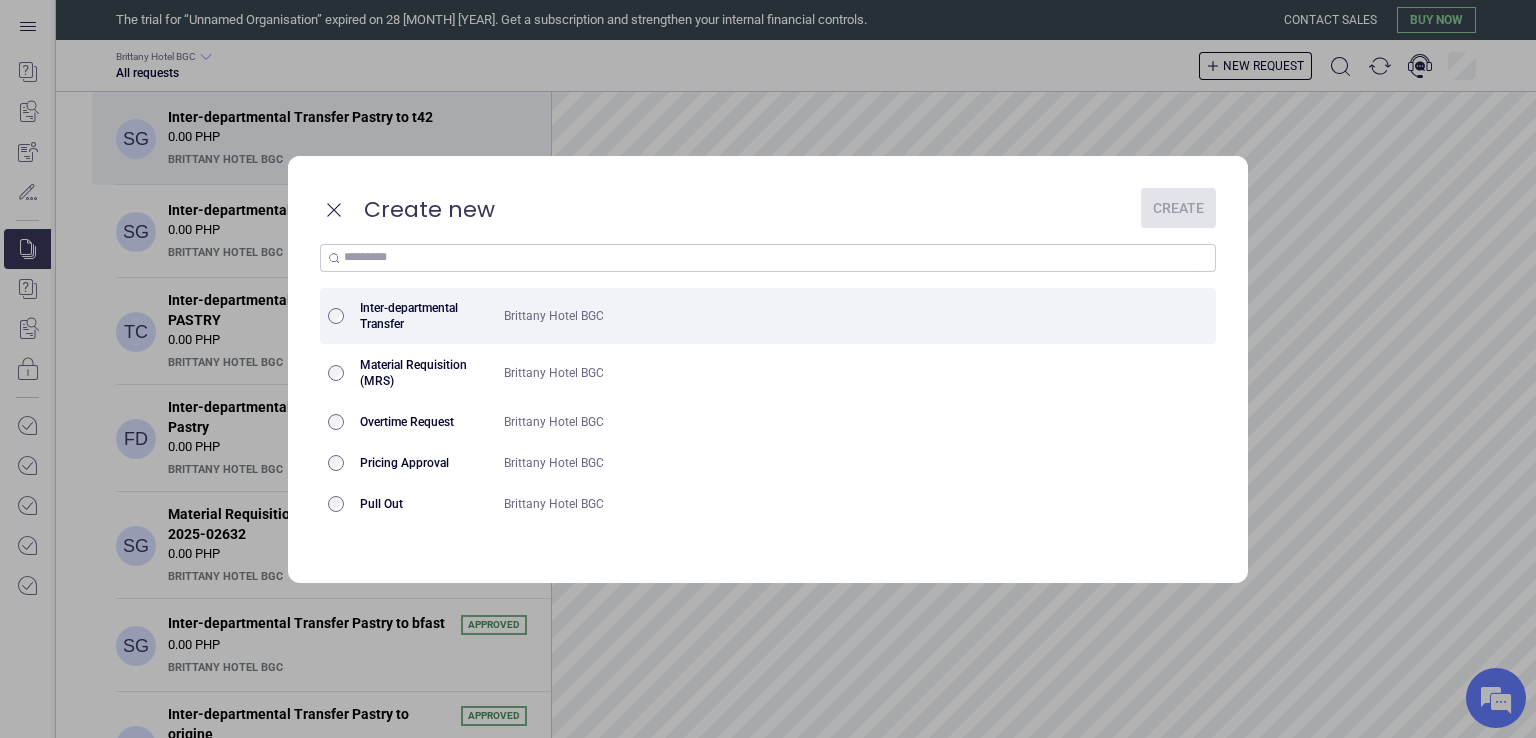 click on "Brittany Hotel BGC" at bounding box center (812, 316) 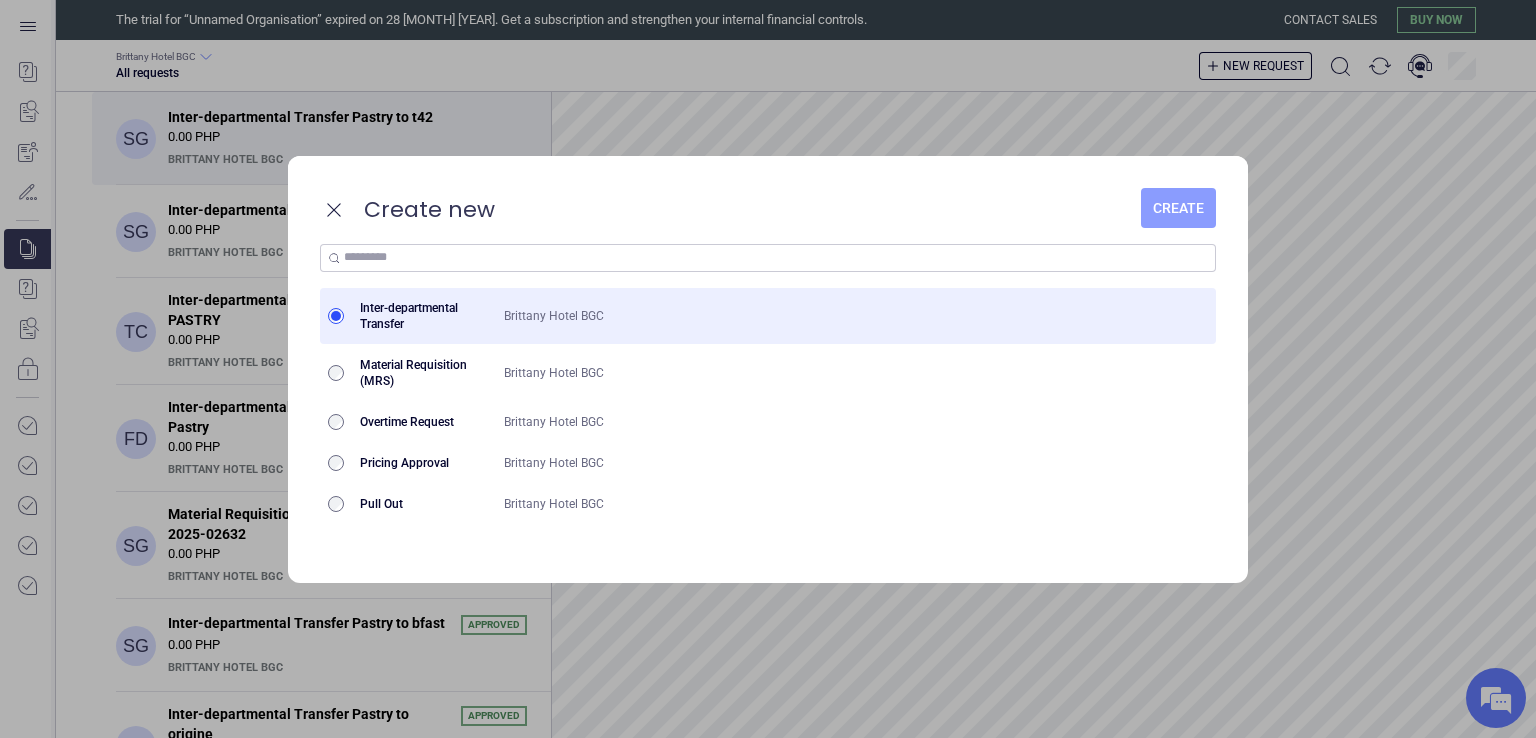 click on "Create" at bounding box center [1178, 208] 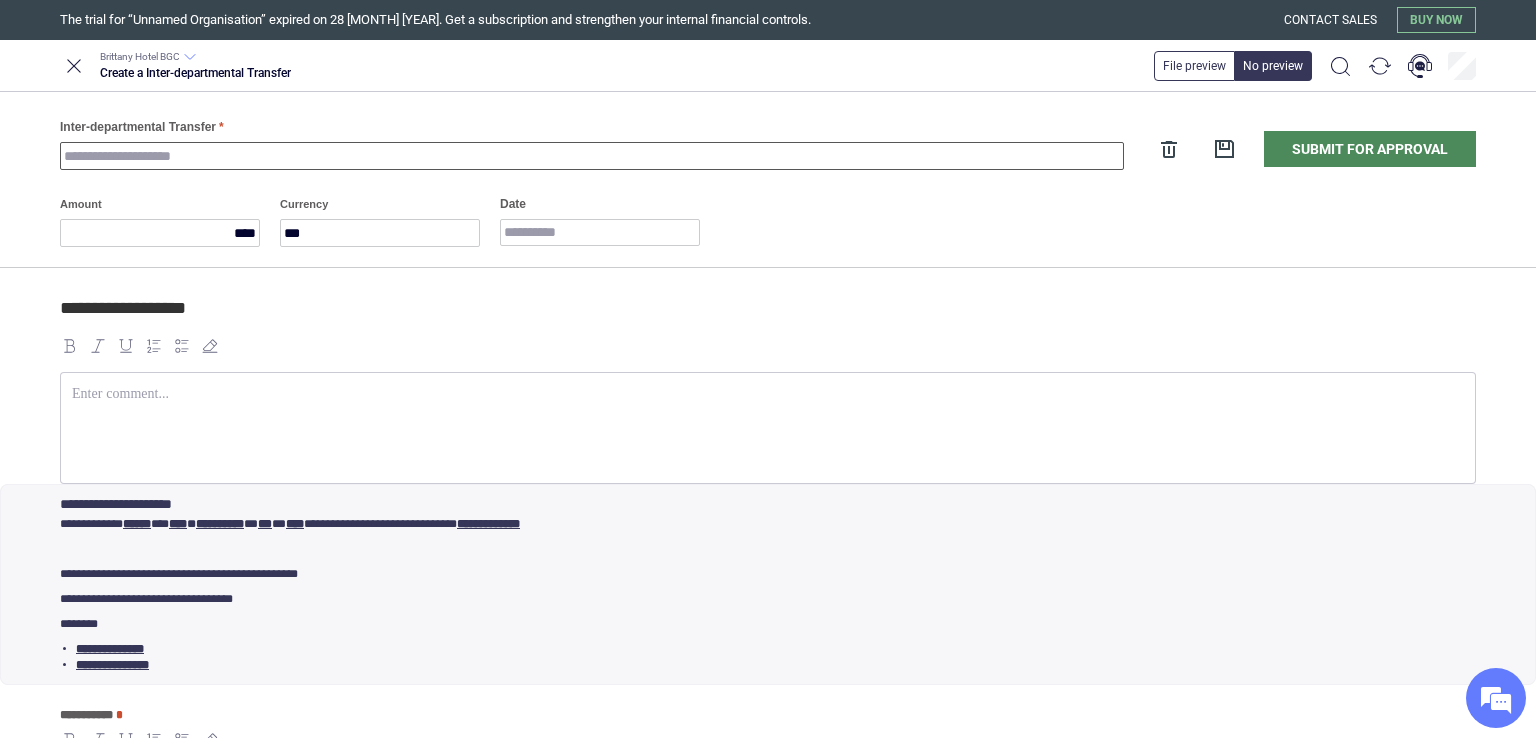 click on "Inter-departmental Transfer" at bounding box center [592, 156] 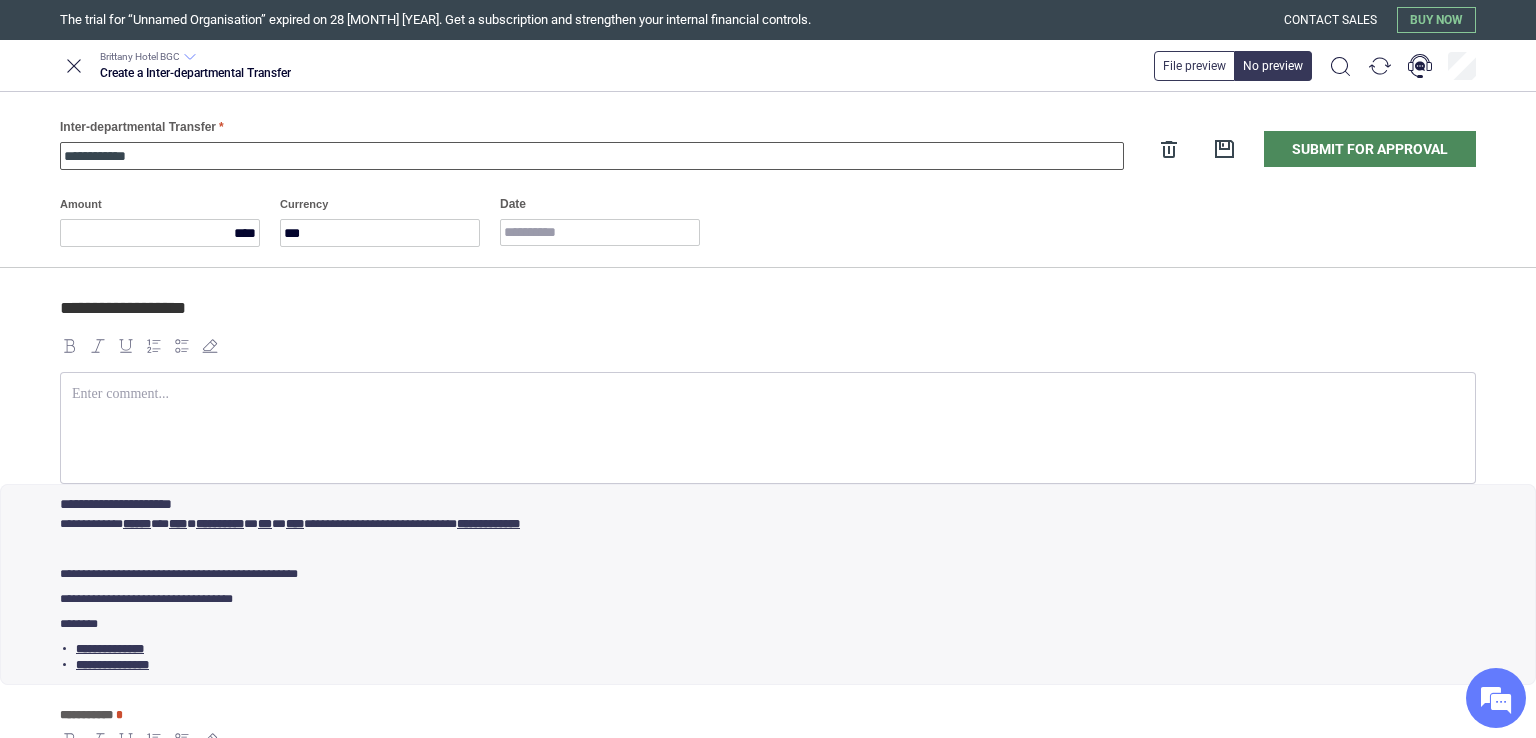 type on "**********" 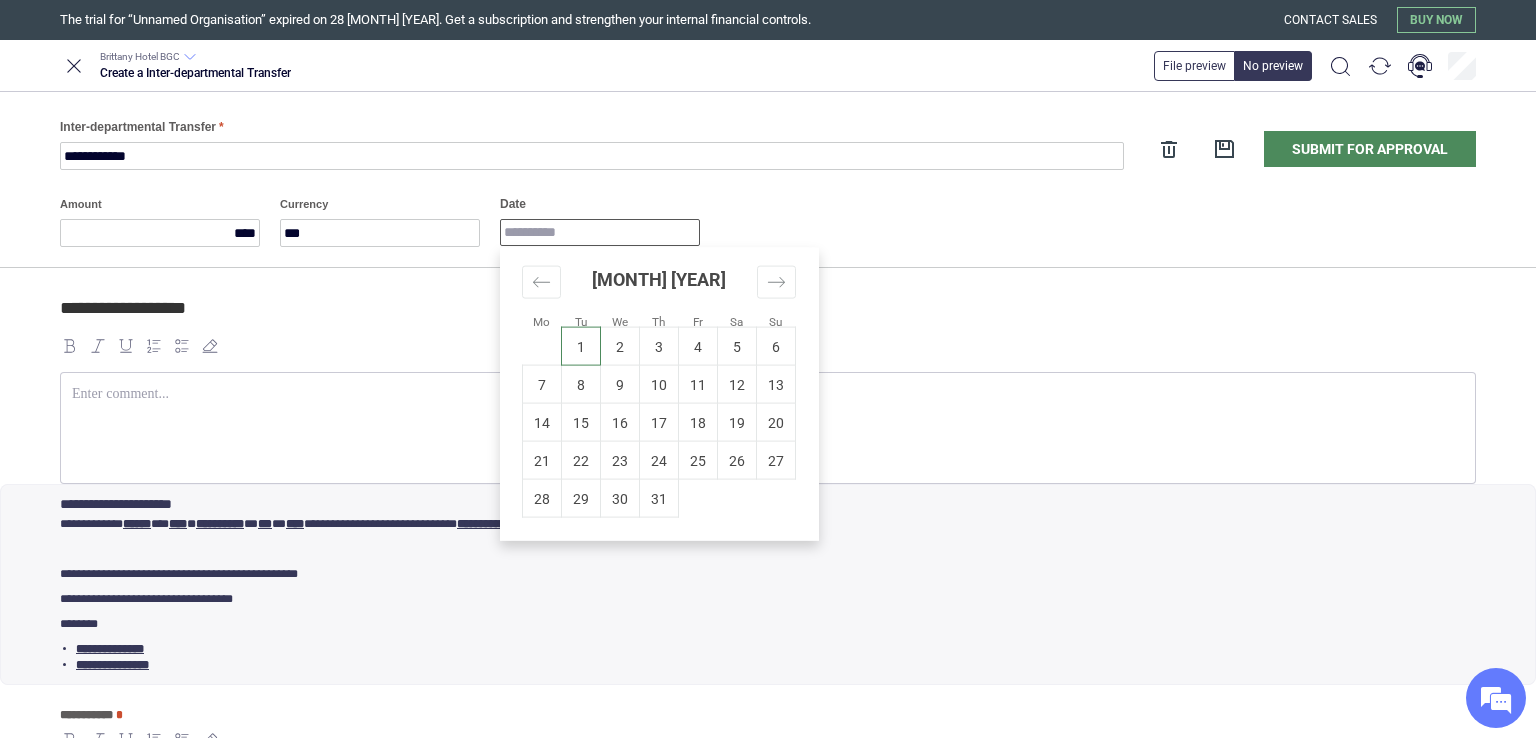 click on "Date" at bounding box center (600, 232) 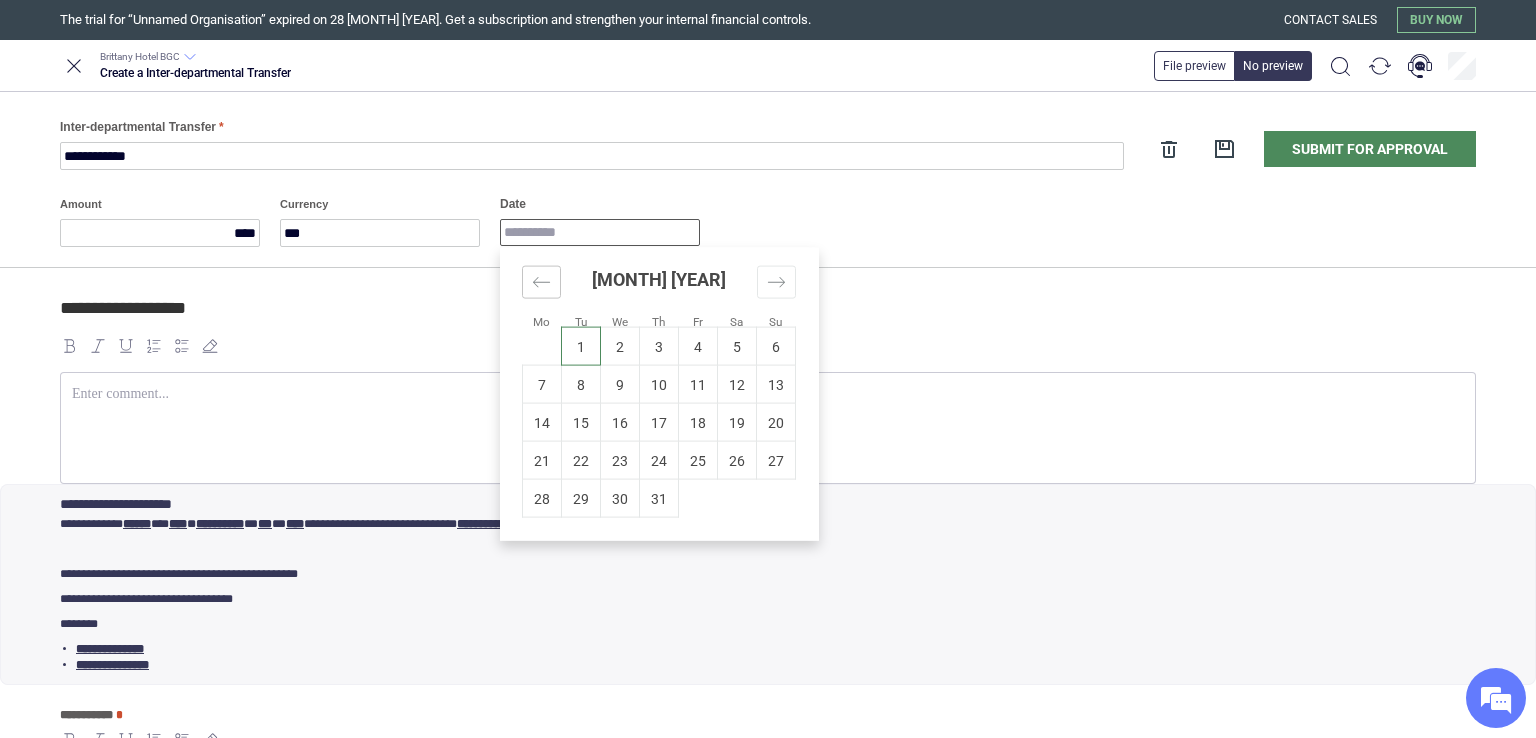 click at bounding box center (541, 282) 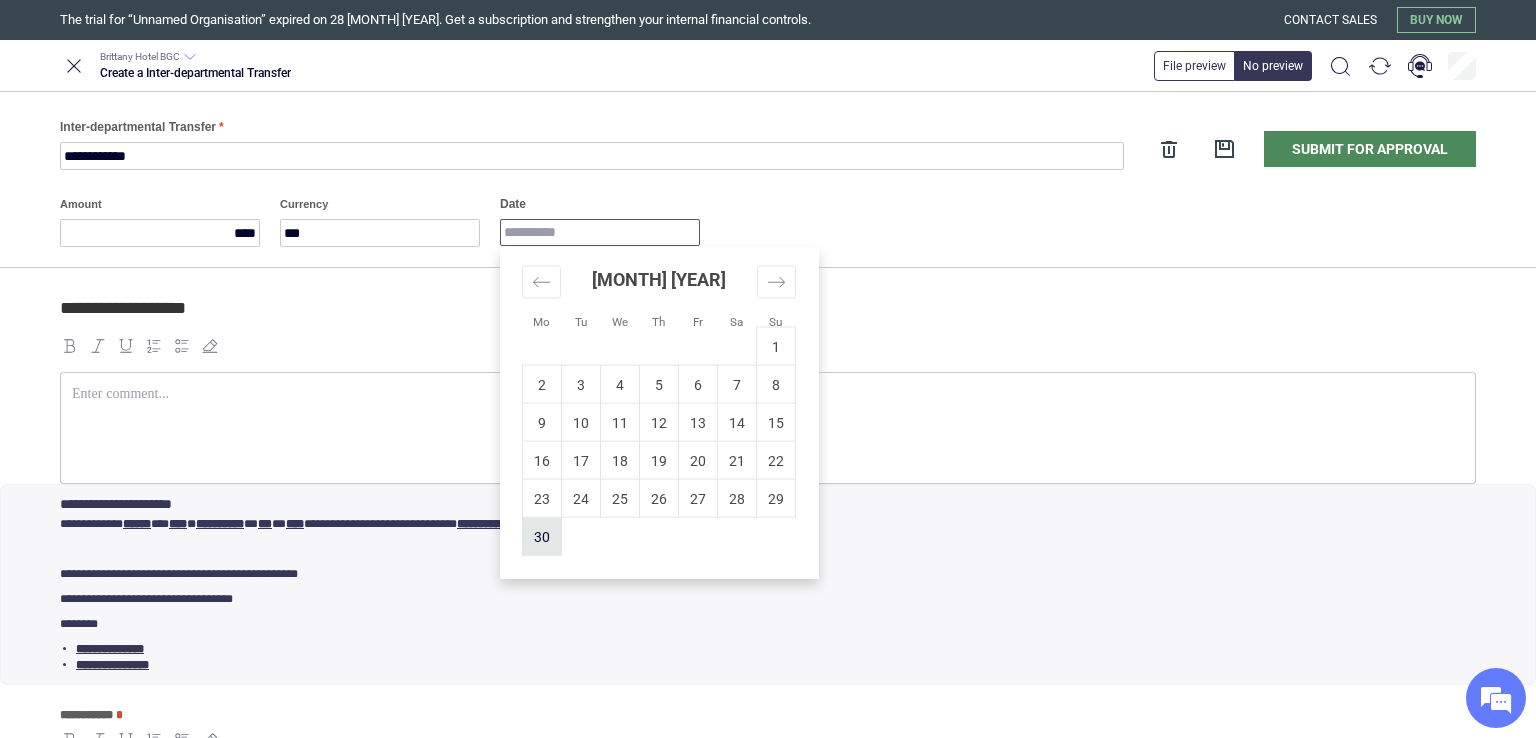 click on "30" at bounding box center [542, 536] 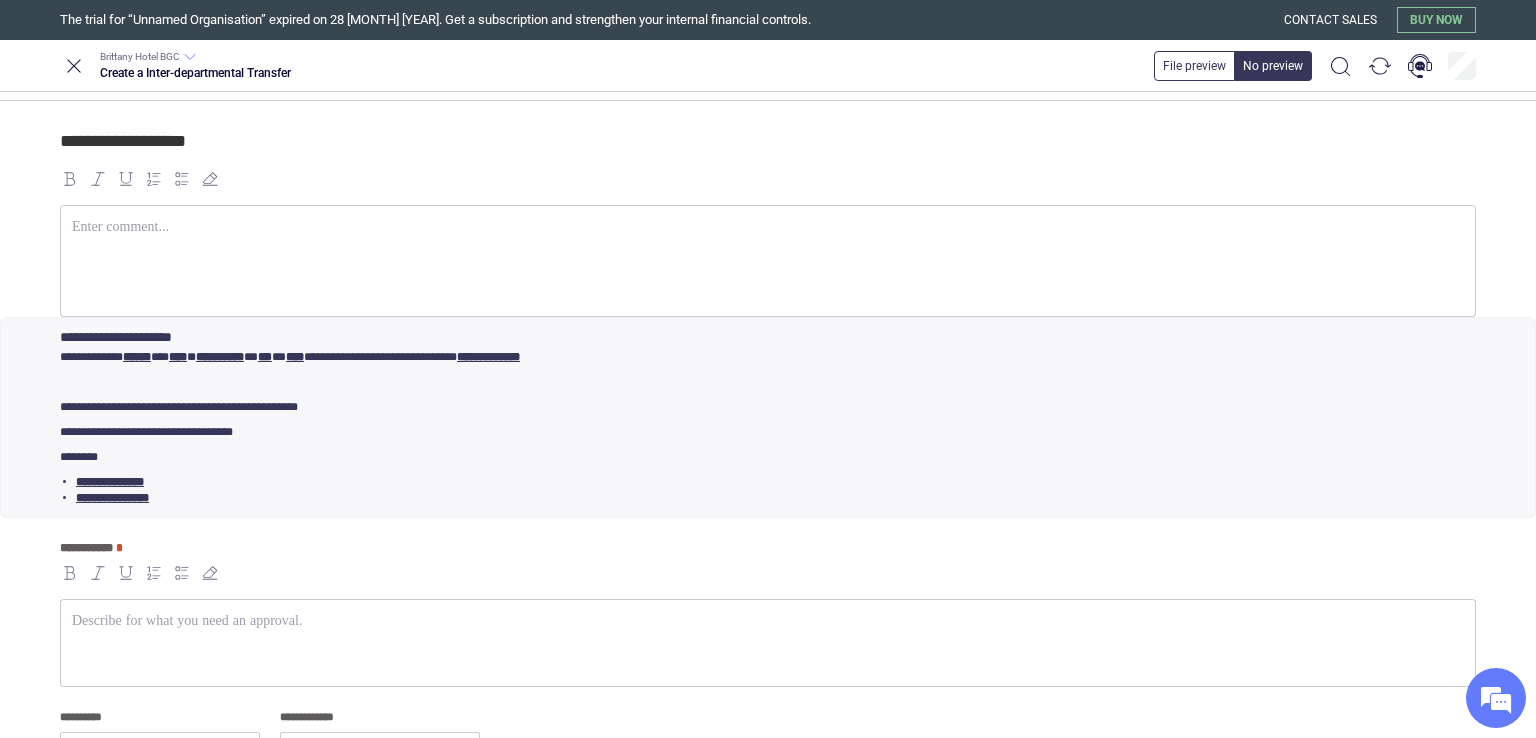 scroll, scrollTop: 179, scrollLeft: 0, axis: vertical 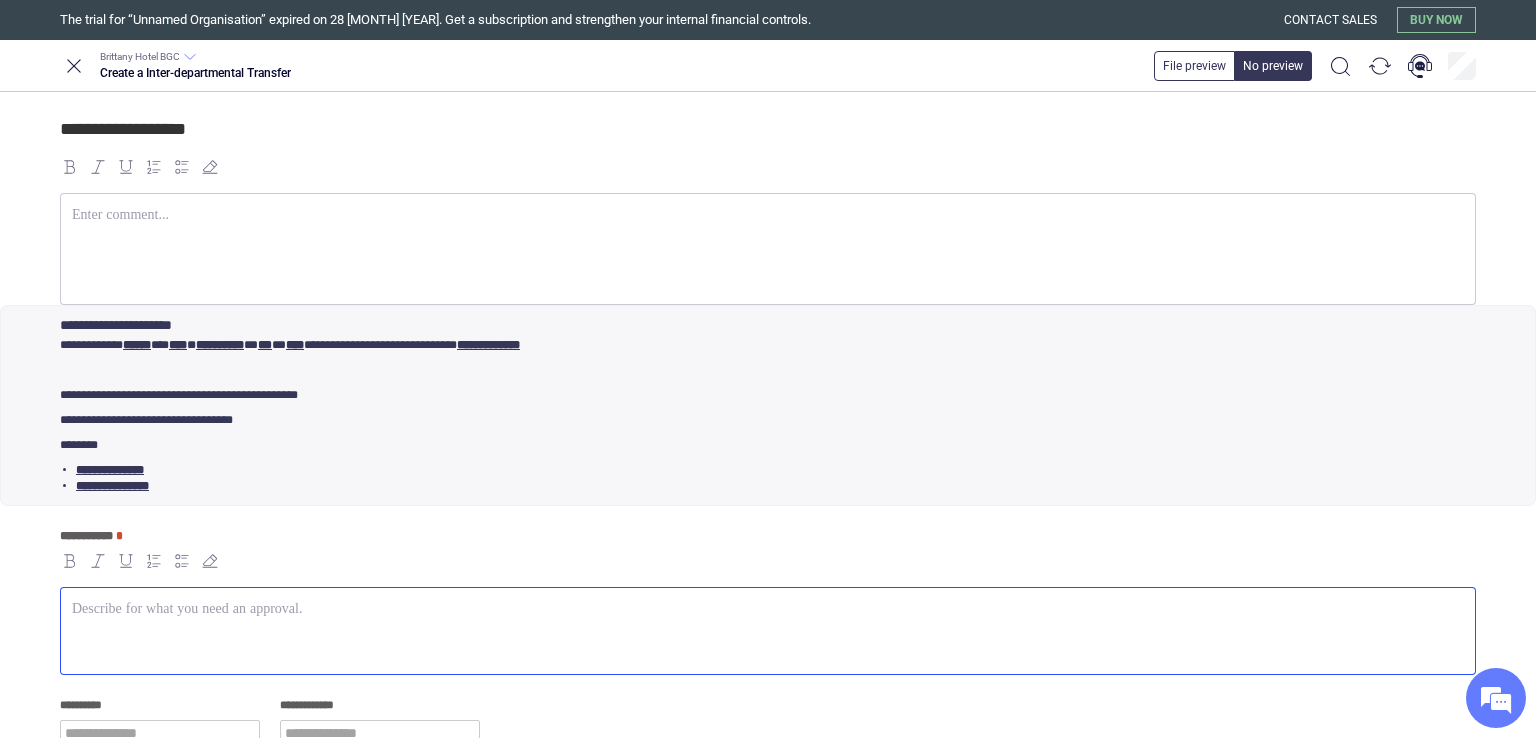 click at bounding box center [768, 609] 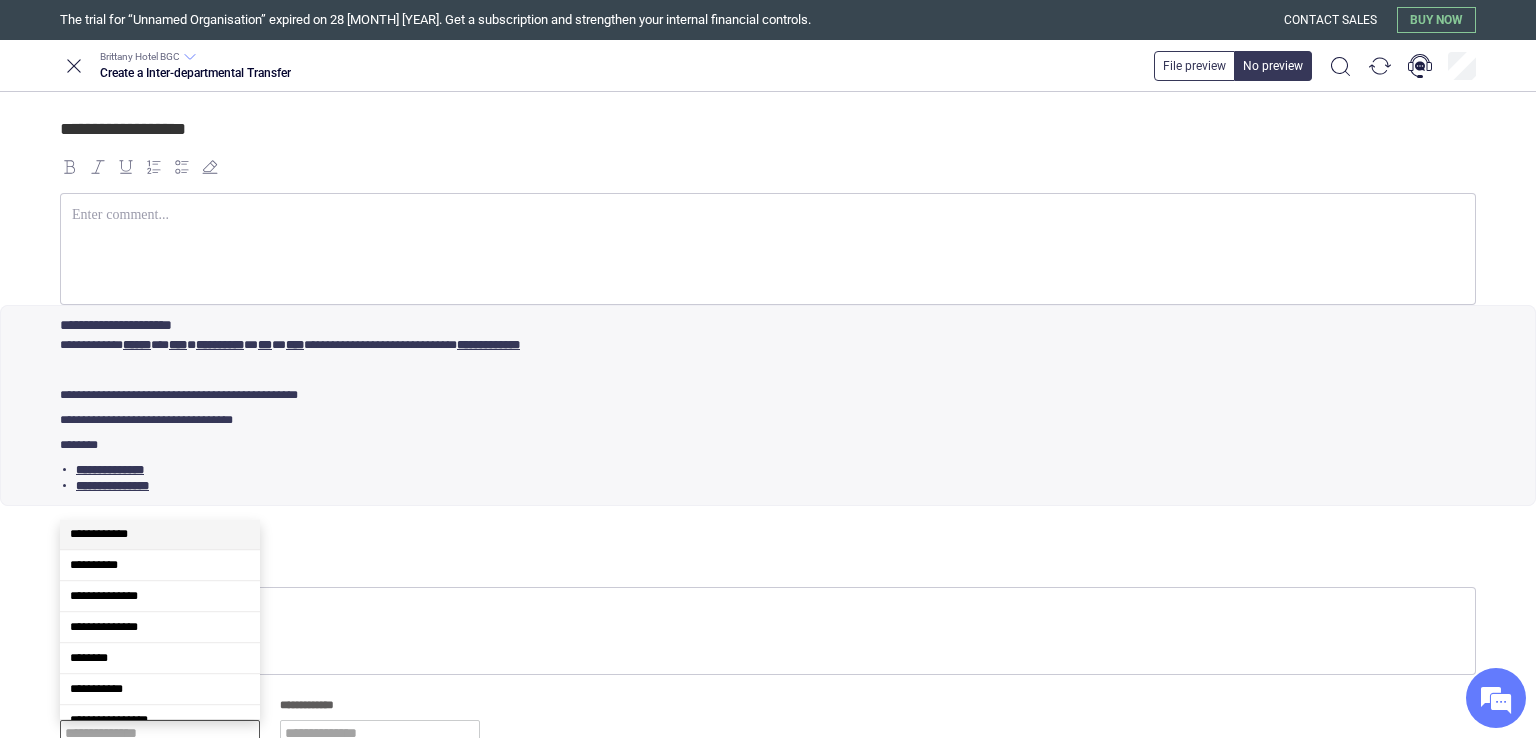 click at bounding box center (160, 734) 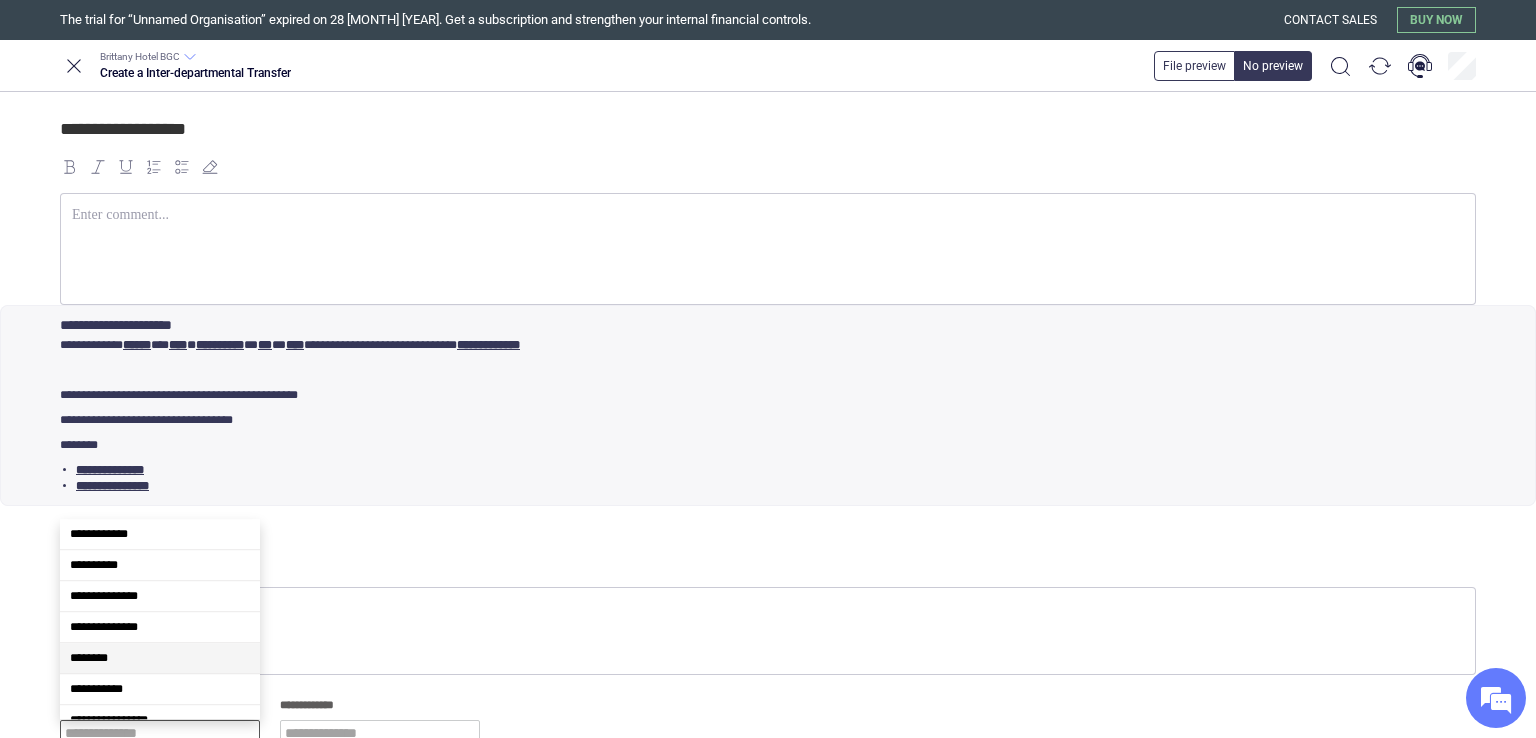 click on "********" at bounding box center [160, 658] 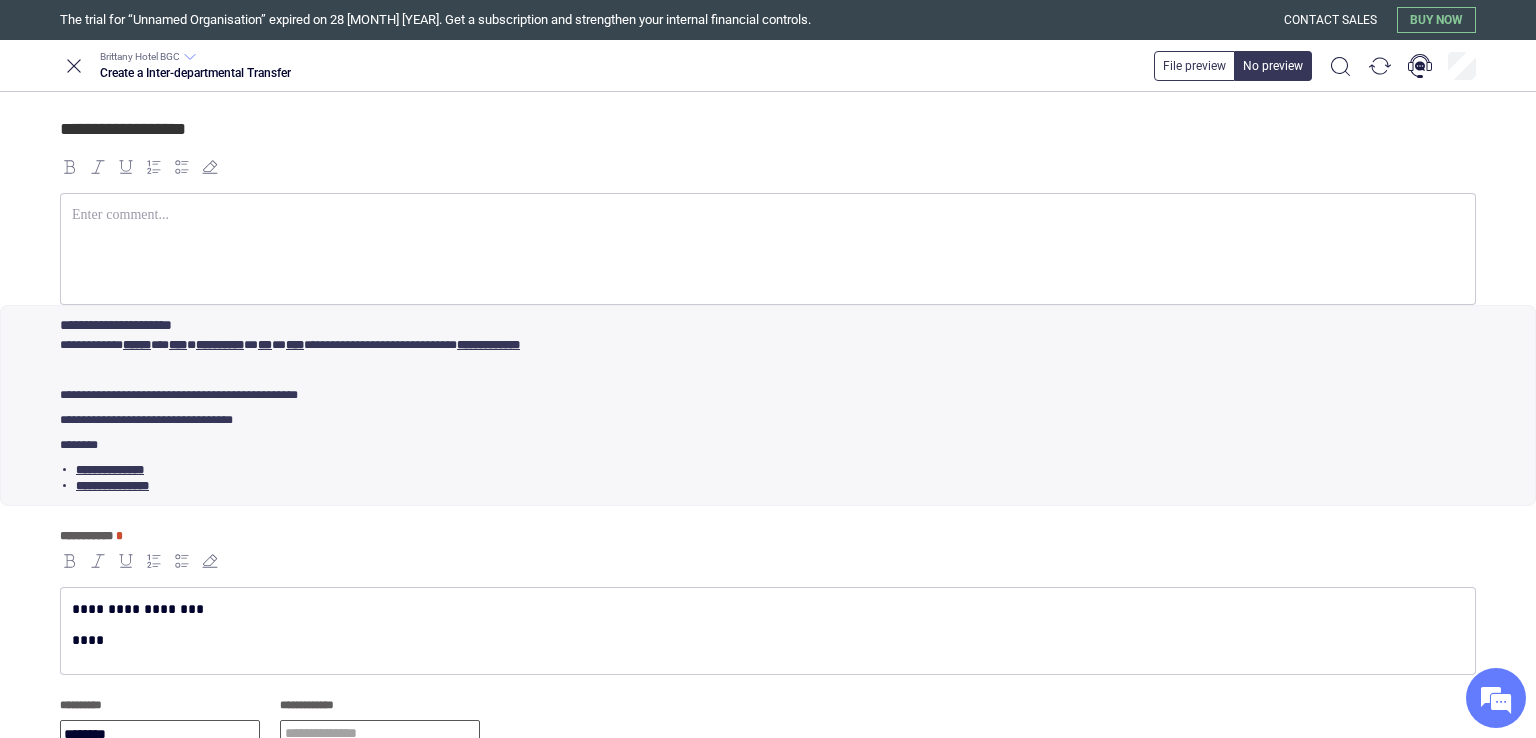 click at bounding box center [380, 734] 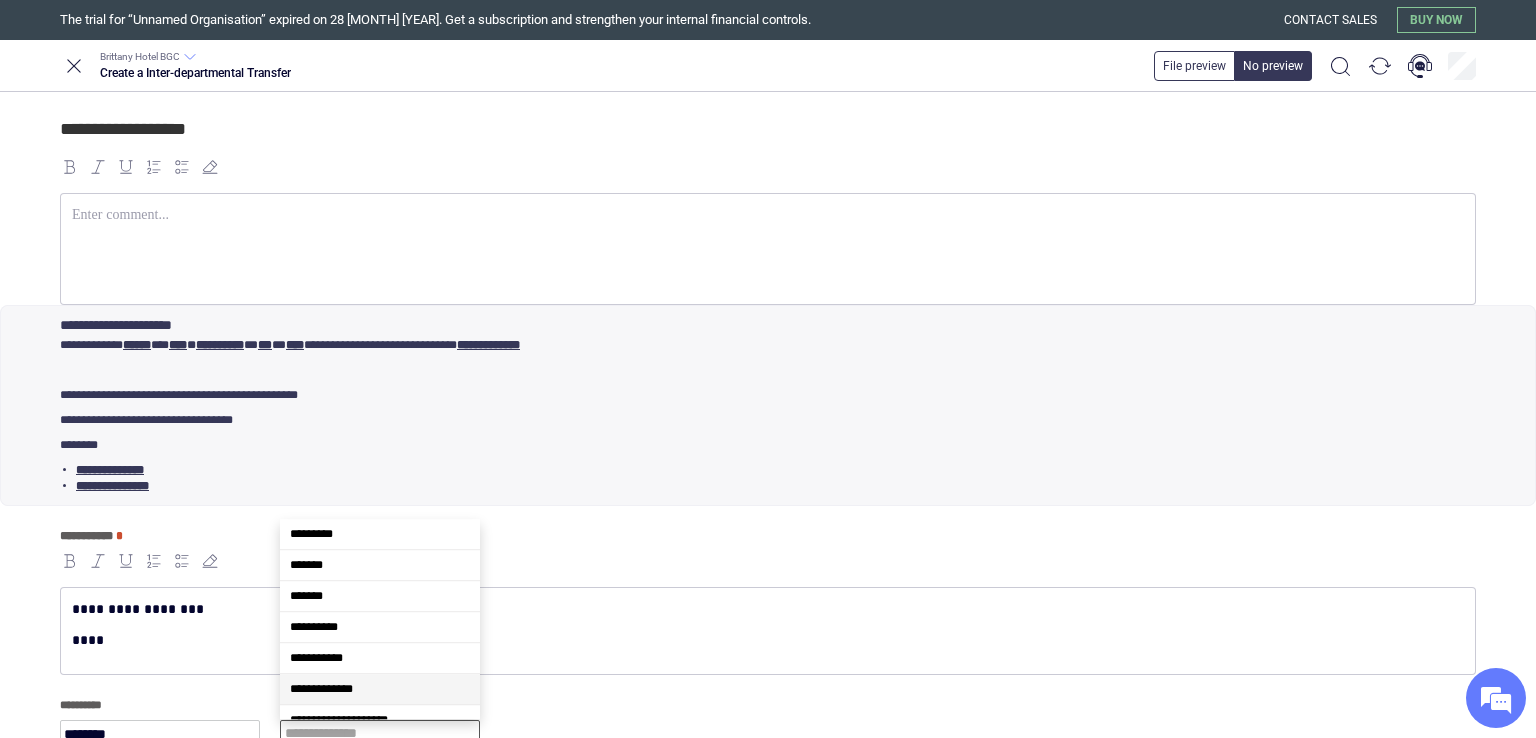 click on "**********" at bounding box center (380, 689) 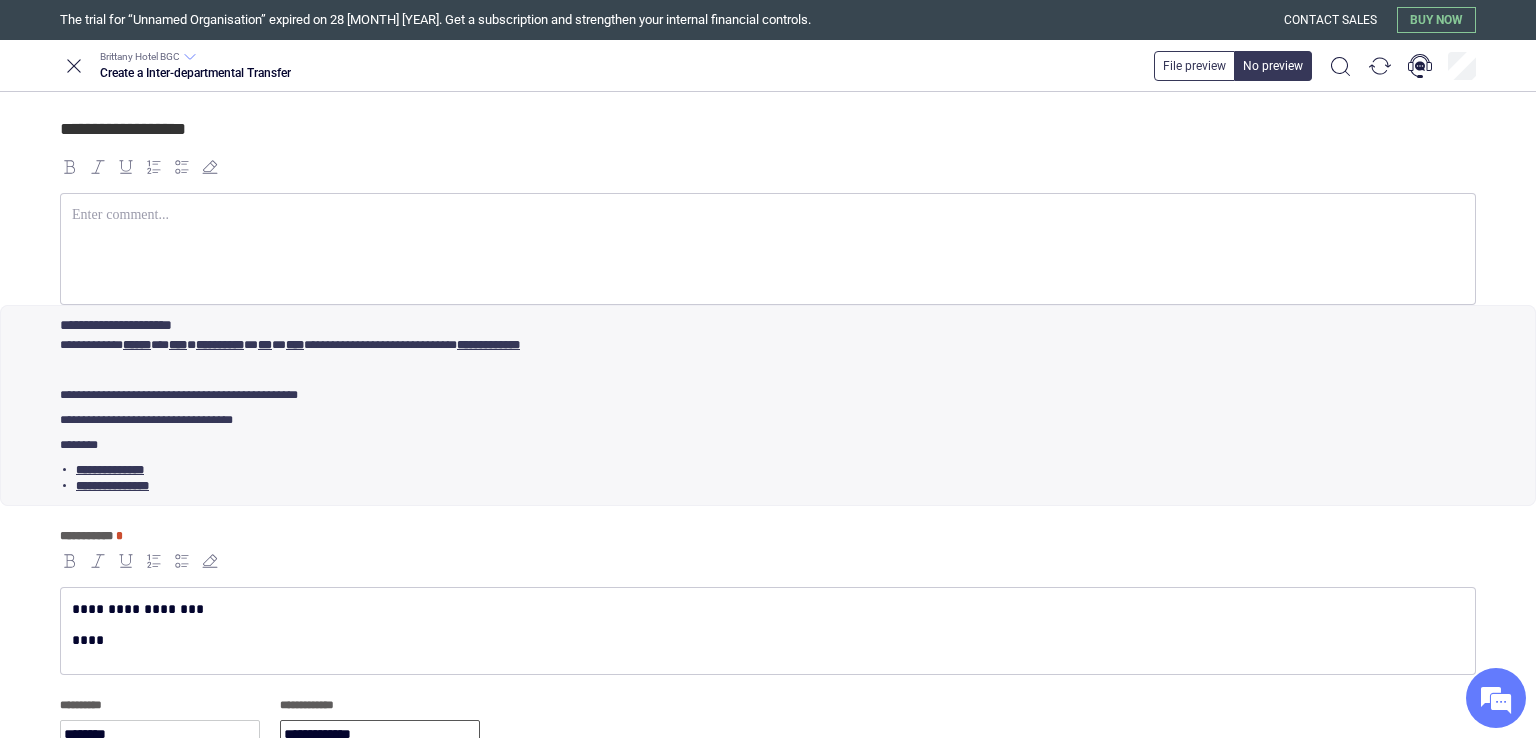scroll, scrollTop: 0, scrollLeft: 0, axis: both 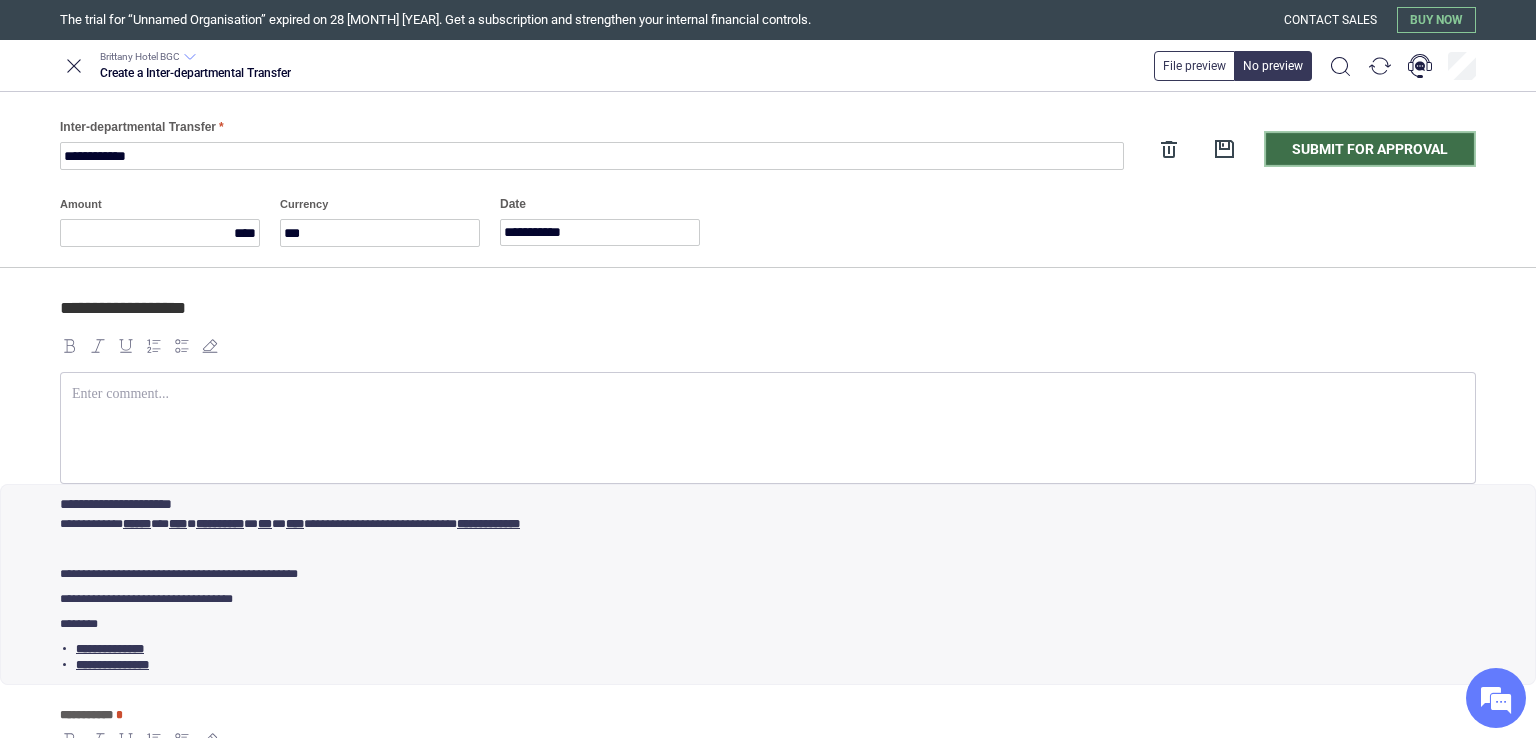 click on "Submit for approval" at bounding box center [1370, 149] 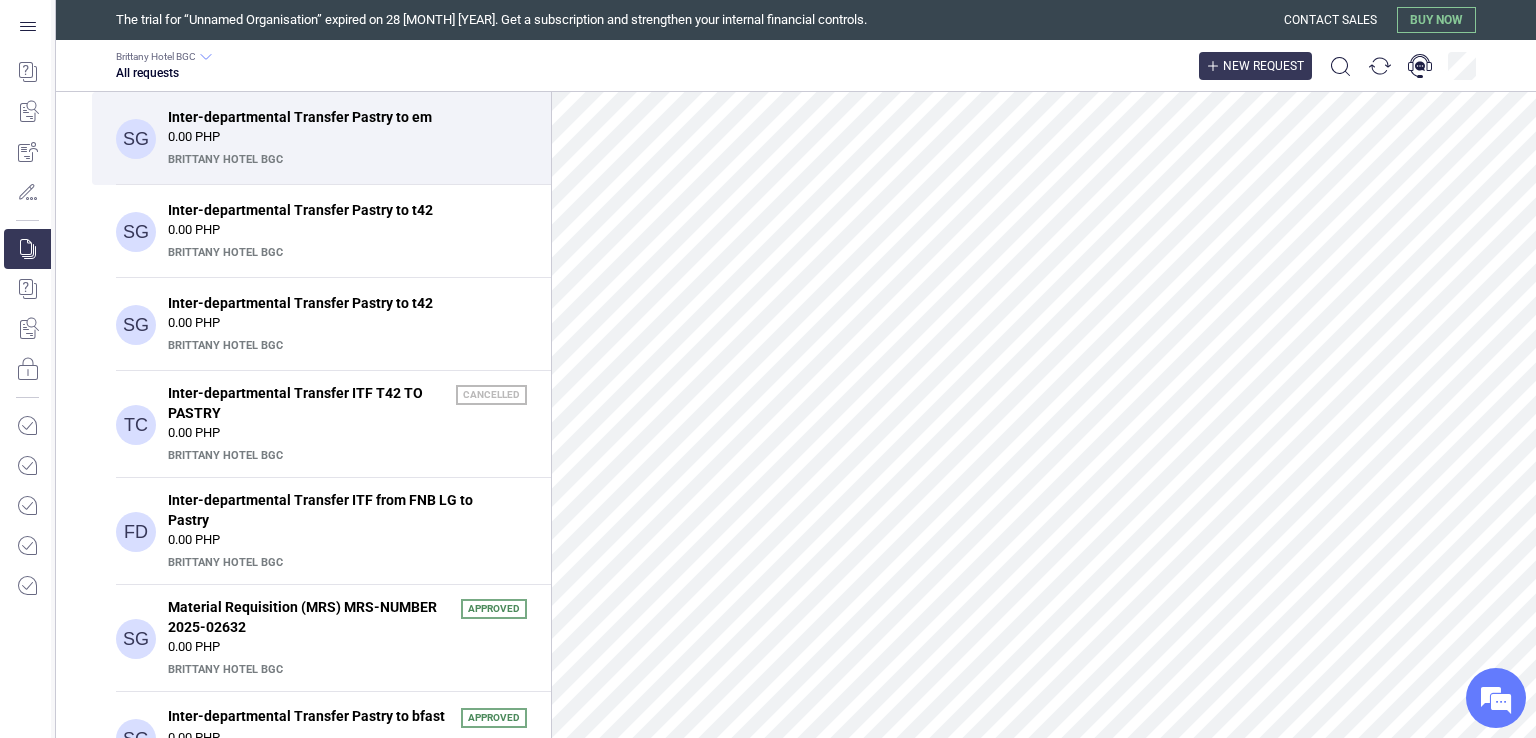 click on "New request" at bounding box center (1263, 66) 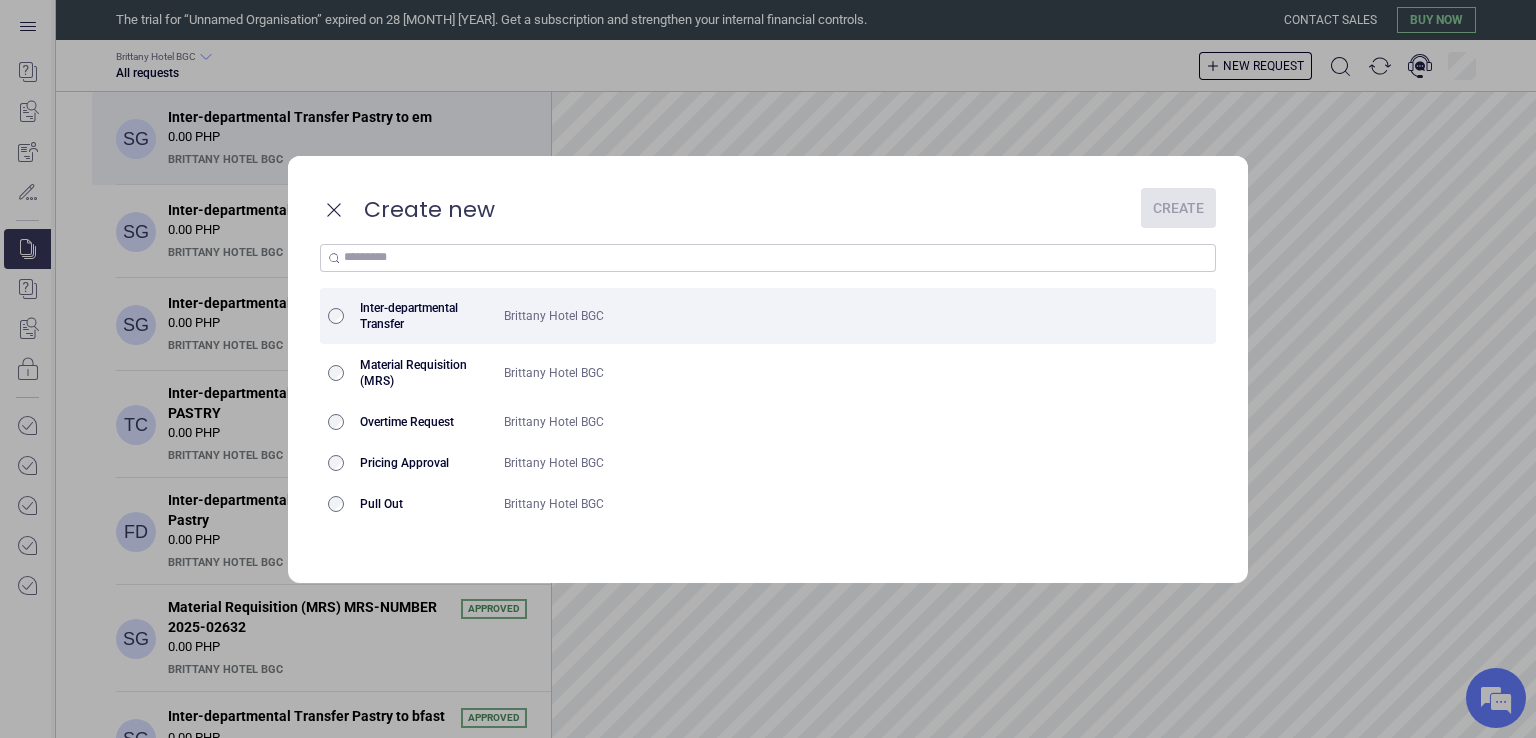 click on "Brittany Hotel BGC" at bounding box center (812, 316) 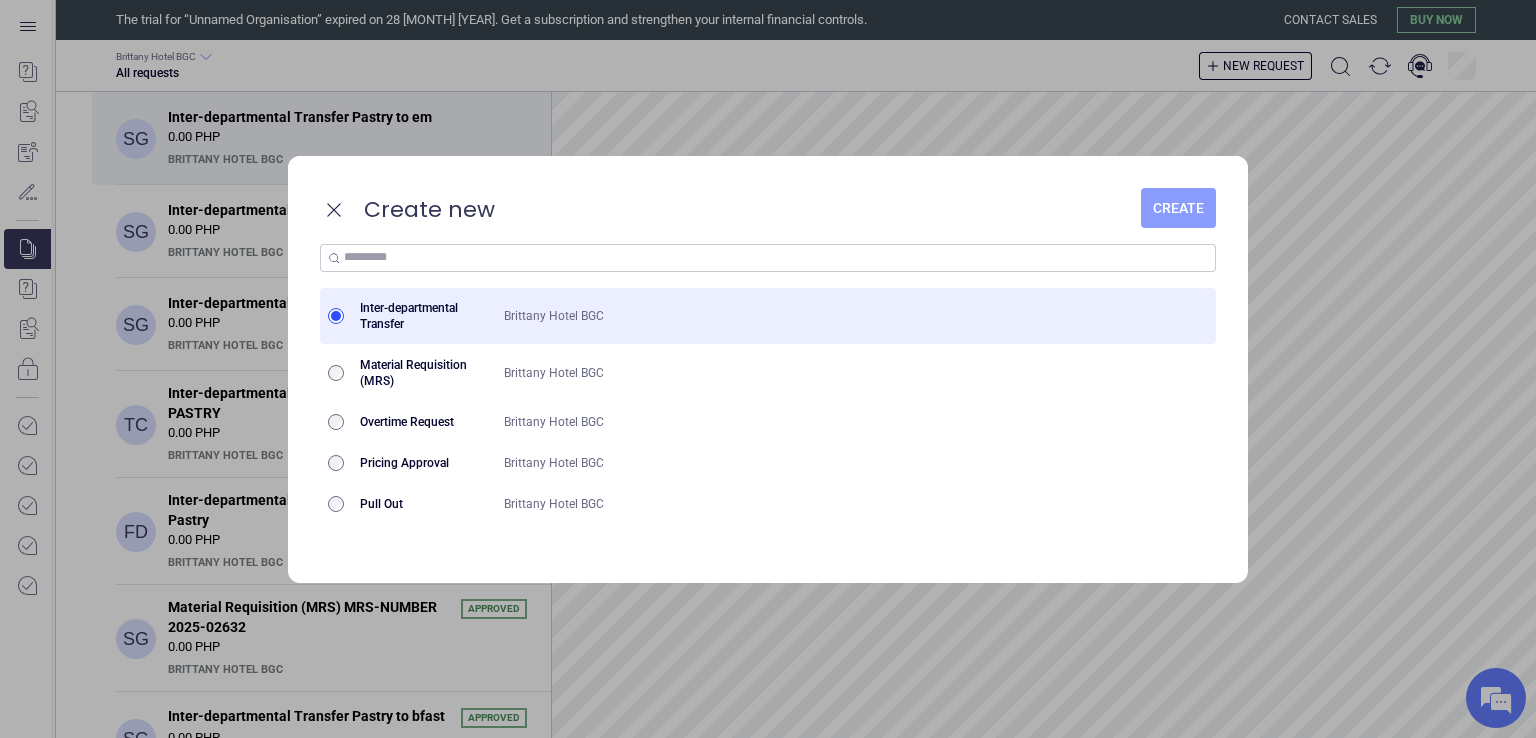 click on "Create" at bounding box center [1178, 208] 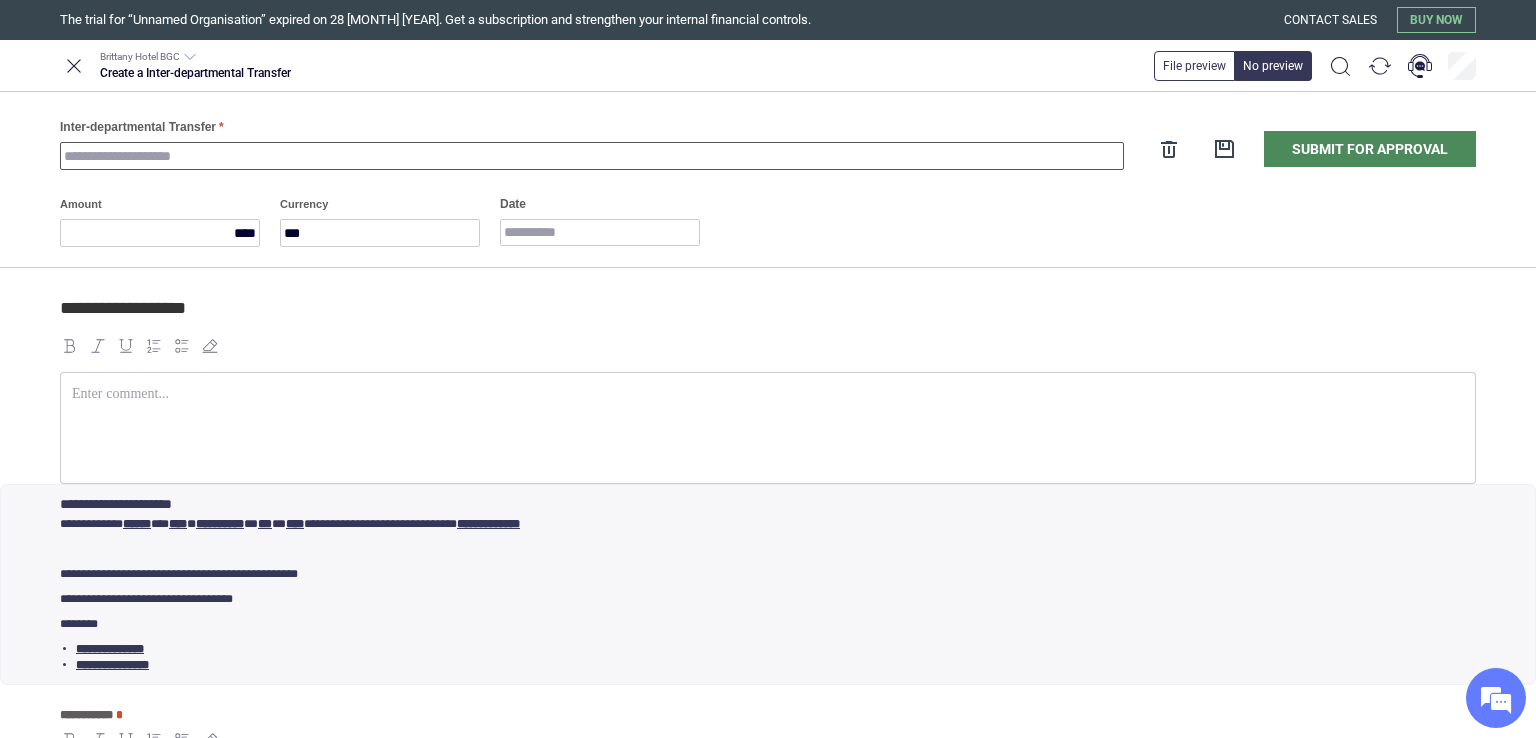 click on "Inter-departmental Transfer" at bounding box center [592, 156] 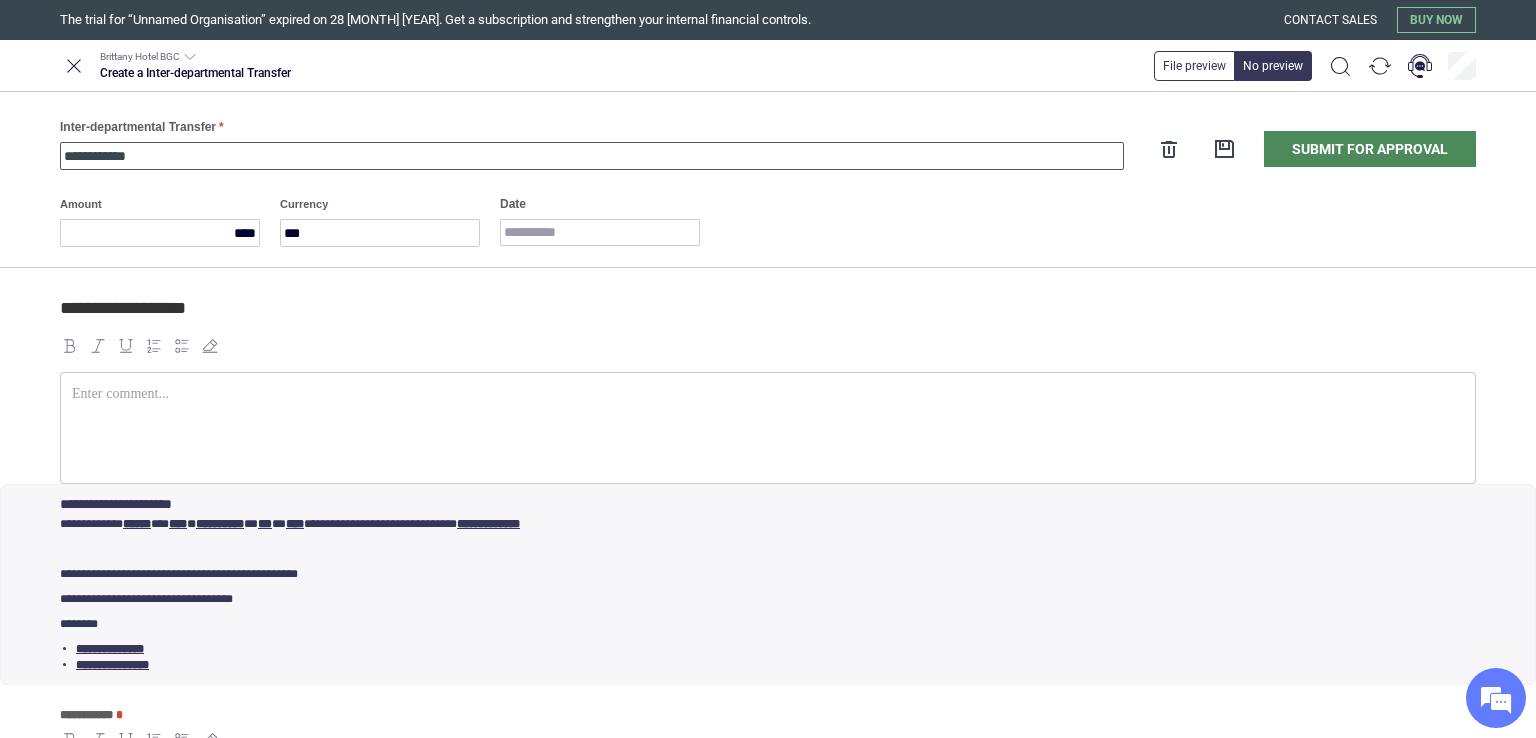 type on "**********" 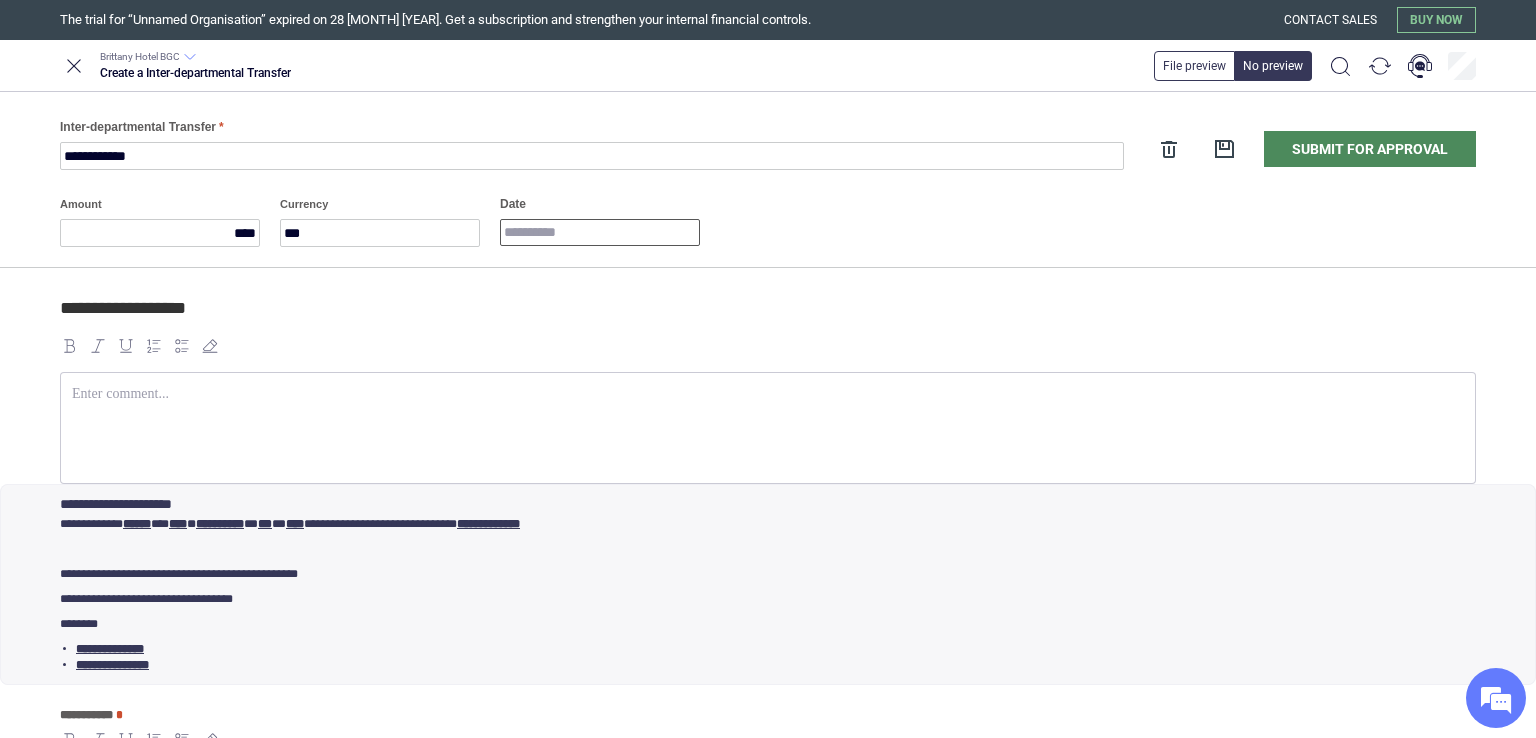 click on "Date" at bounding box center (600, 232) 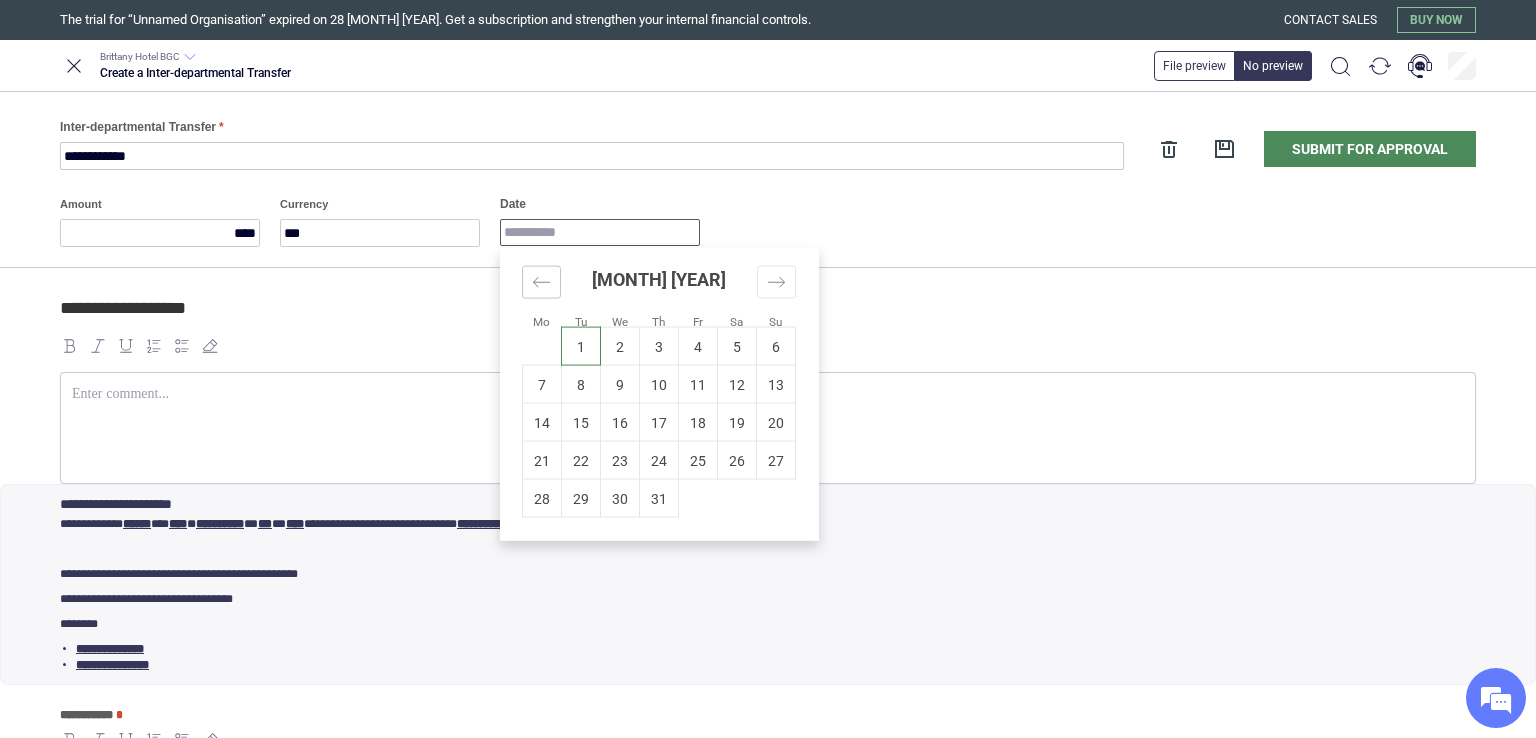 click at bounding box center [541, 282] 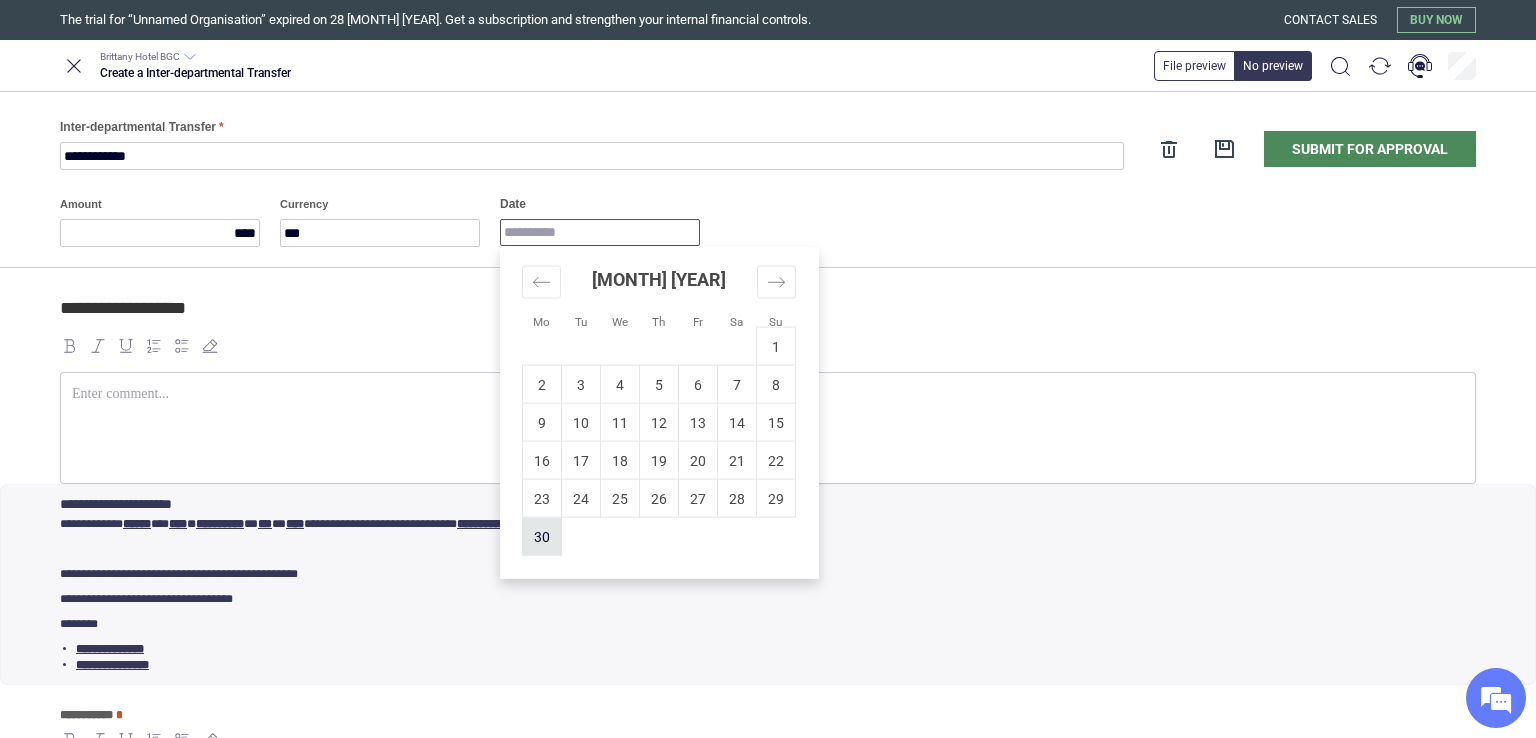 click on "30" at bounding box center [542, 536] 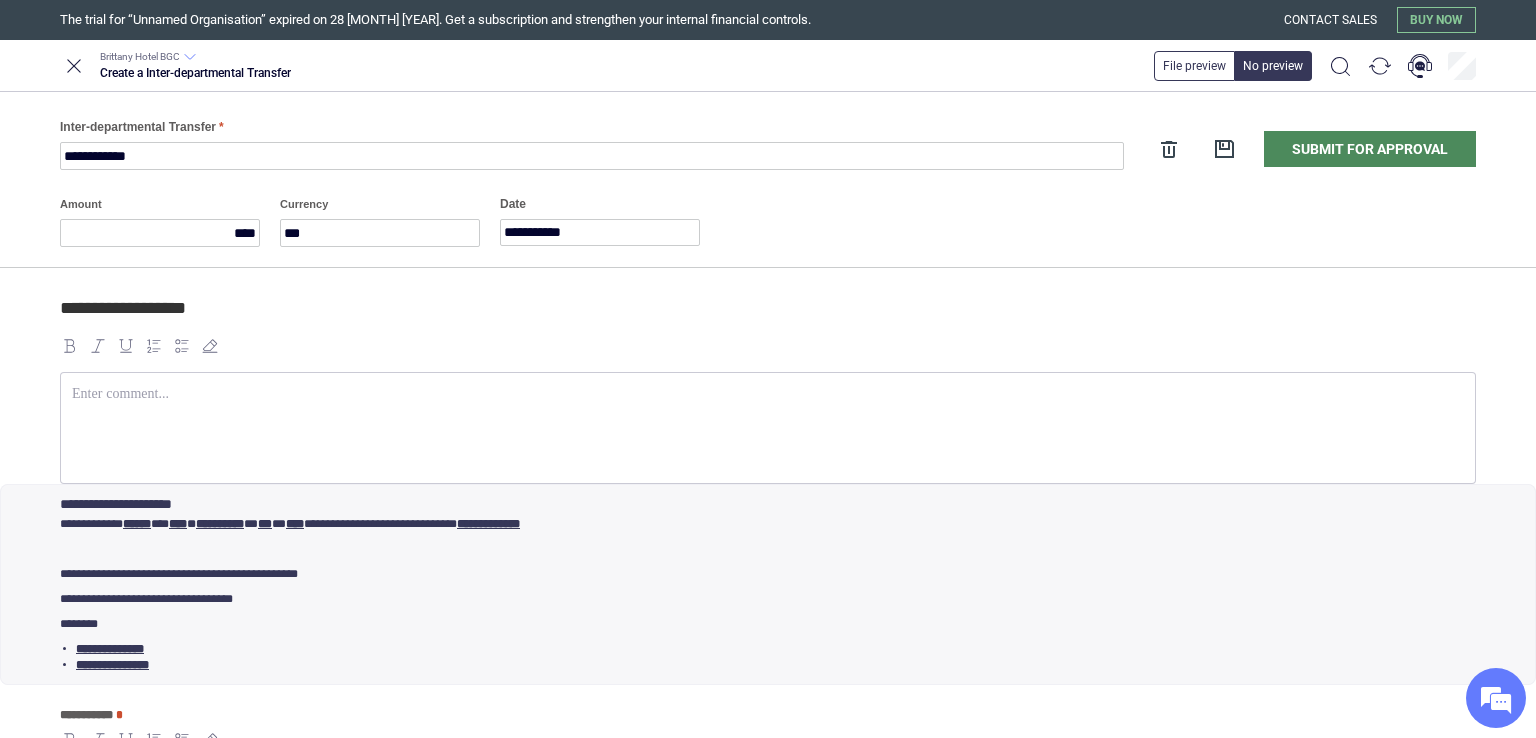 drag, startPoint x: 1524, startPoint y: 430, endPoint x: 1532, endPoint y: 444, distance: 16.124516 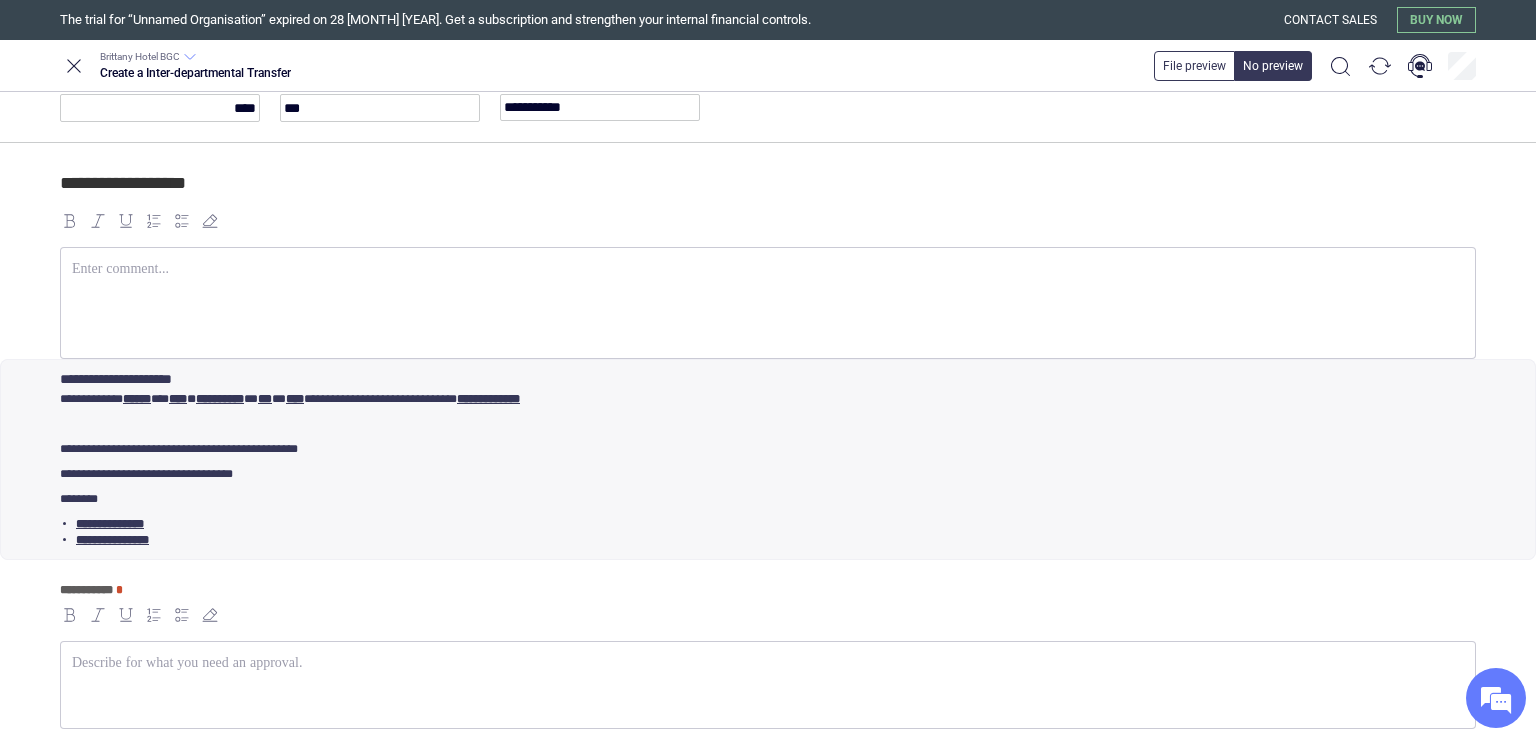 scroll, scrollTop: 145, scrollLeft: 0, axis: vertical 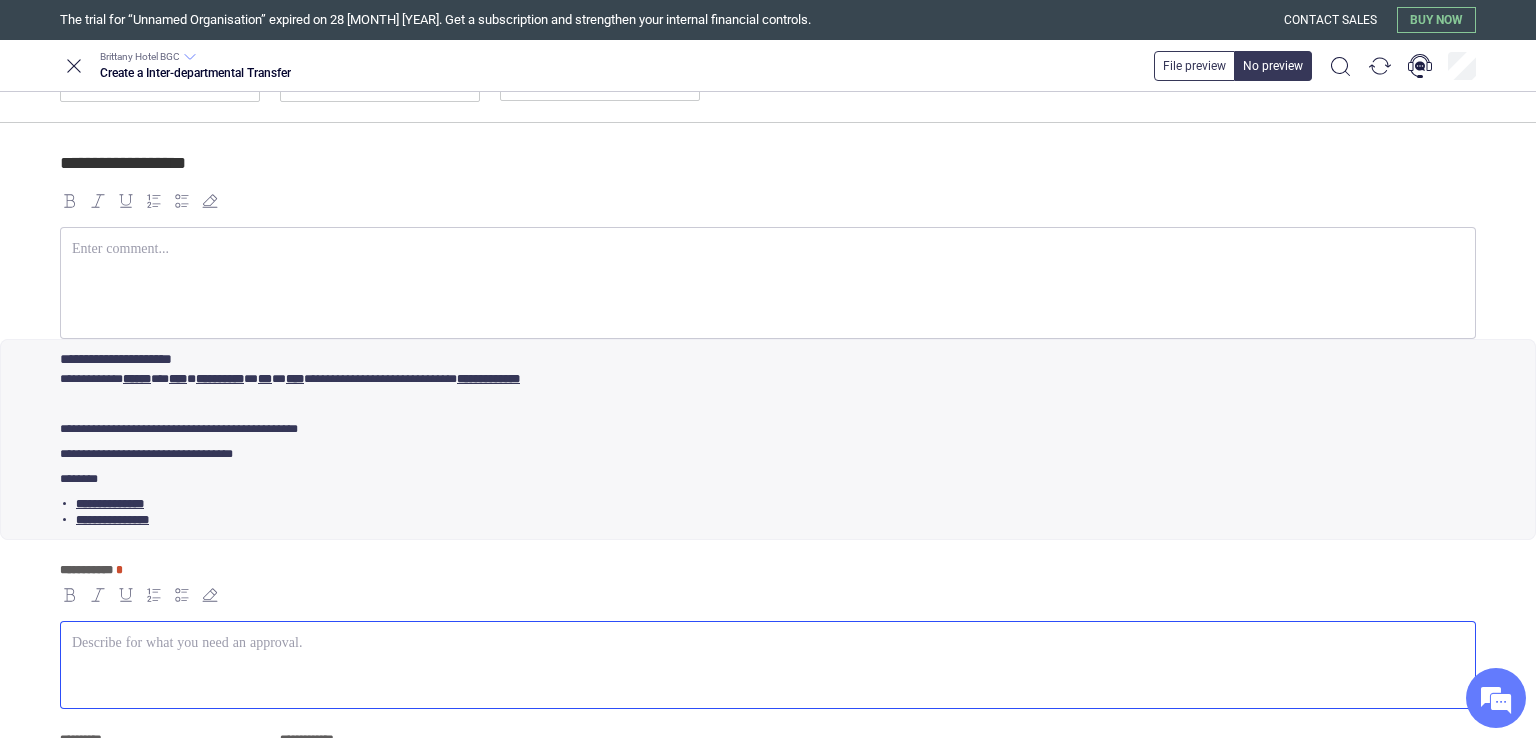 click at bounding box center [768, 665] 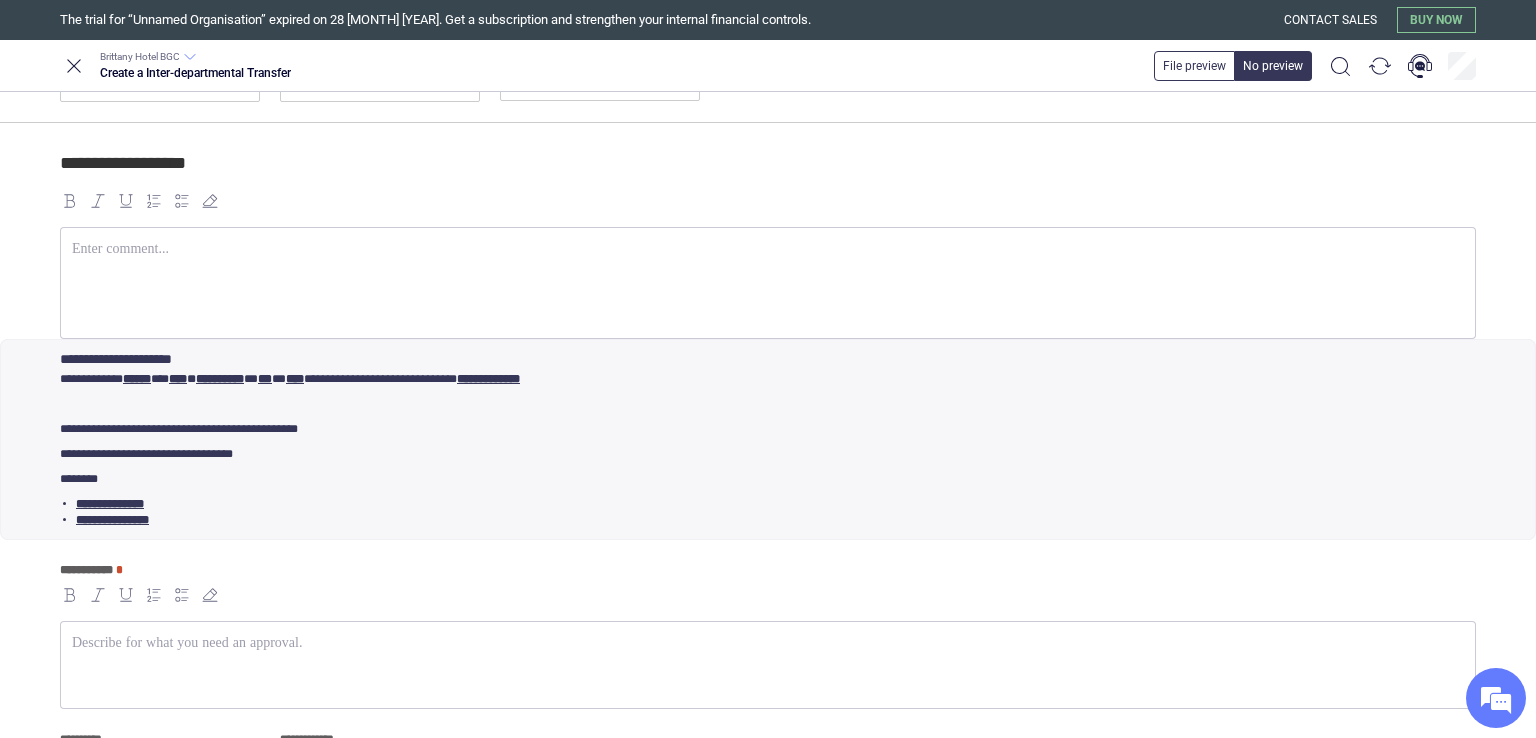 click at bounding box center [768, 647] 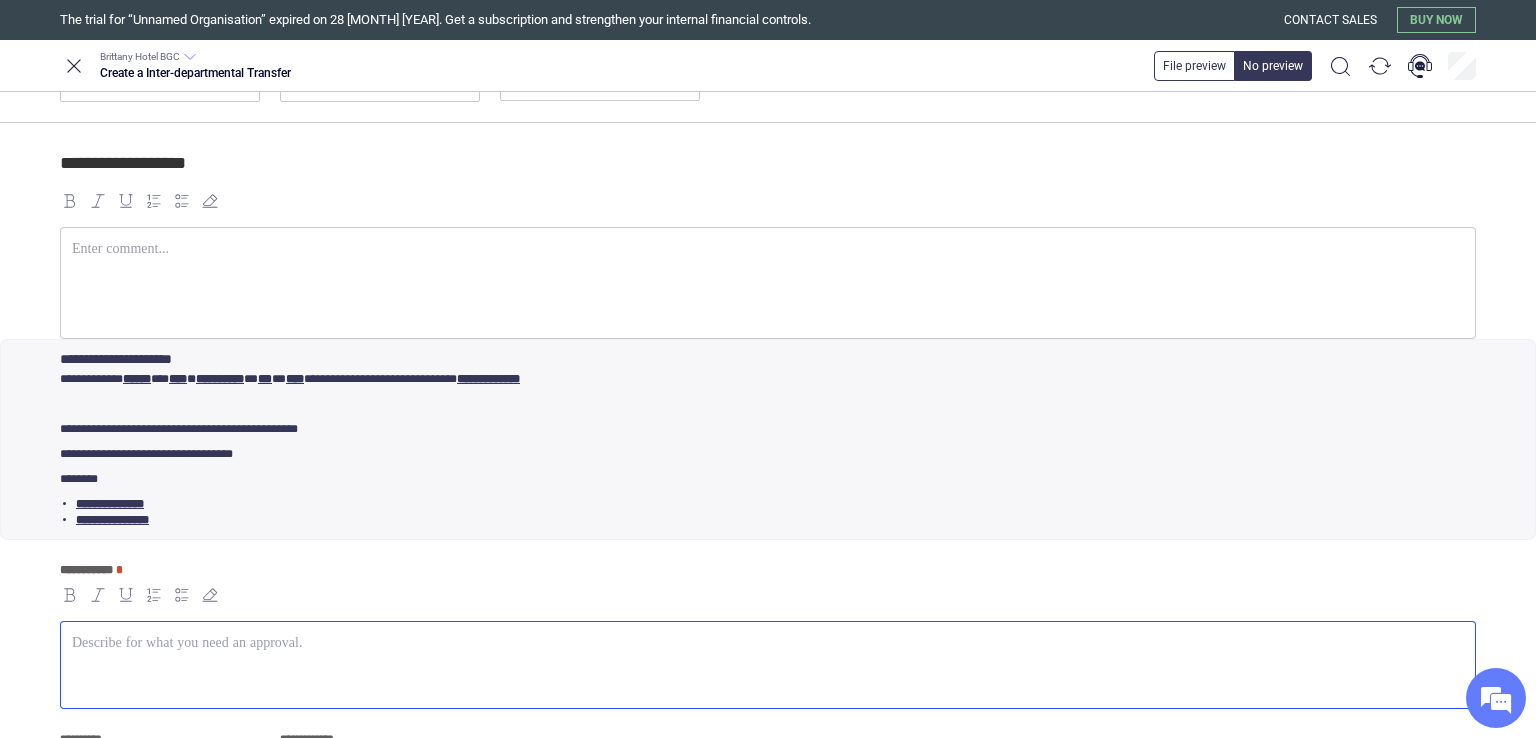 click at bounding box center (768, 643) 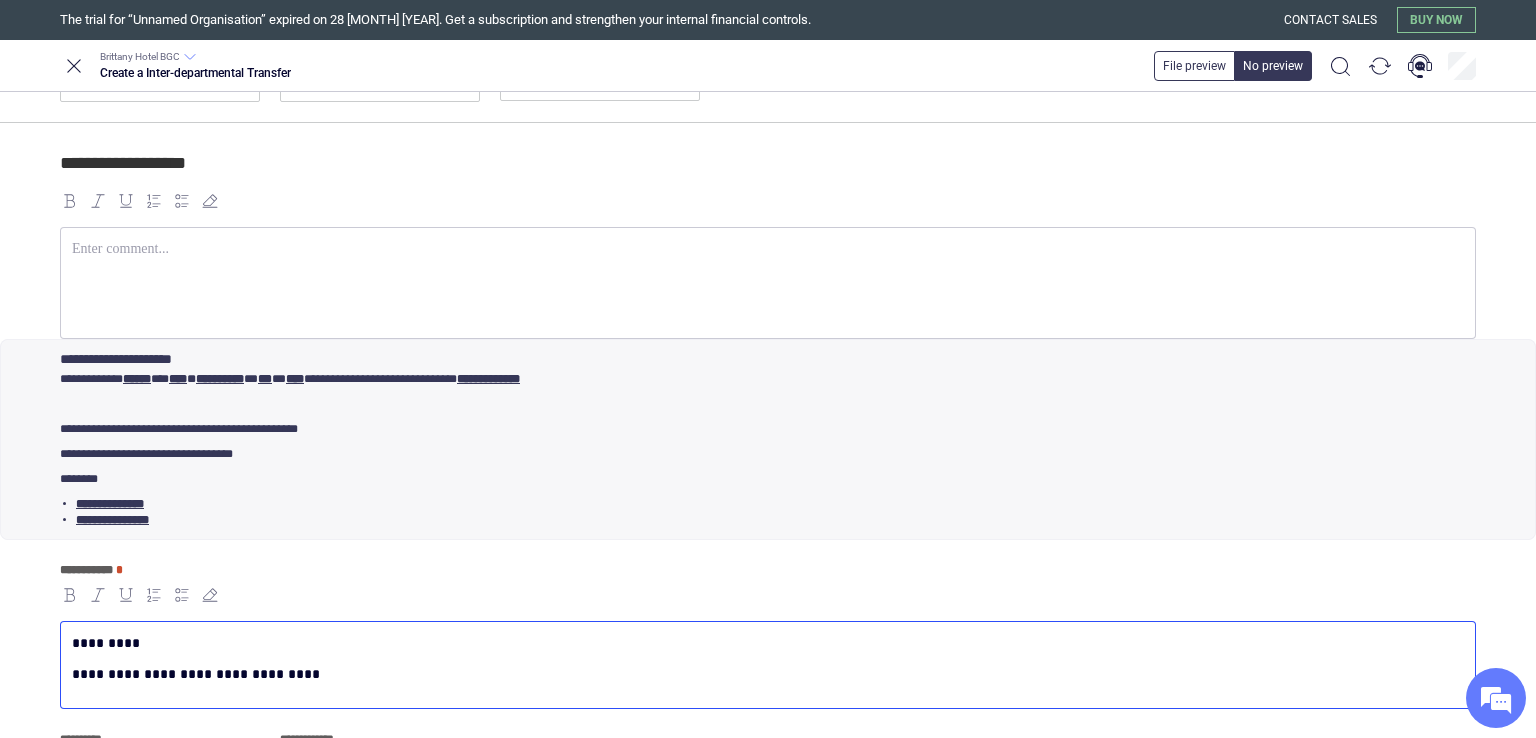 click on "*********" at bounding box center [764, 643] 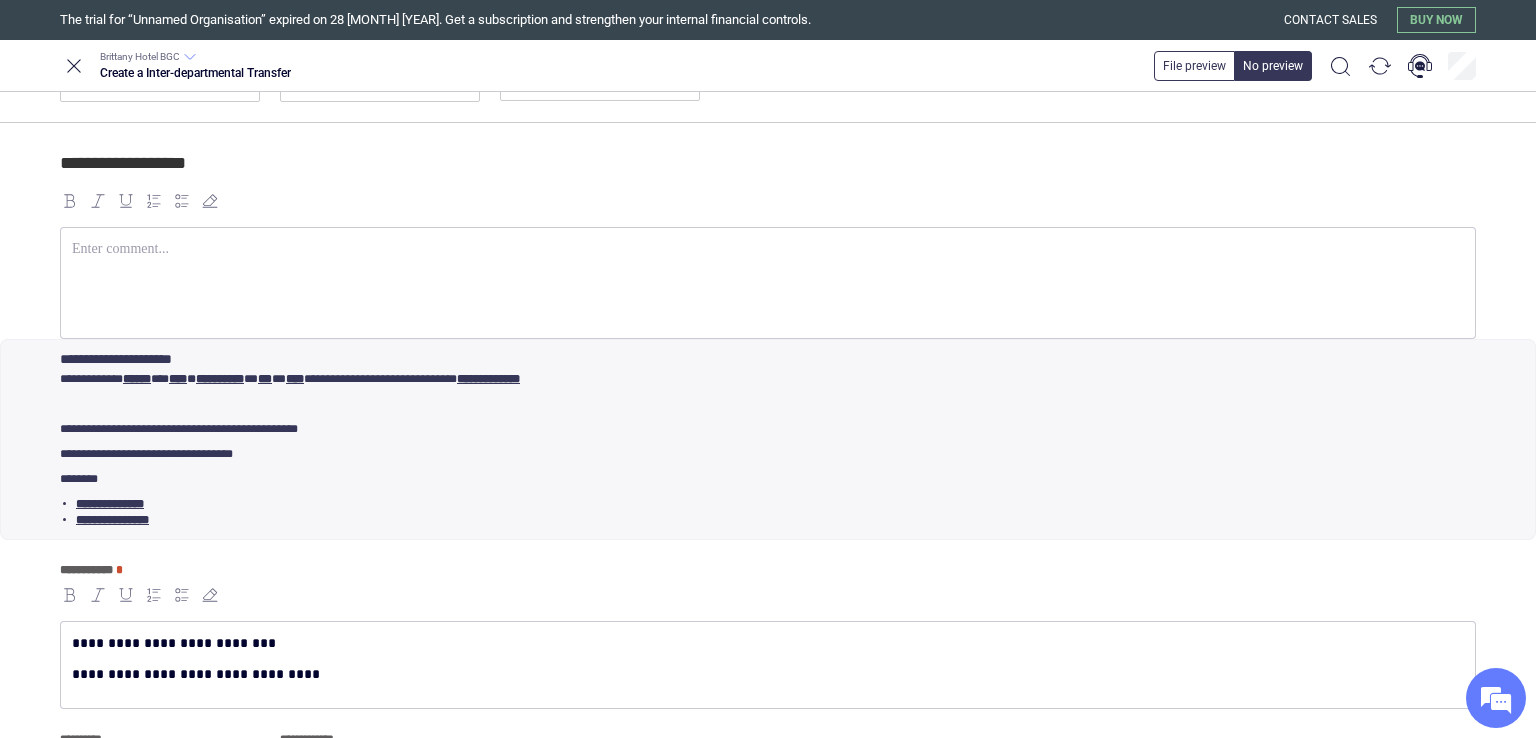 drag, startPoint x: 1527, startPoint y: 544, endPoint x: 1531, endPoint y: 560, distance: 16.492422 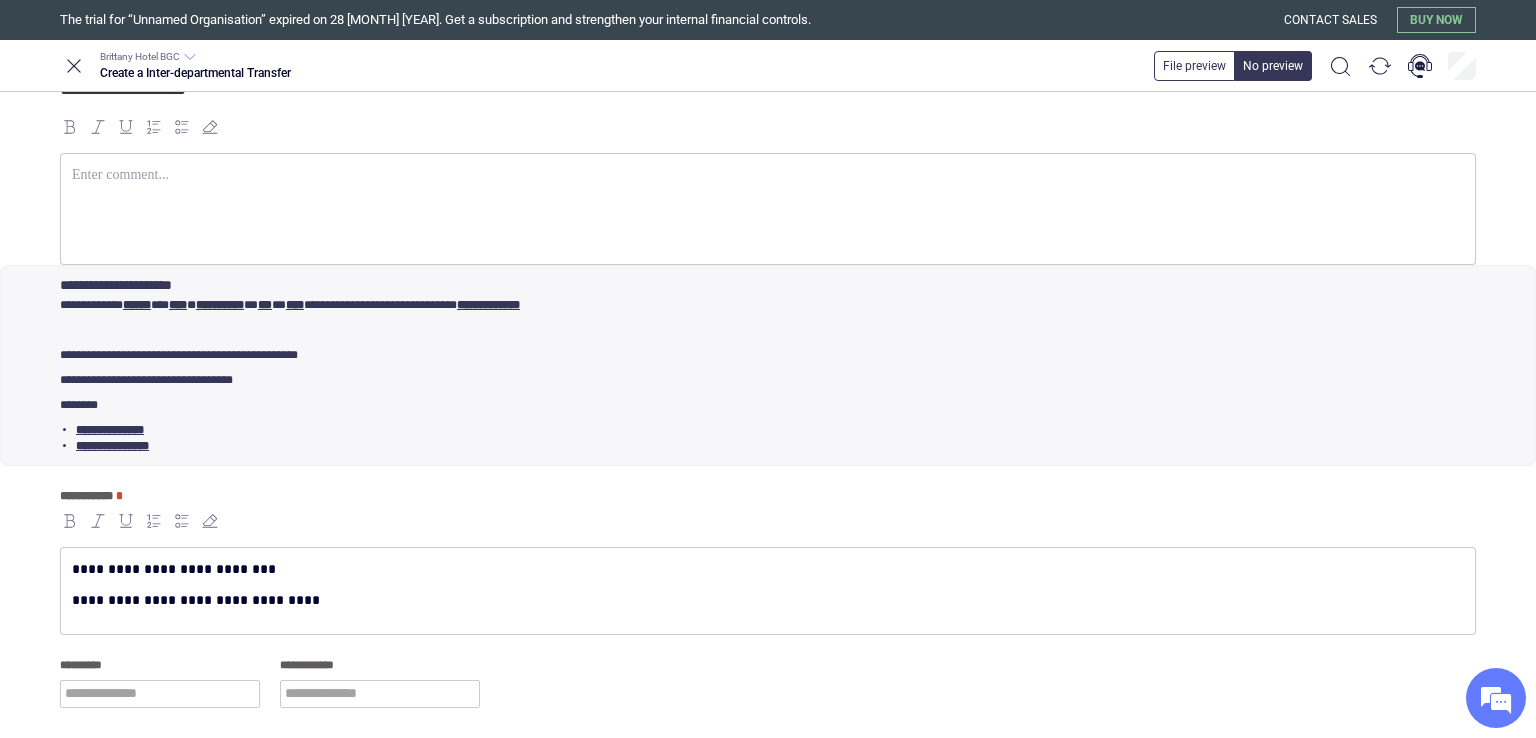 scroll, scrollTop: 229, scrollLeft: 0, axis: vertical 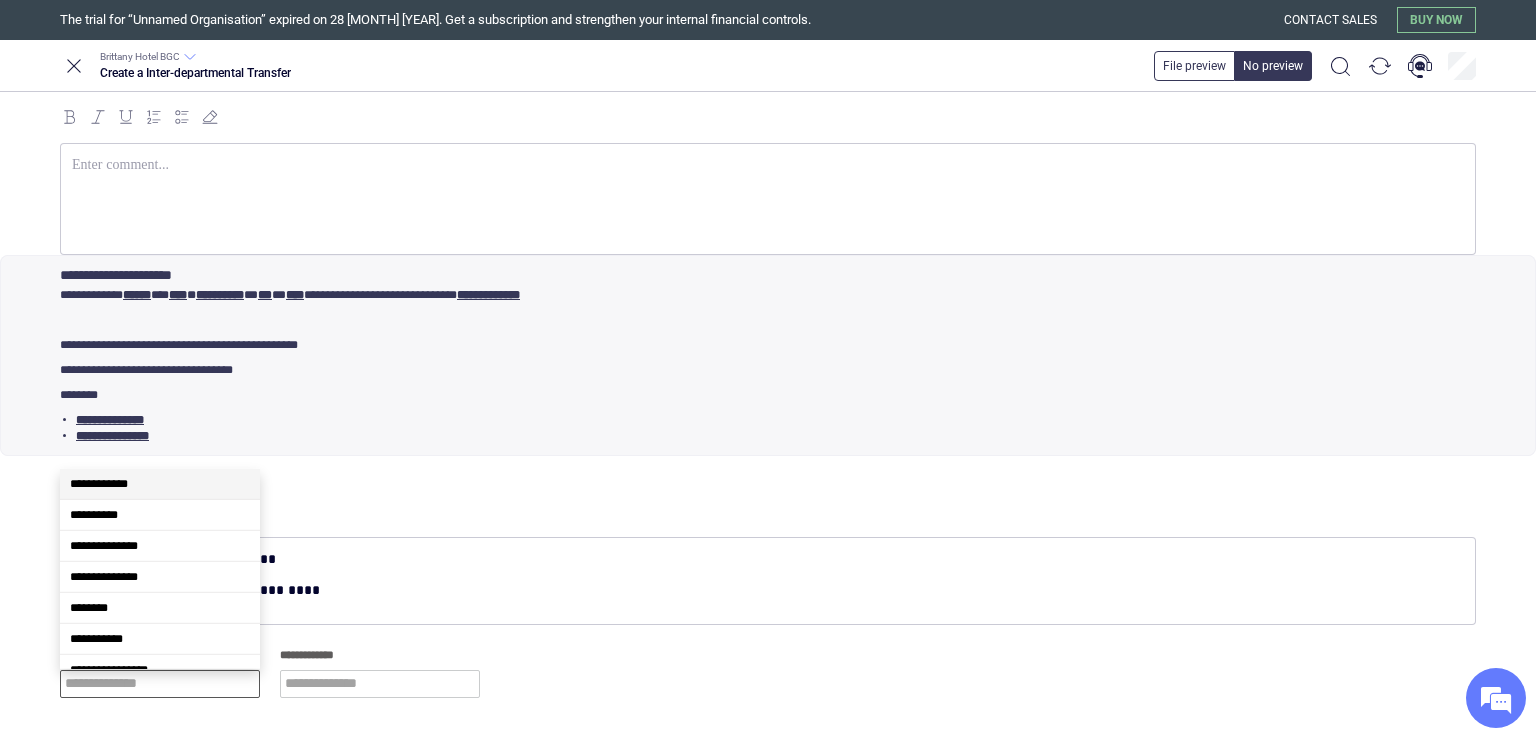 click at bounding box center (160, 684) 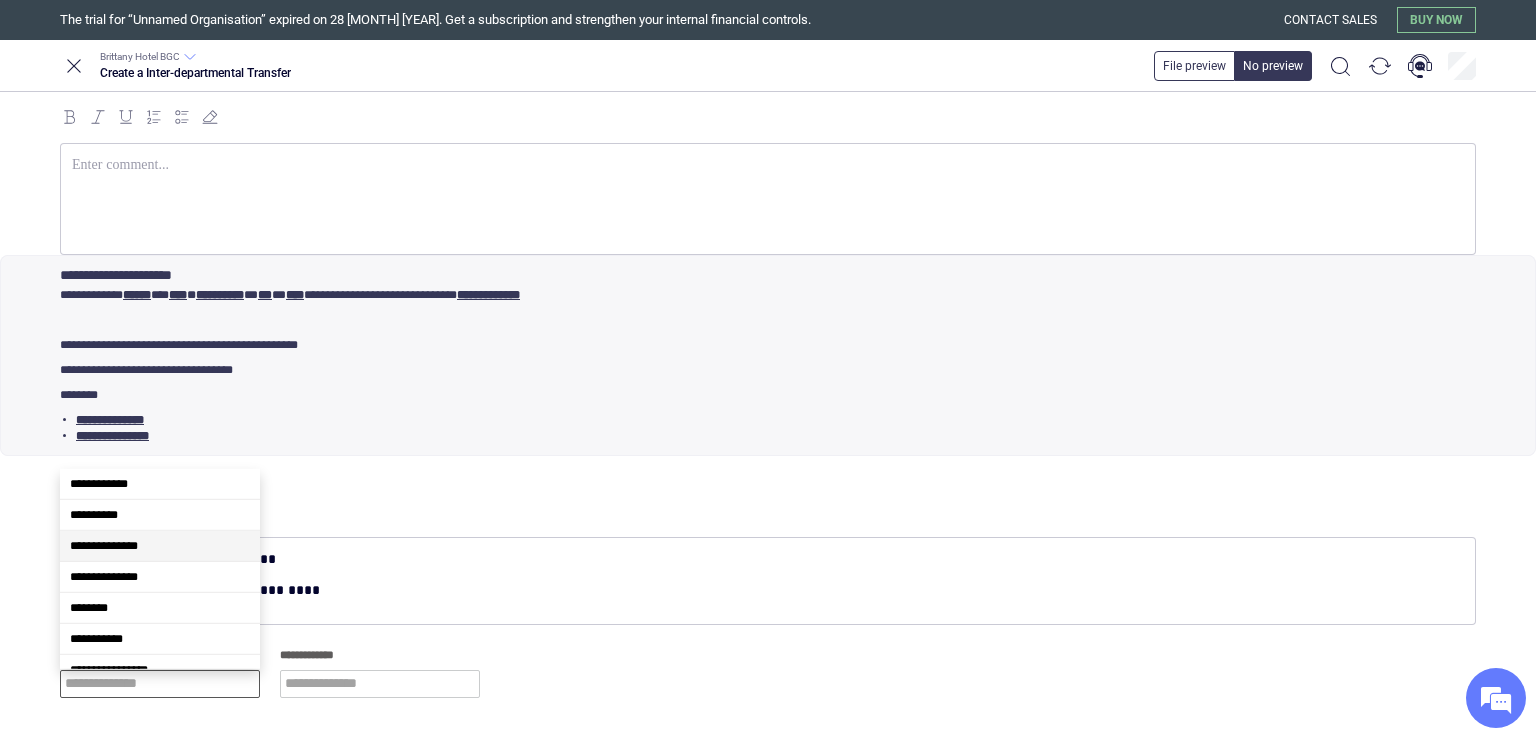 click on "**********" at bounding box center (764, 559) 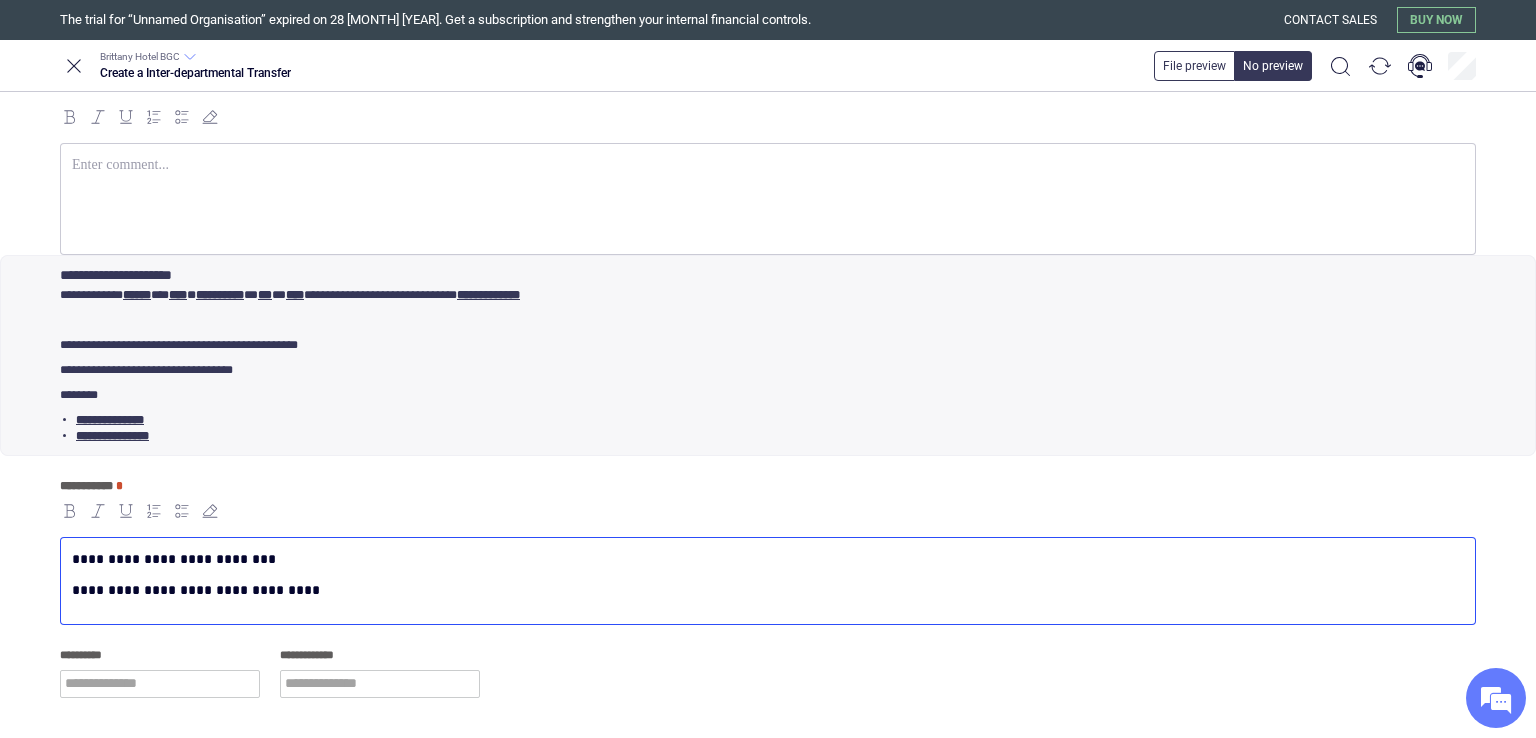 click on "**********" at bounding box center [764, 559] 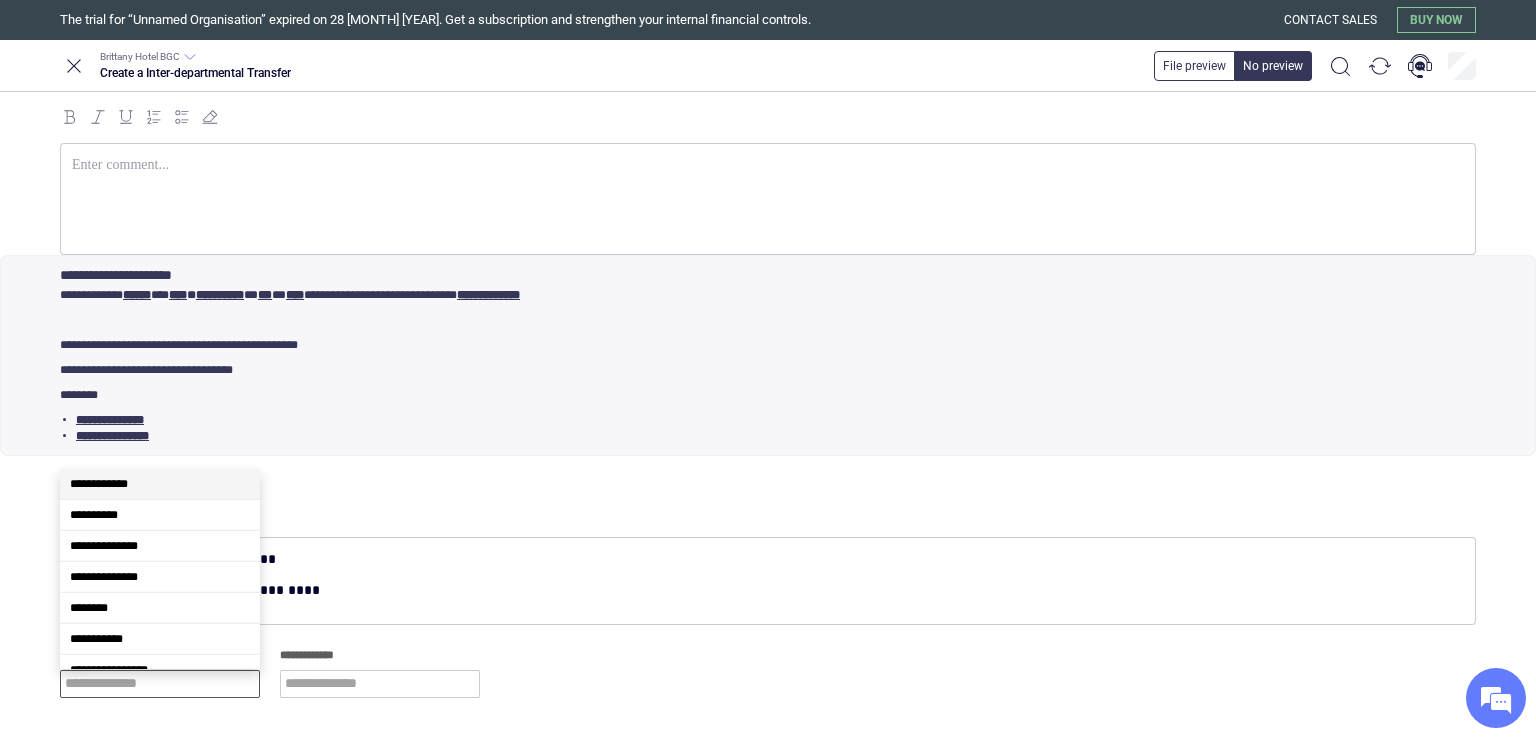 click at bounding box center (160, 684) 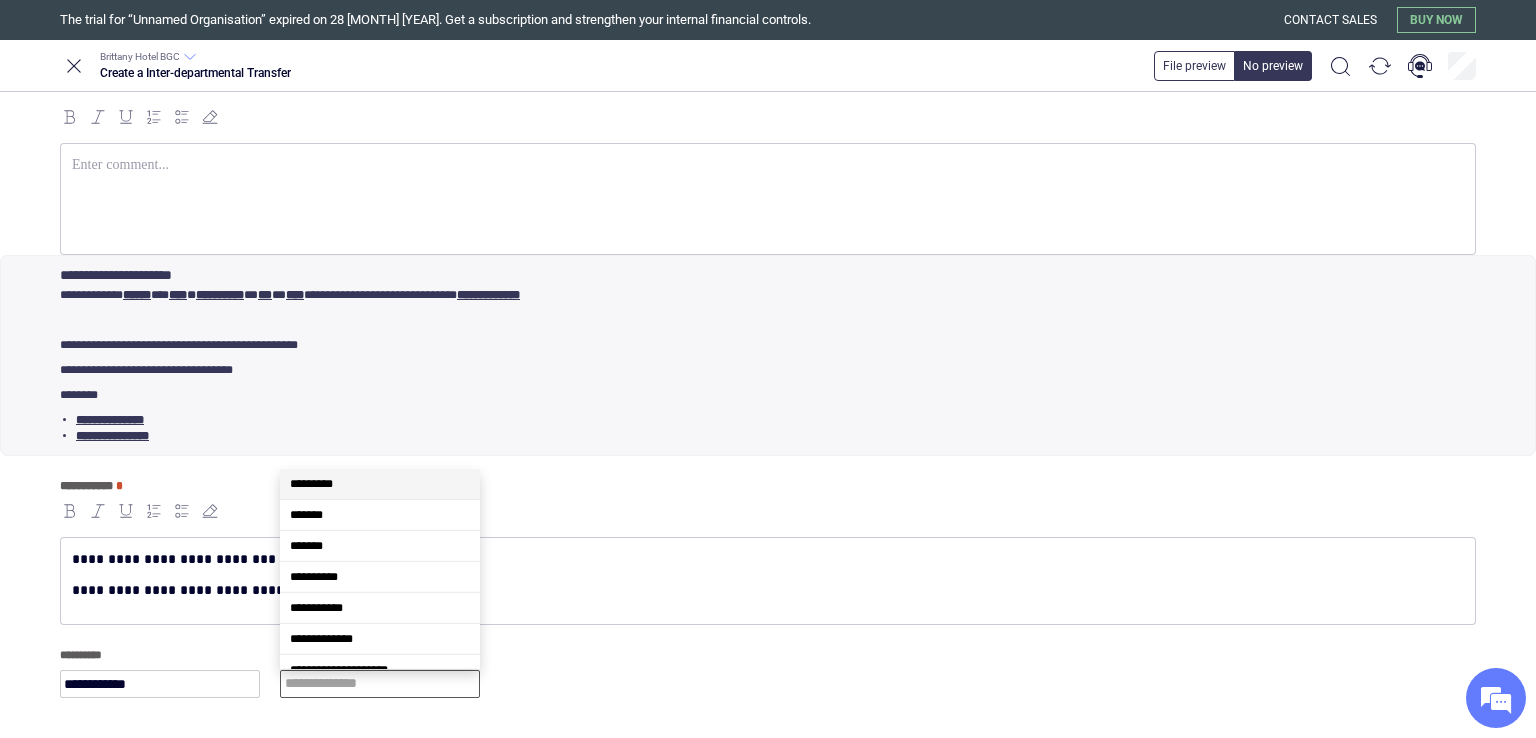 click at bounding box center [380, 684] 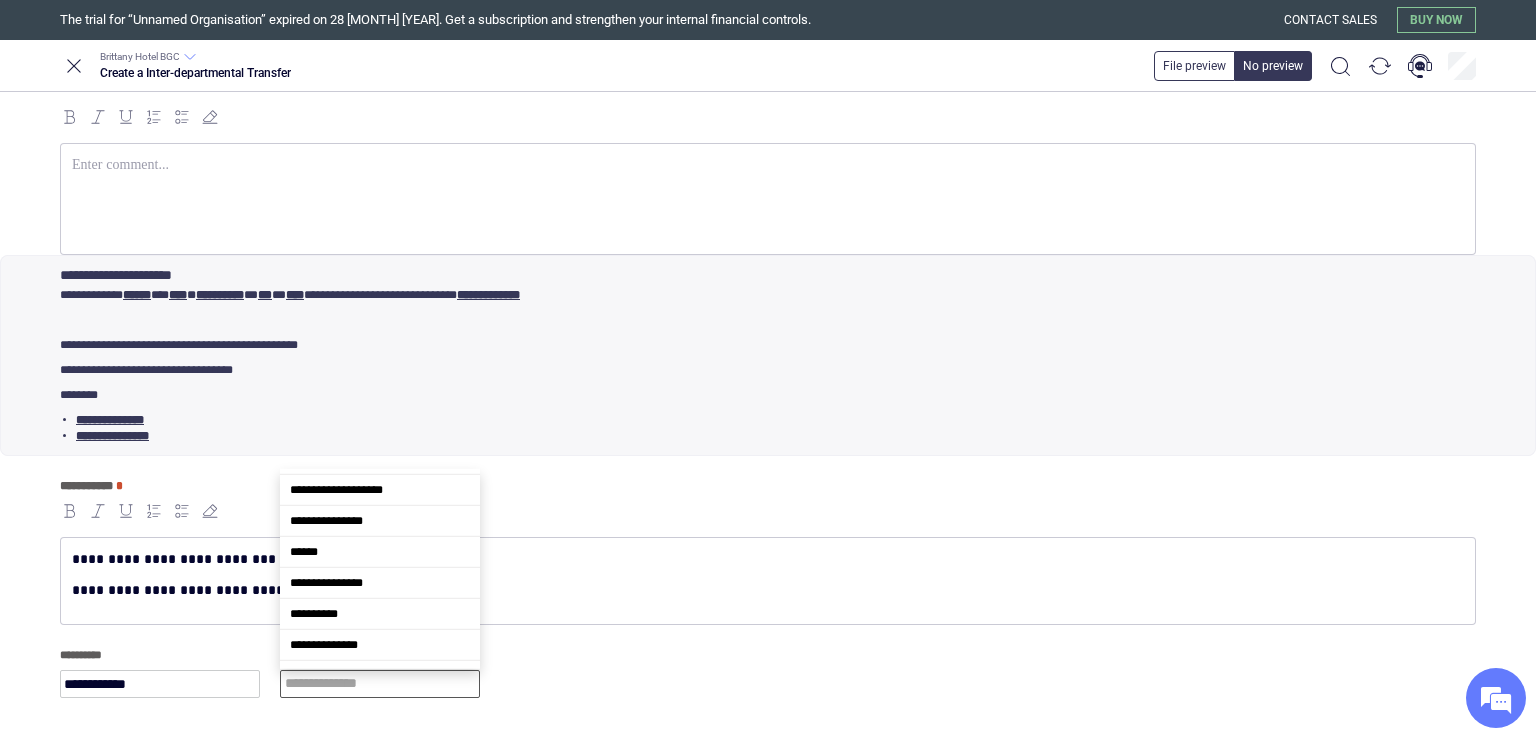 scroll, scrollTop: 221, scrollLeft: 0, axis: vertical 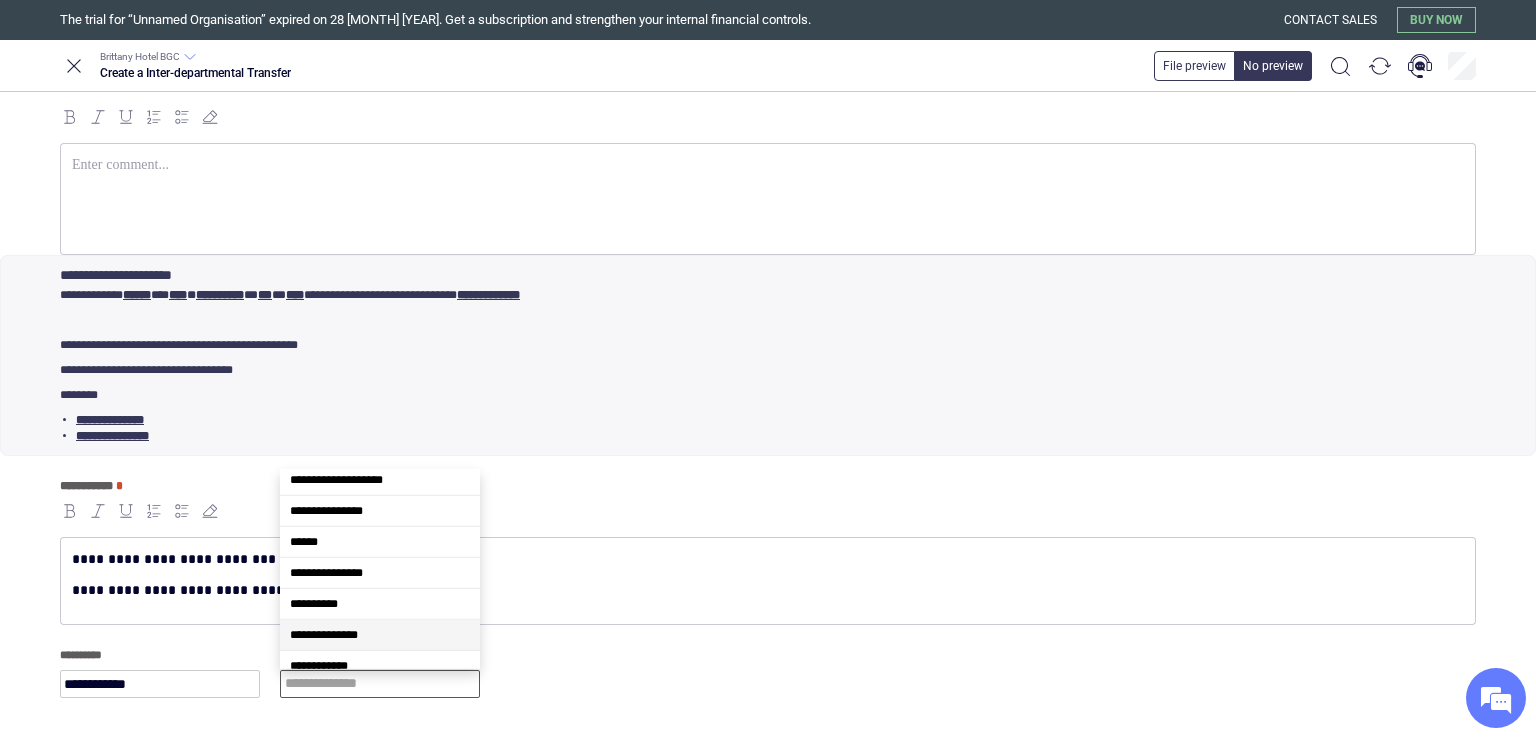 click on "**********" at bounding box center (380, 635) 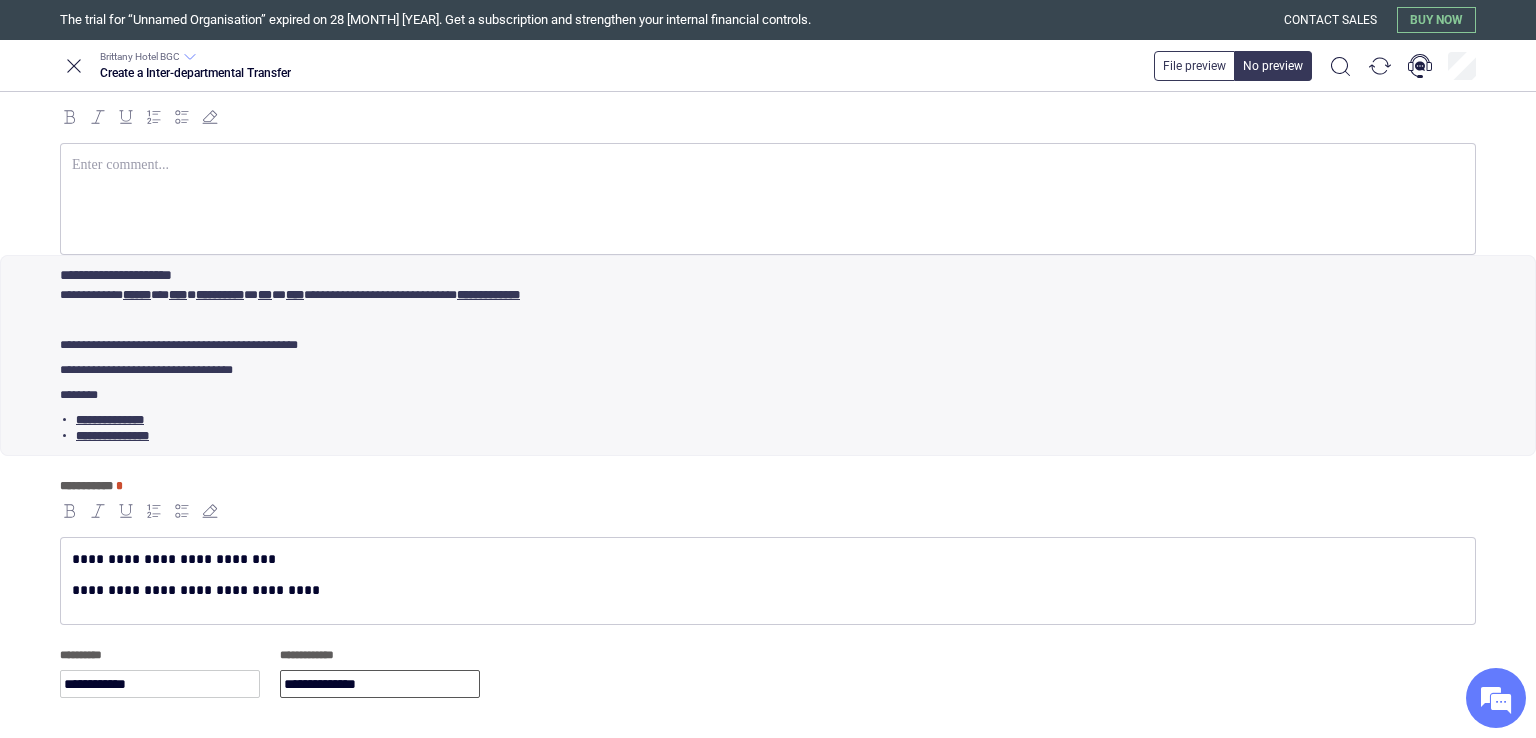 scroll, scrollTop: 0, scrollLeft: 0, axis: both 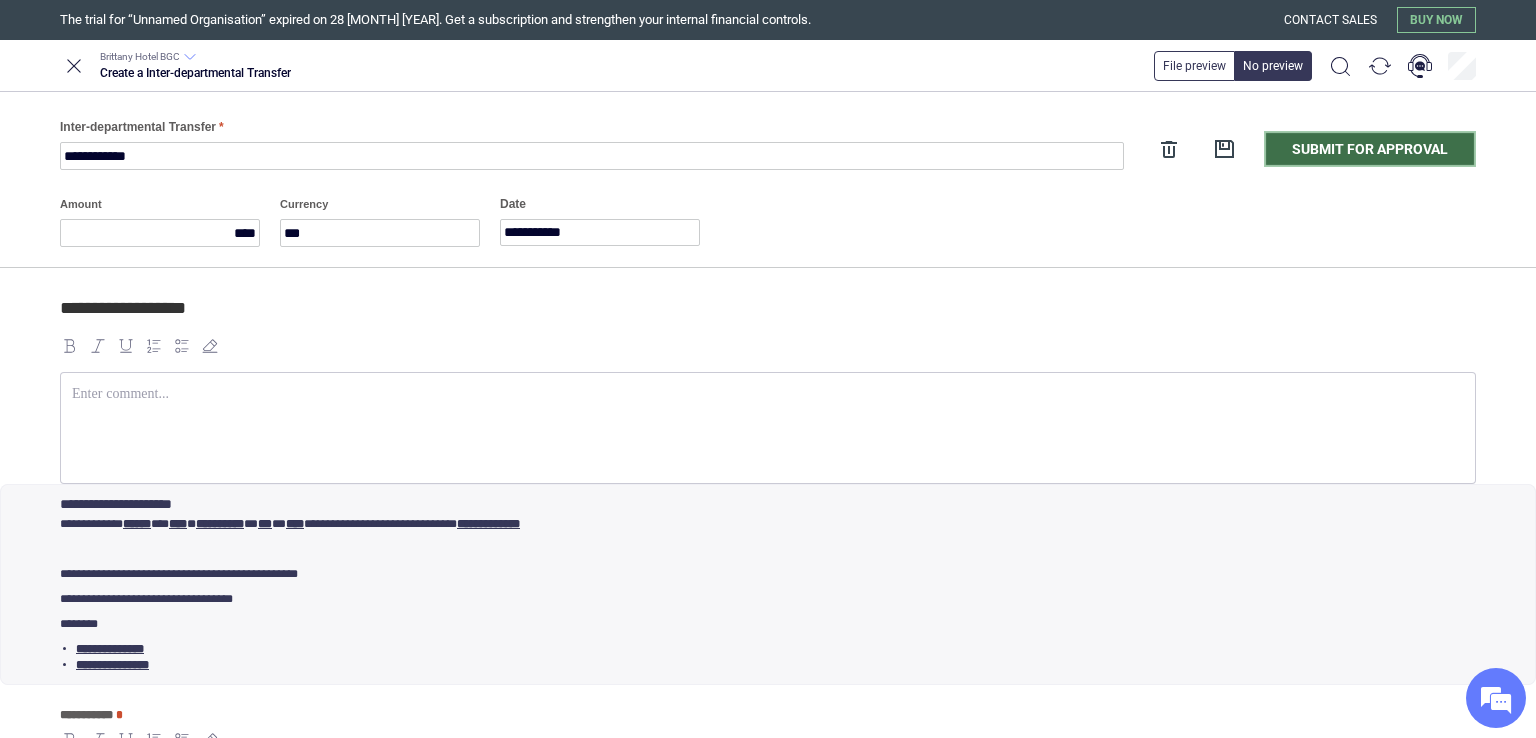 click on "Submit for approval" at bounding box center [1370, 149] 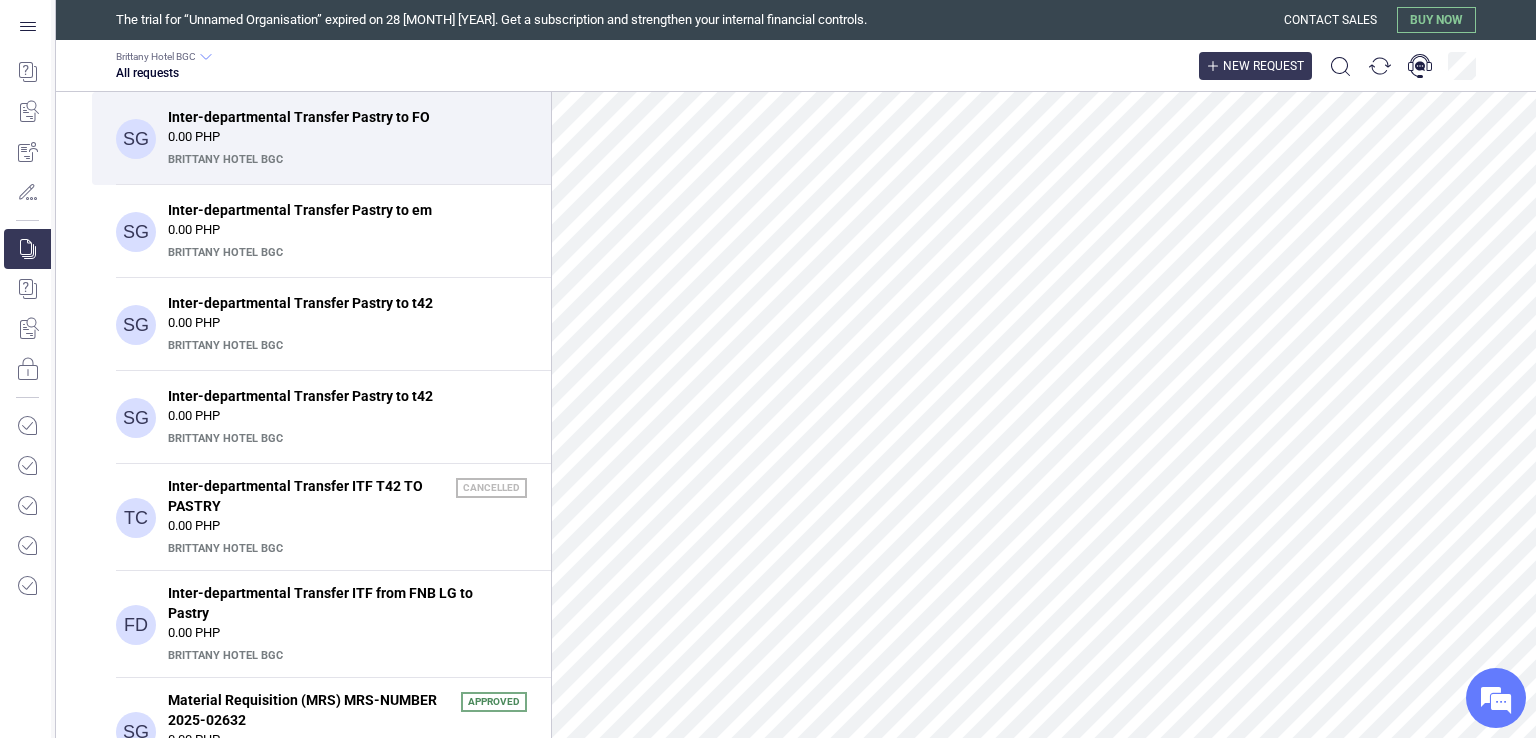 click on "New request" at bounding box center (1263, 66) 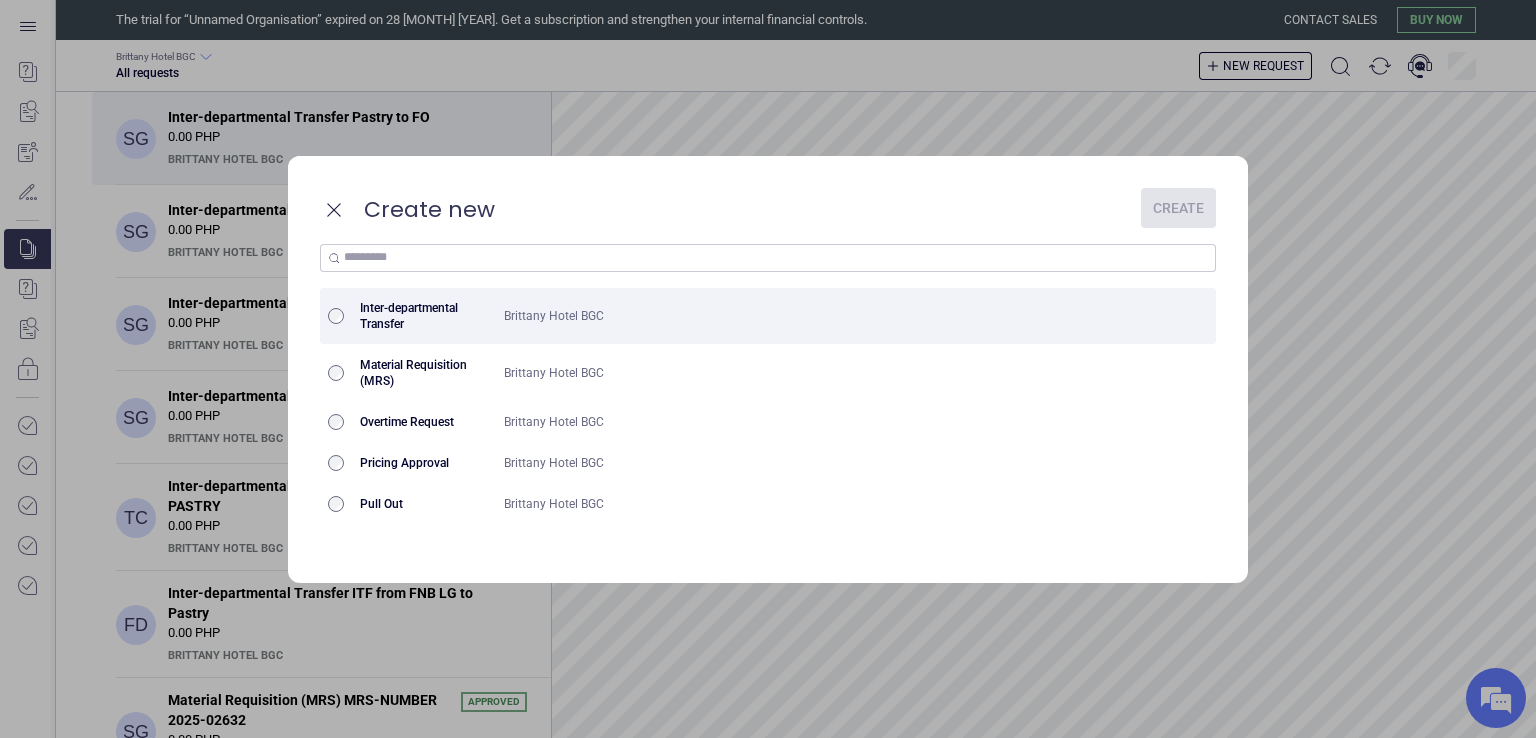 click on "Inter-departmental Transfer" at bounding box center [424, 316] 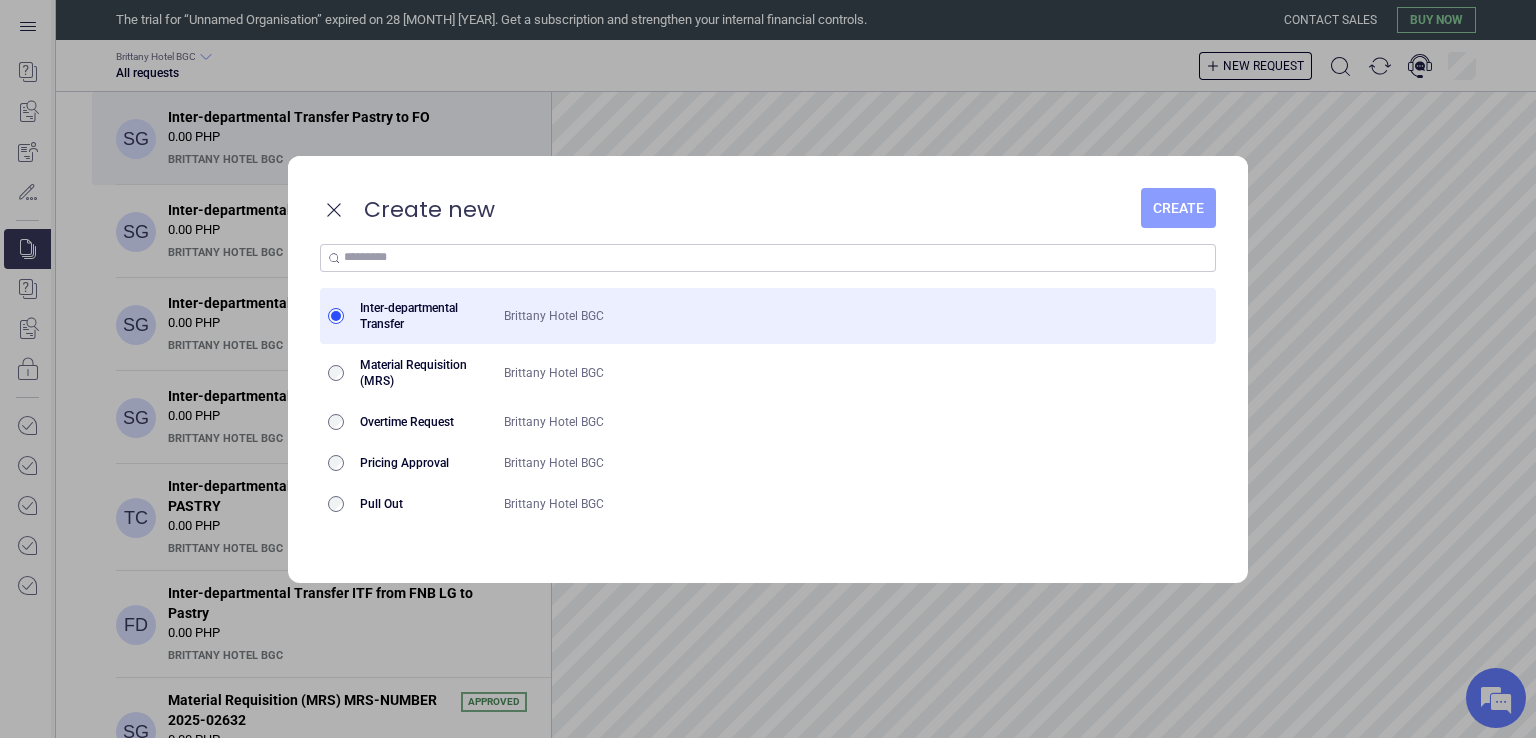 click on "Create" at bounding box center [1178, 208] 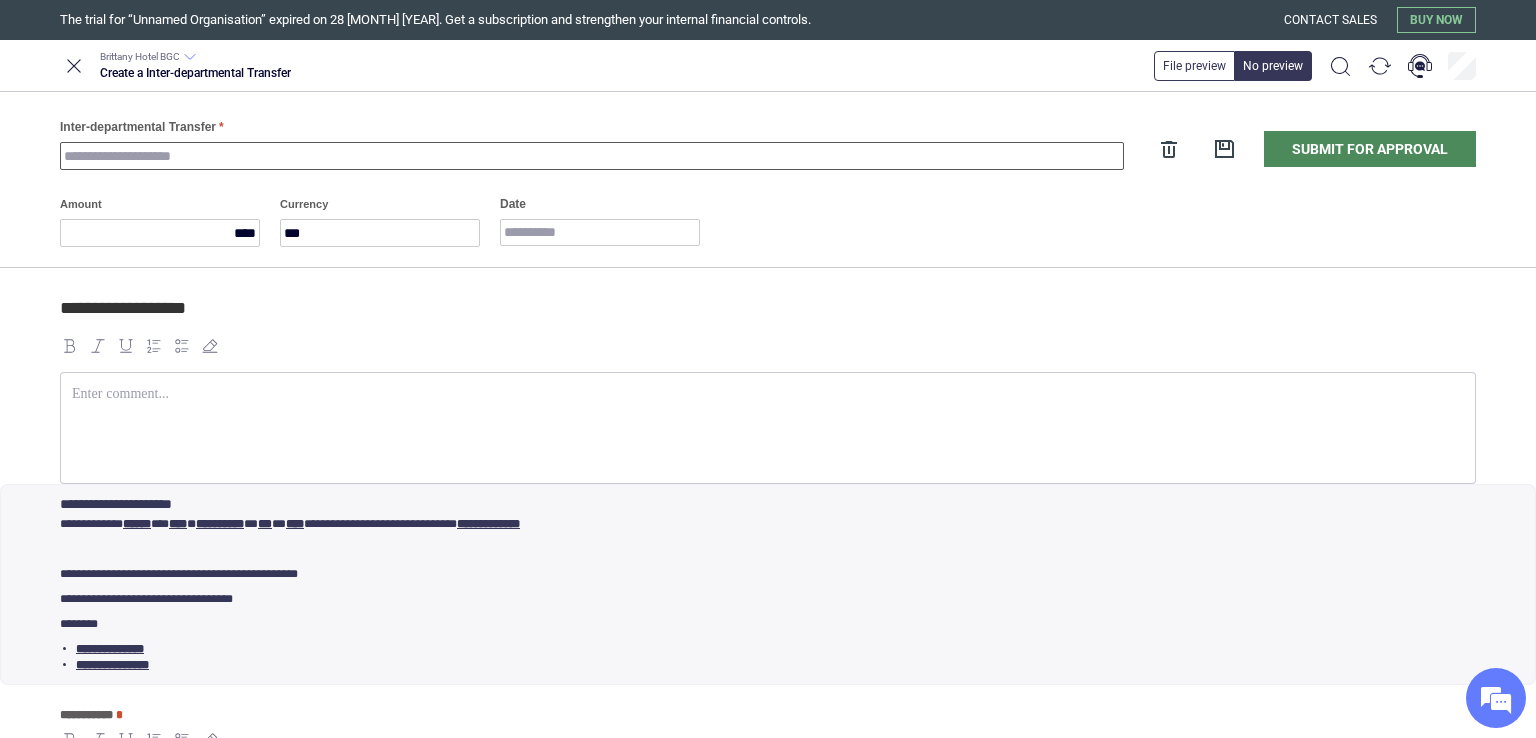 click on "Inter-departmental Transfer" at bounding box center [592, 156] 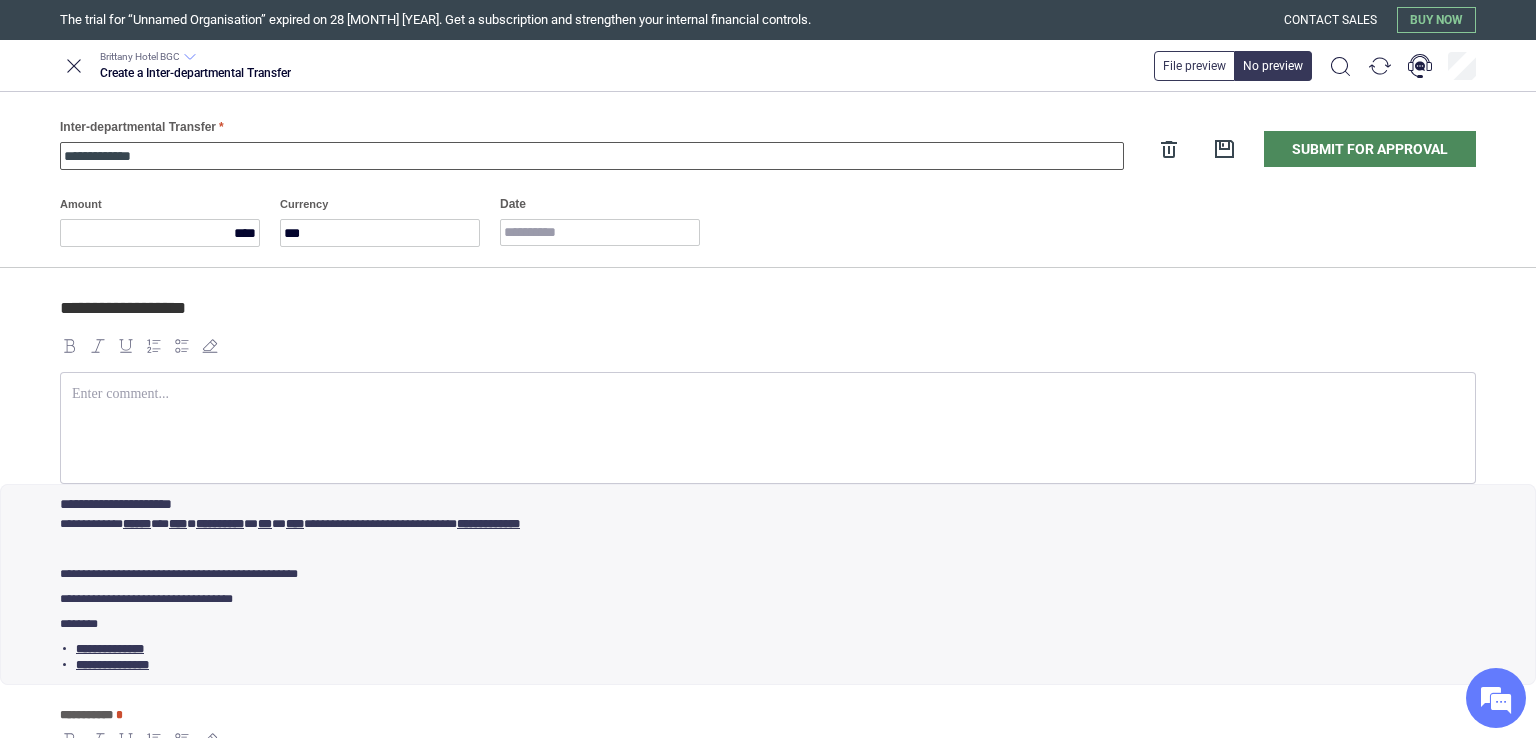 type on "**********" 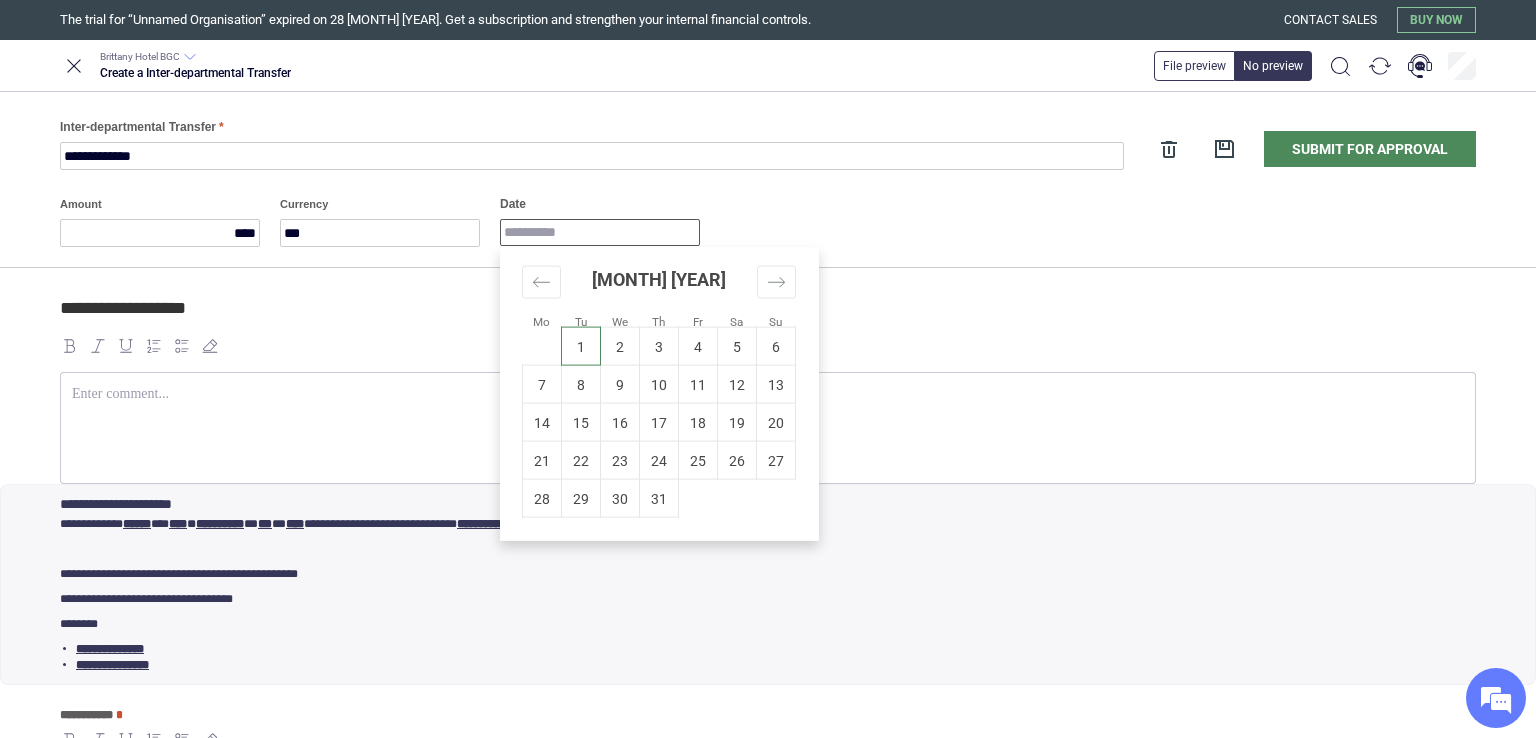 click on "Date" at bounding box center [600, 232] 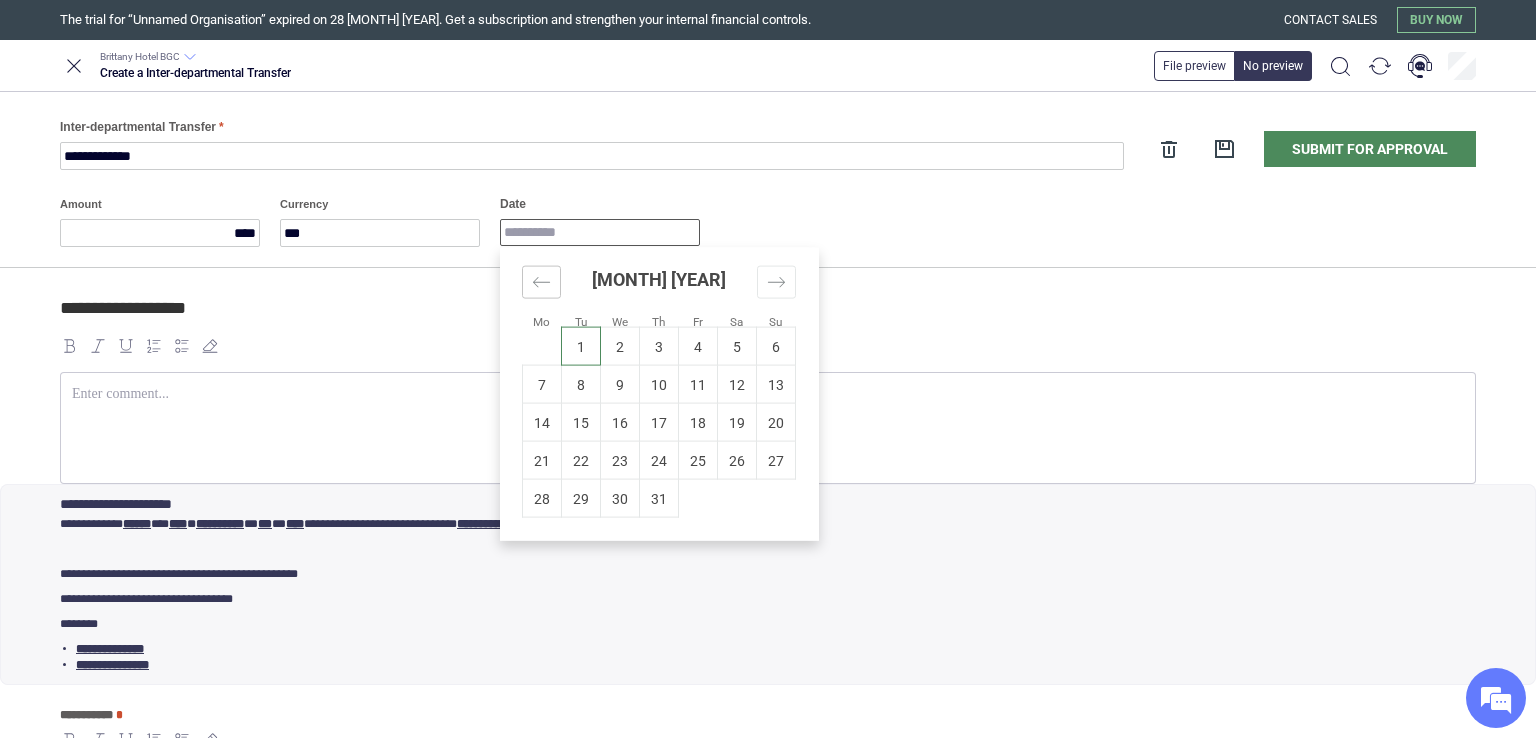 click at bounding box center [541, 282] 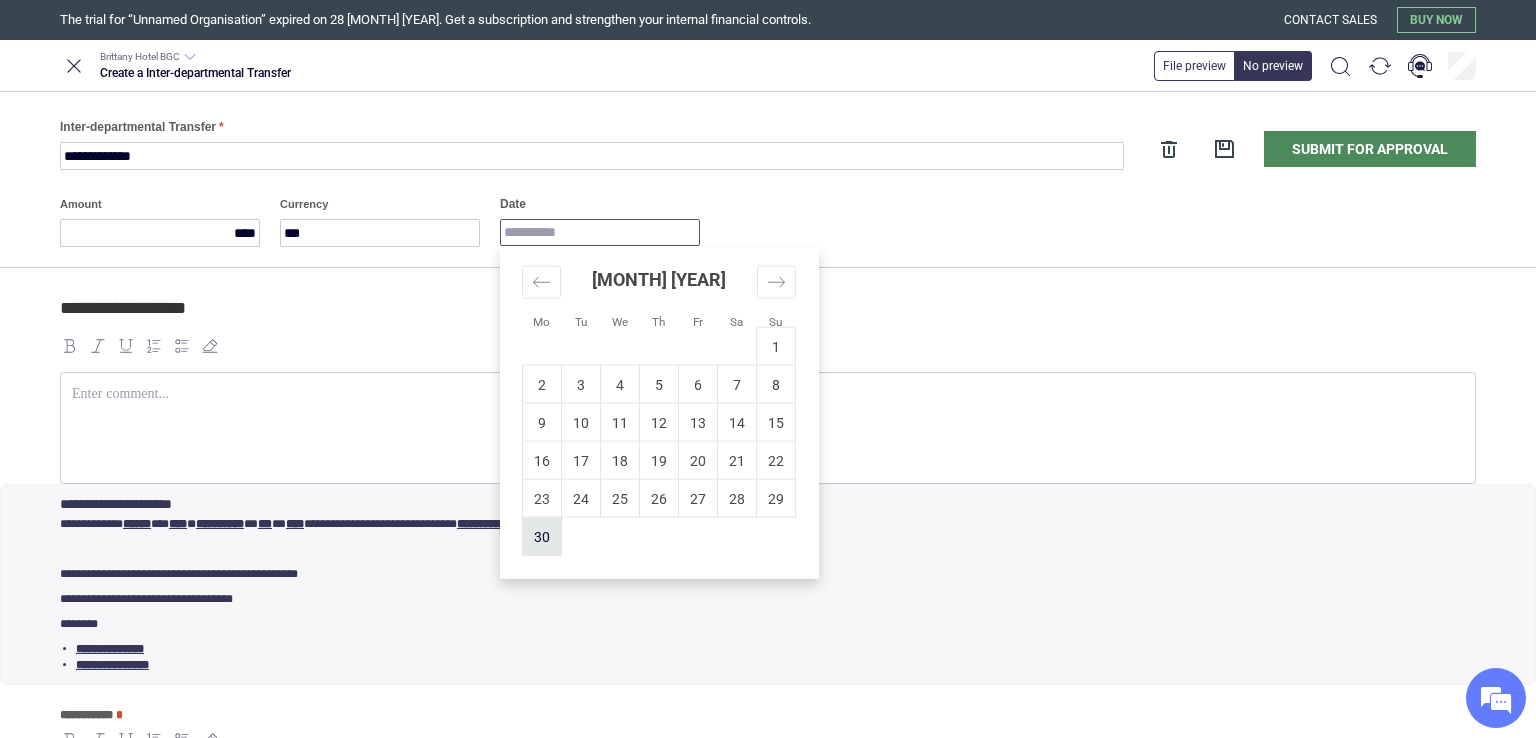 click on "30" at bounding box center [542, 536] 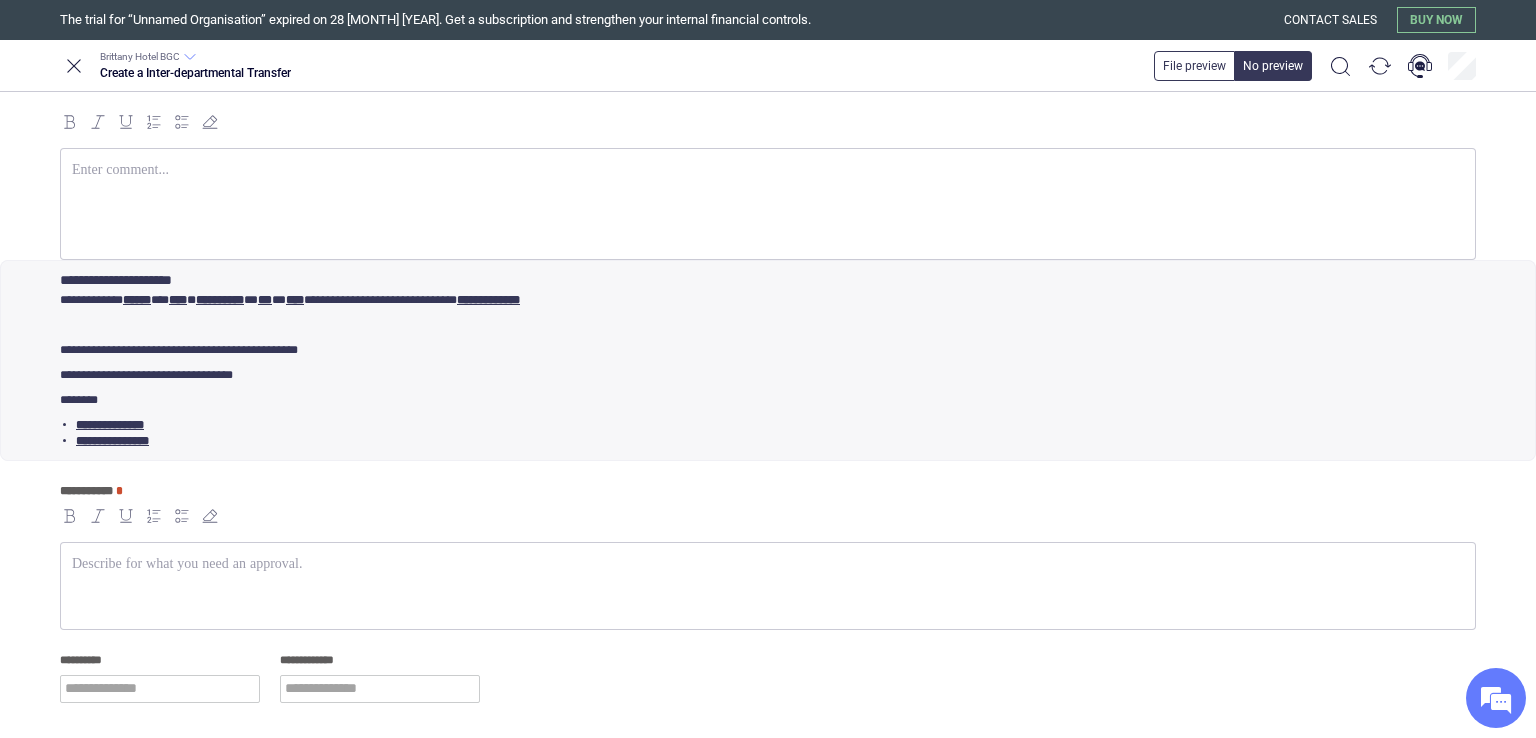 scroll, scrollTop: 226, scrollLeft: 0, axis: vertical 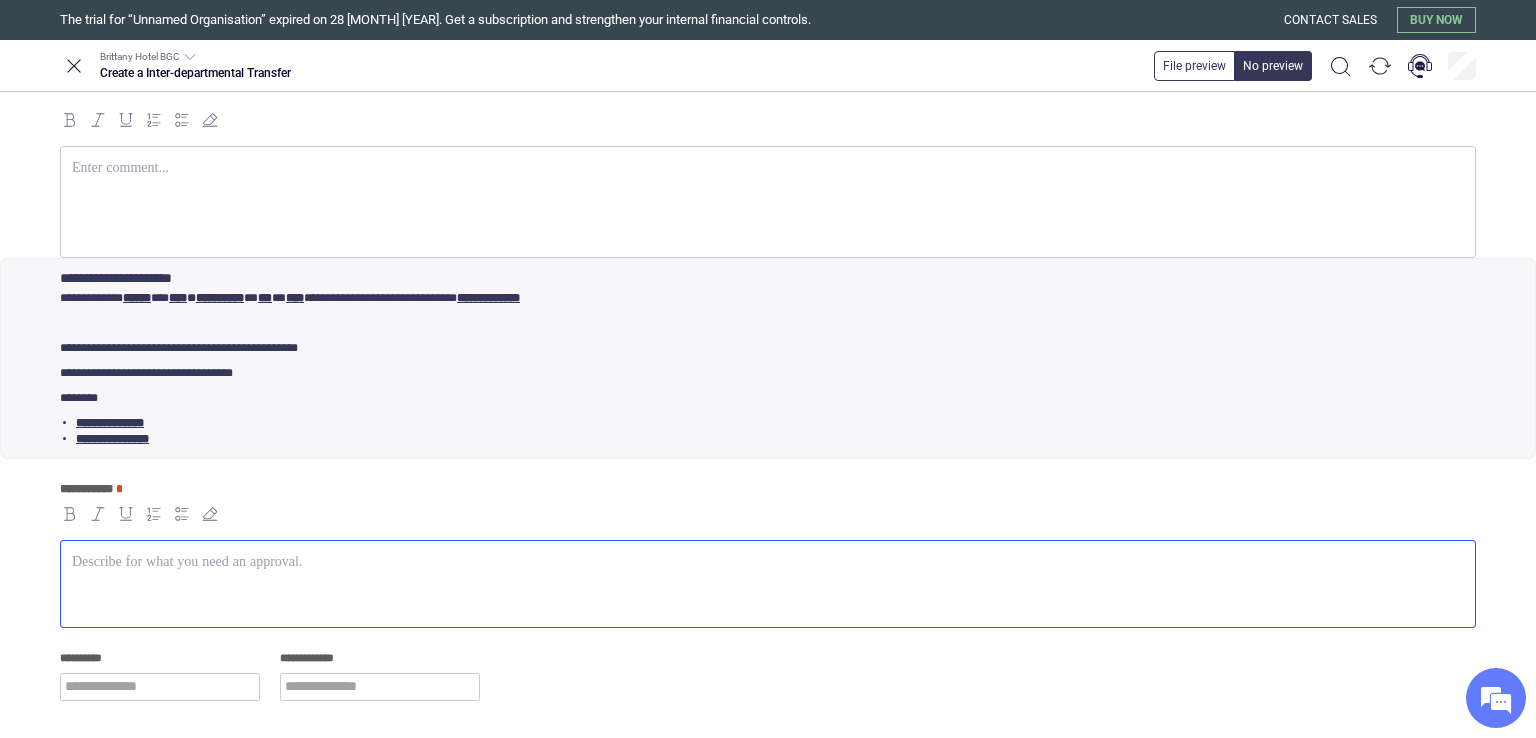 click at bounding box center [768, 562] 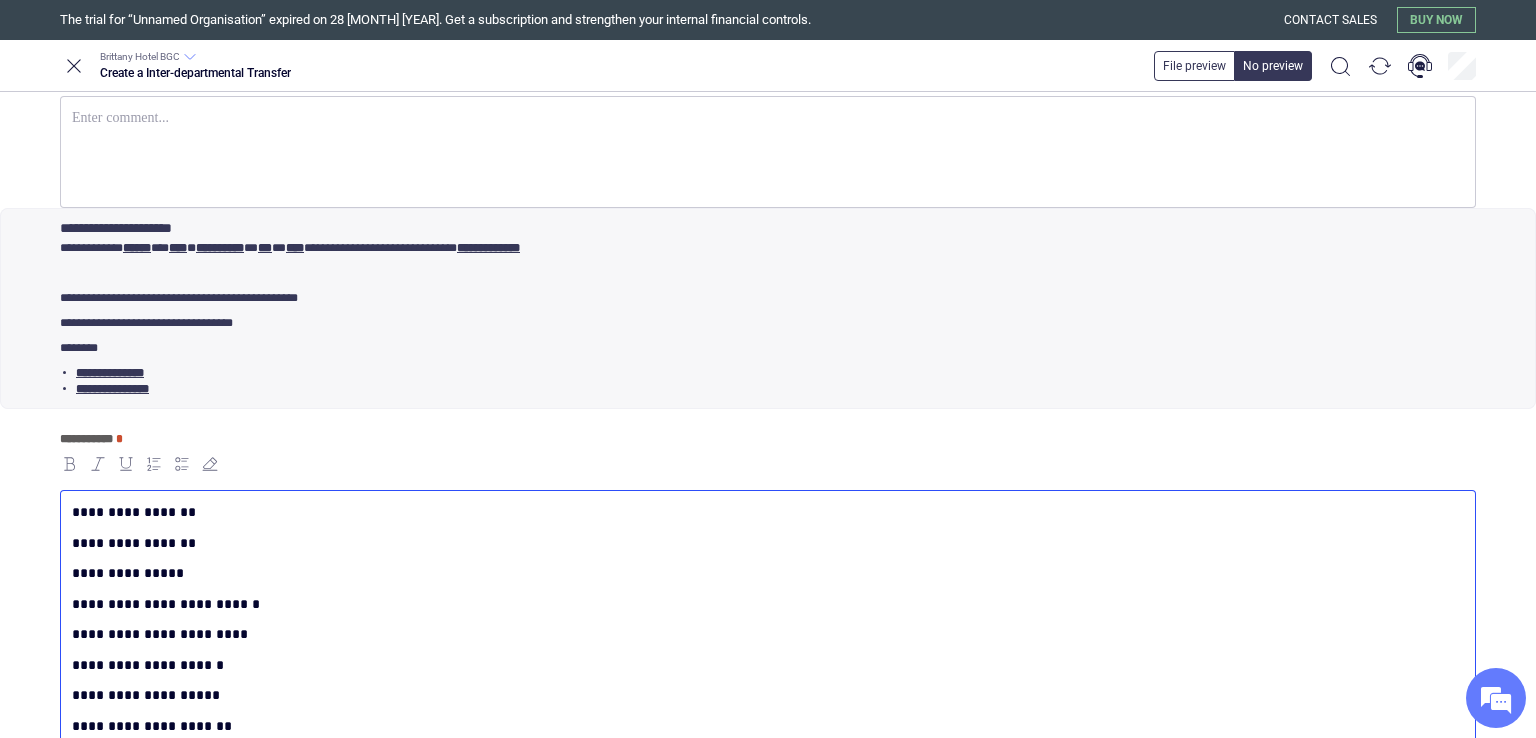 scroll, scrollTop: 307, scrollLeft: 0, axis: vertical 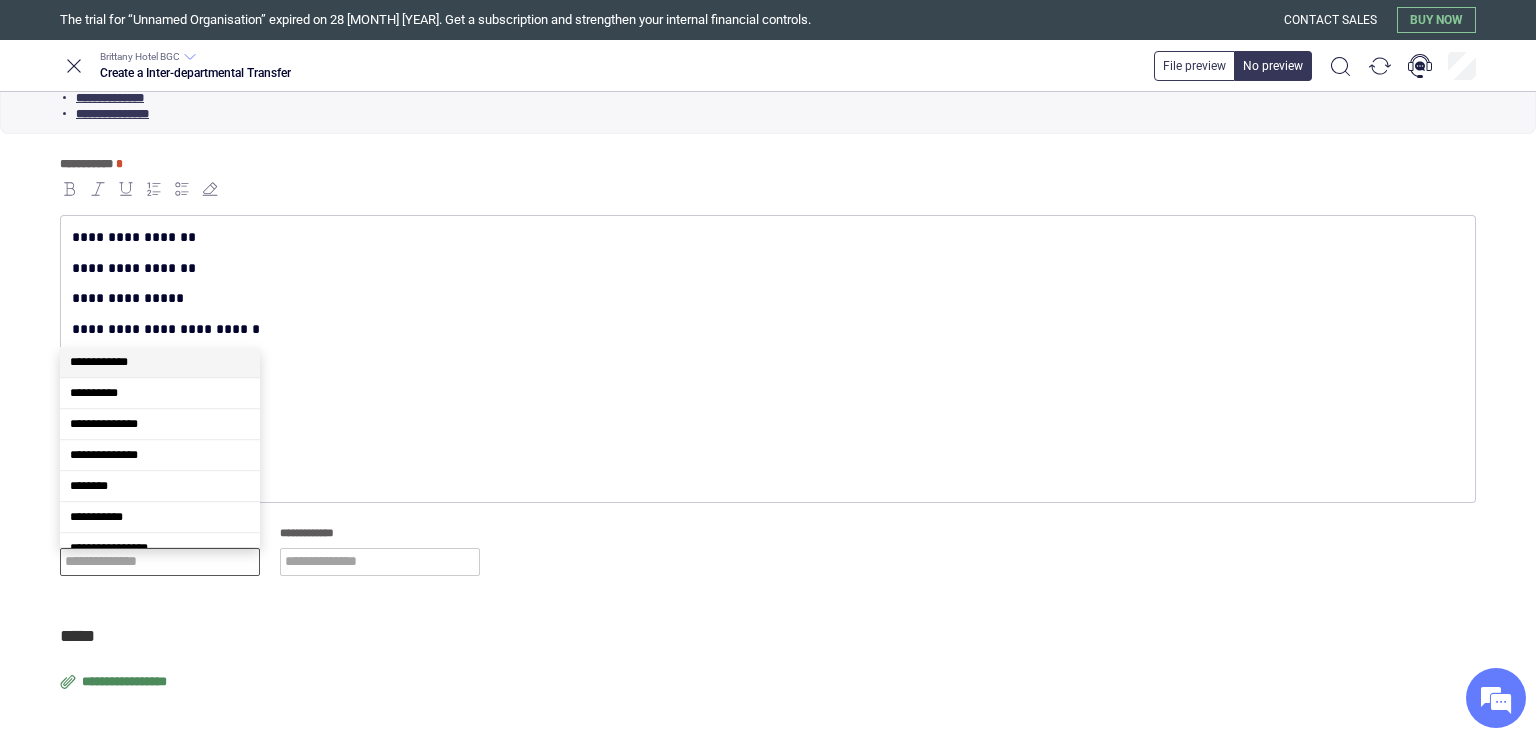 click at bounding box center [160, 562] 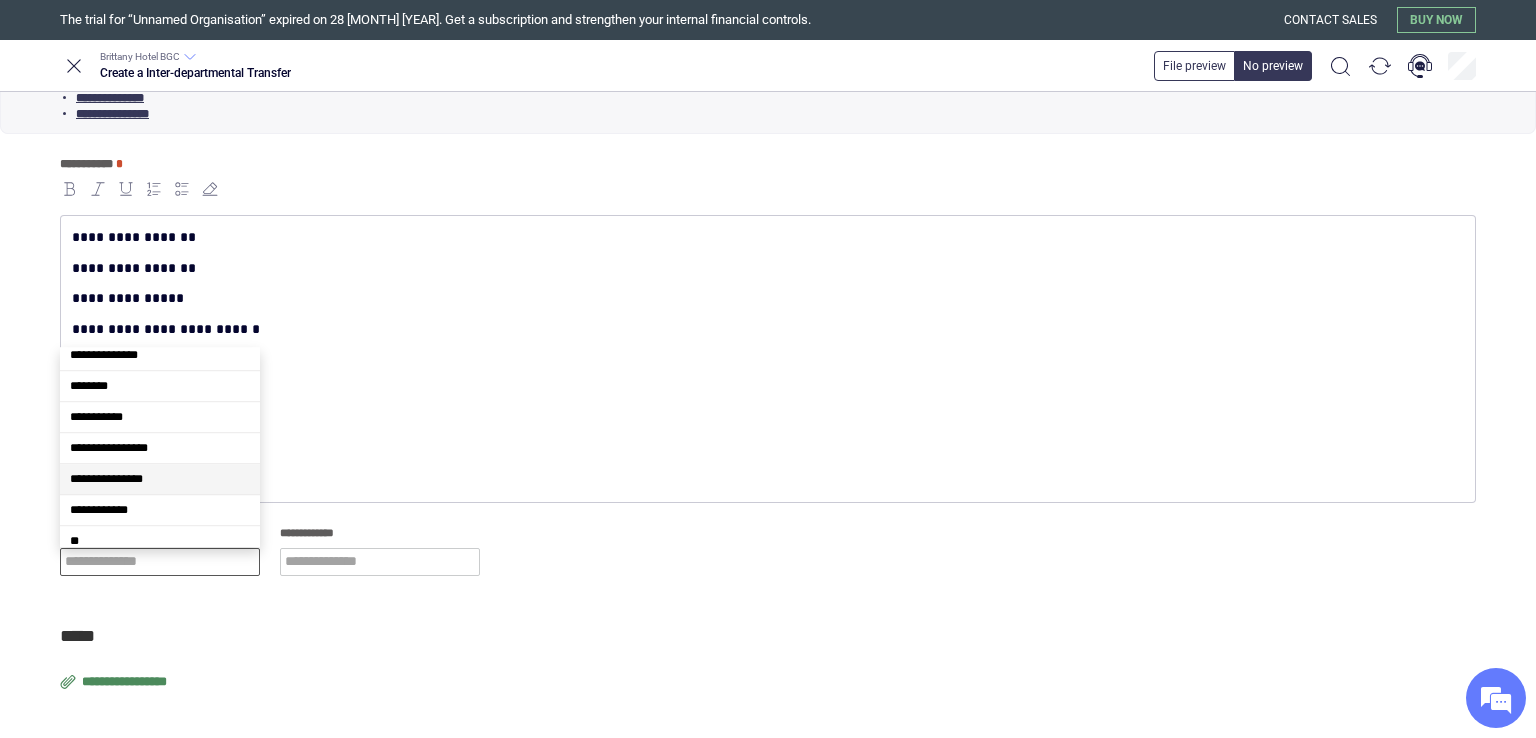 scroll, scrollTop: 101, scrollLeft: 0, axis: vertical 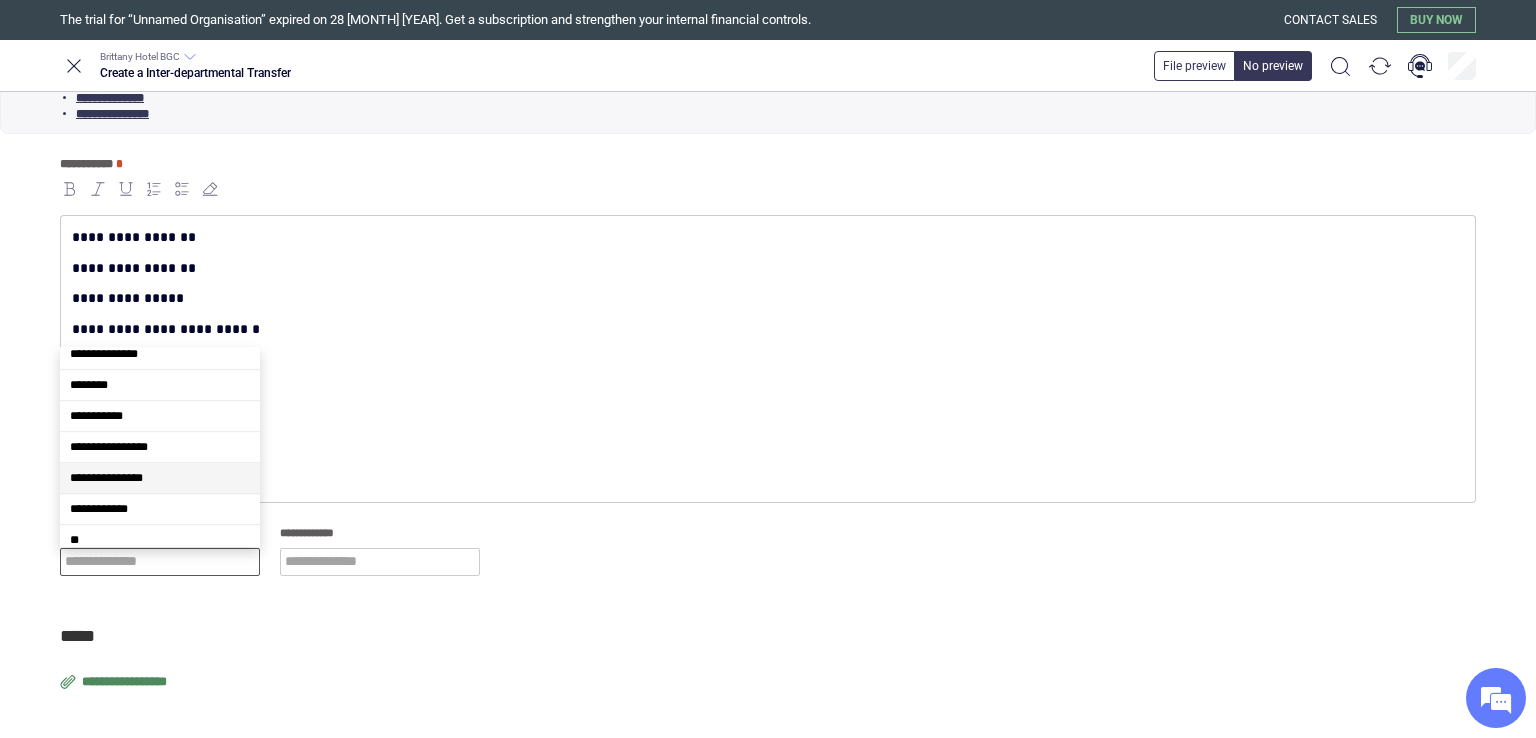 click on "**********" at bounding box center [160, 478] 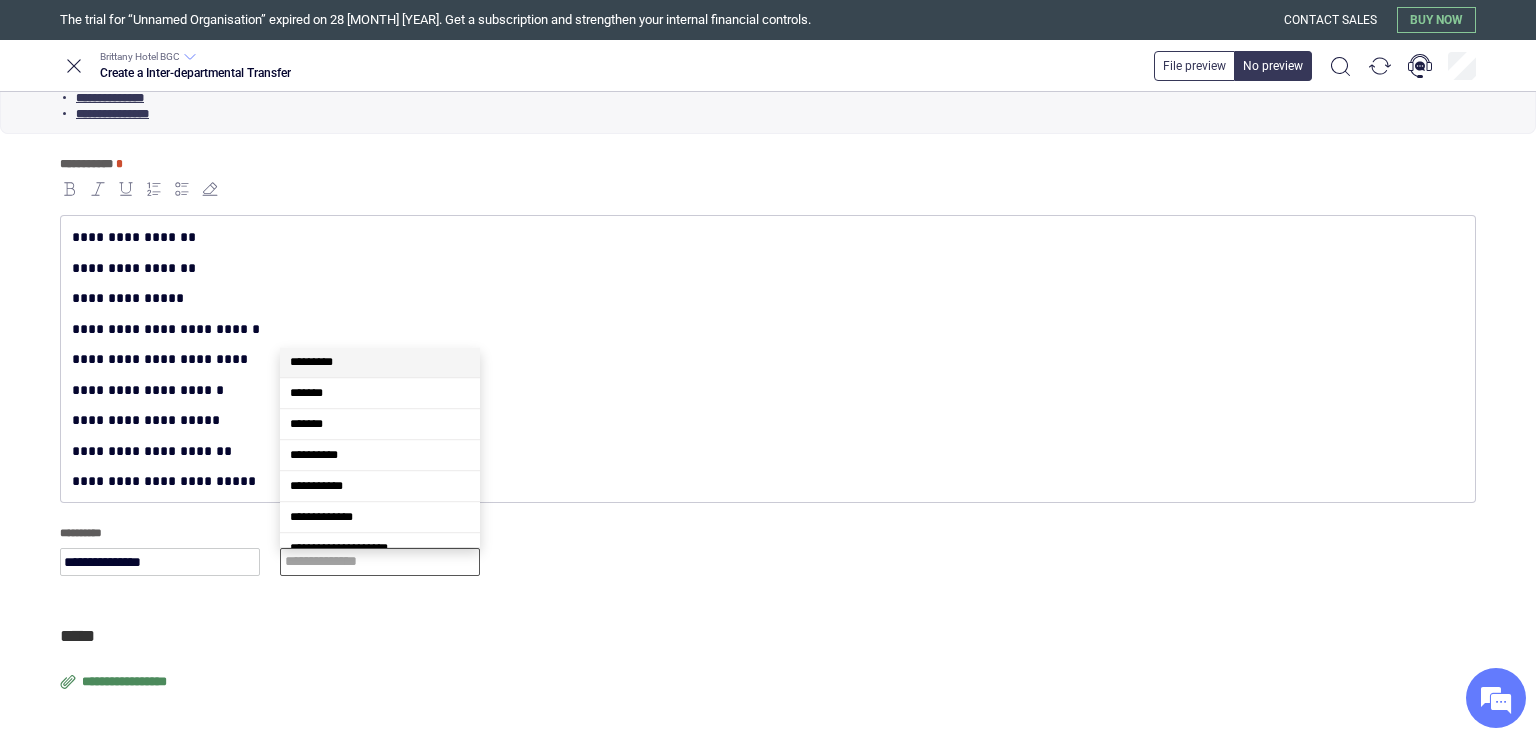click at bounding box center (380, 562) 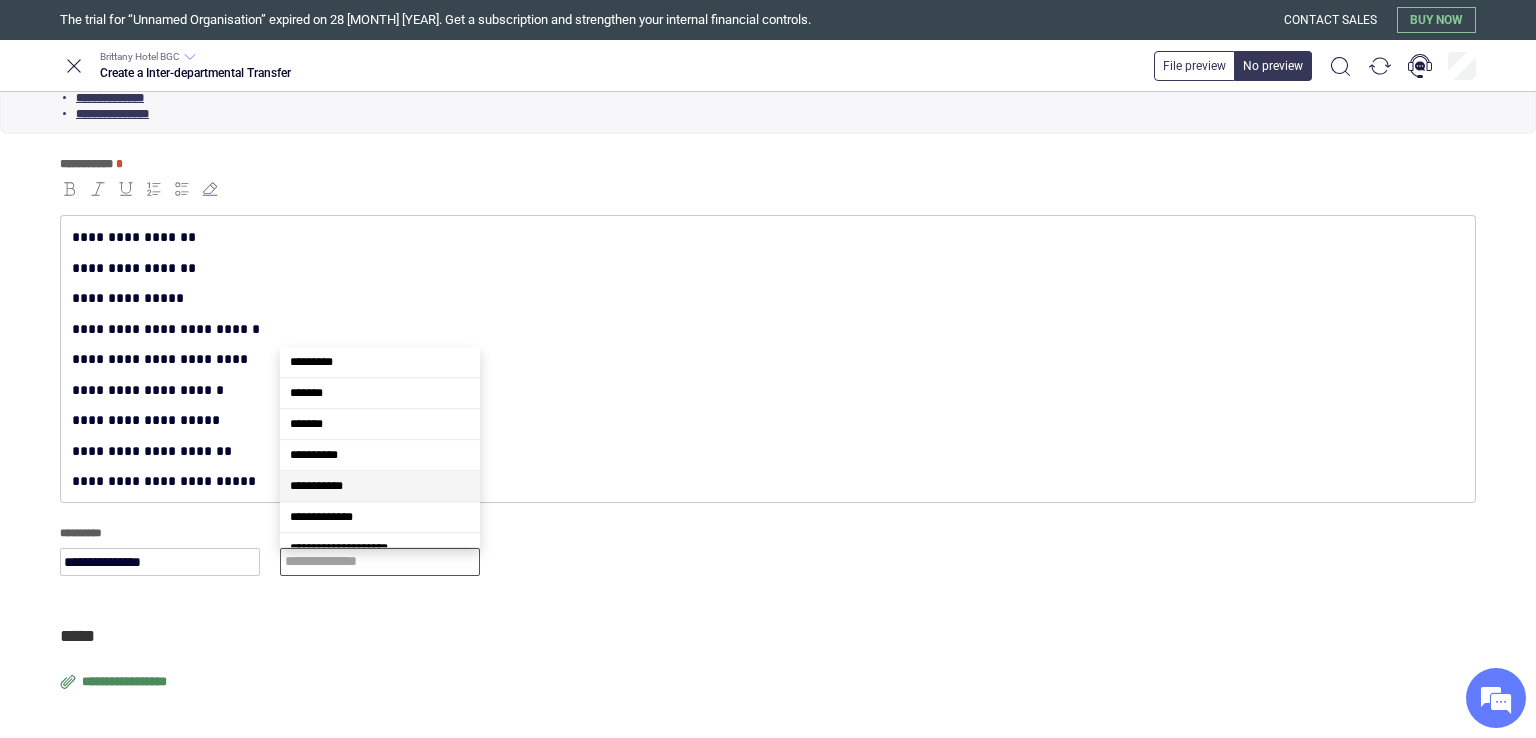 click on "**********" at bounding box center [380, 486] 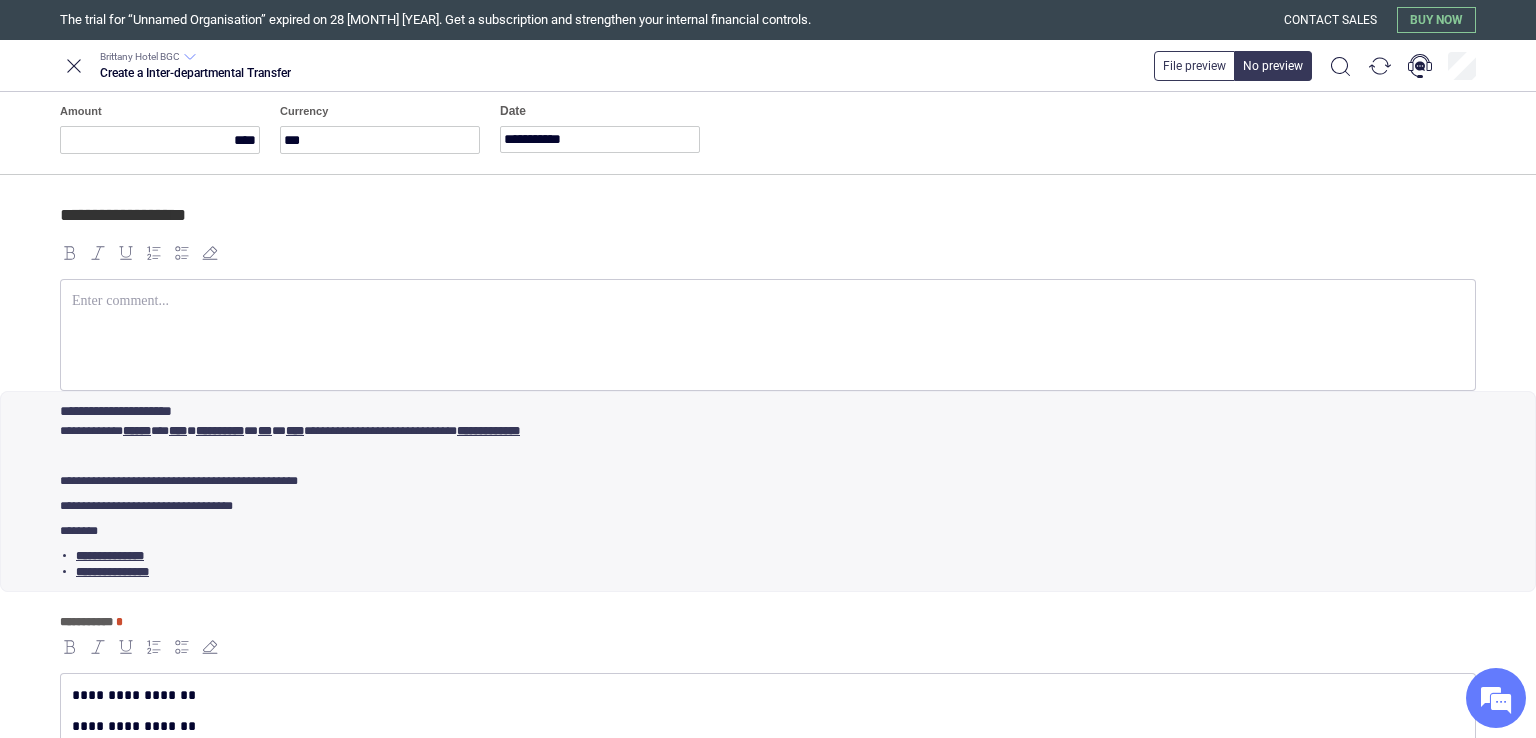 scroll, scrollTop: 0, scrollLeft: 0, axis: both 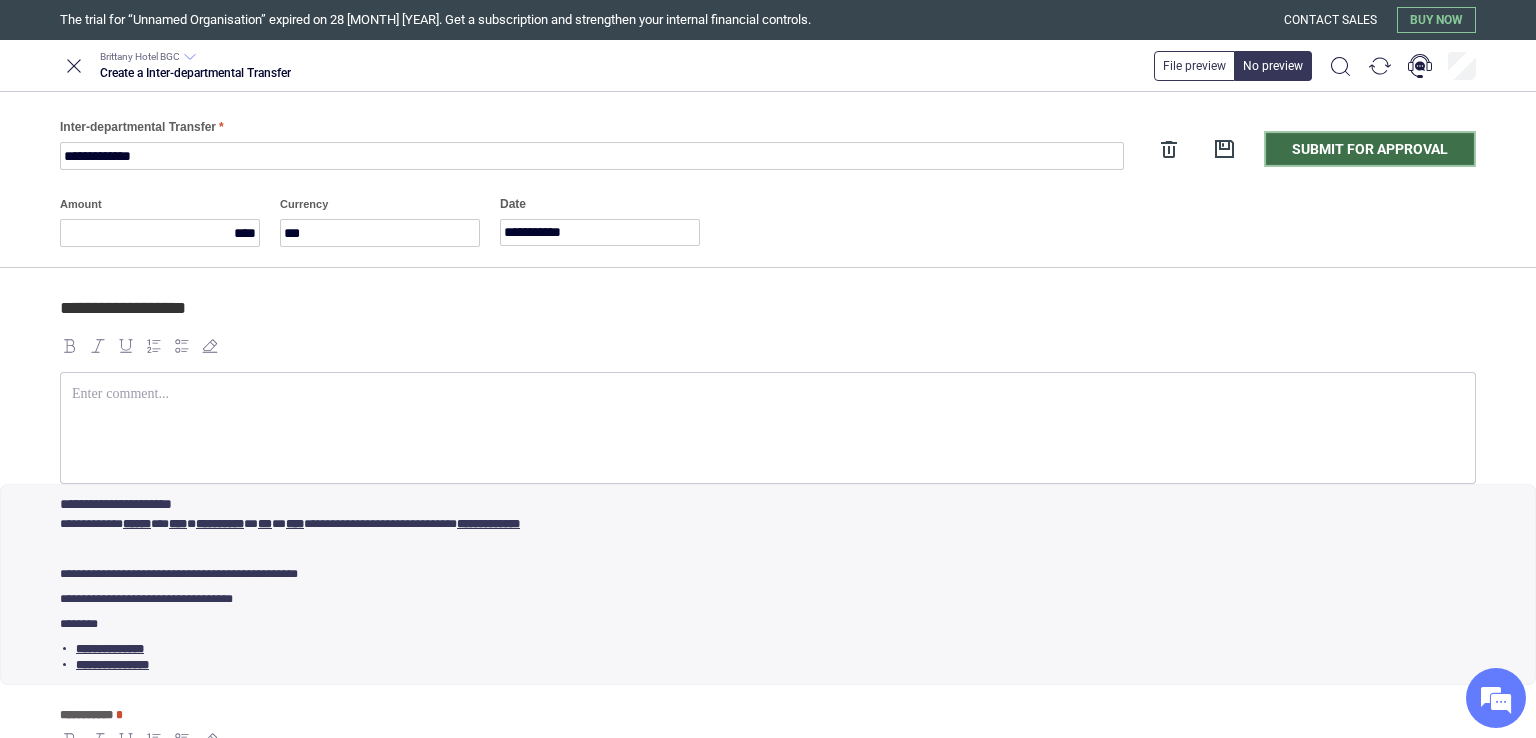 click on "Submit for approval" at bounding box center (1370, 149) 